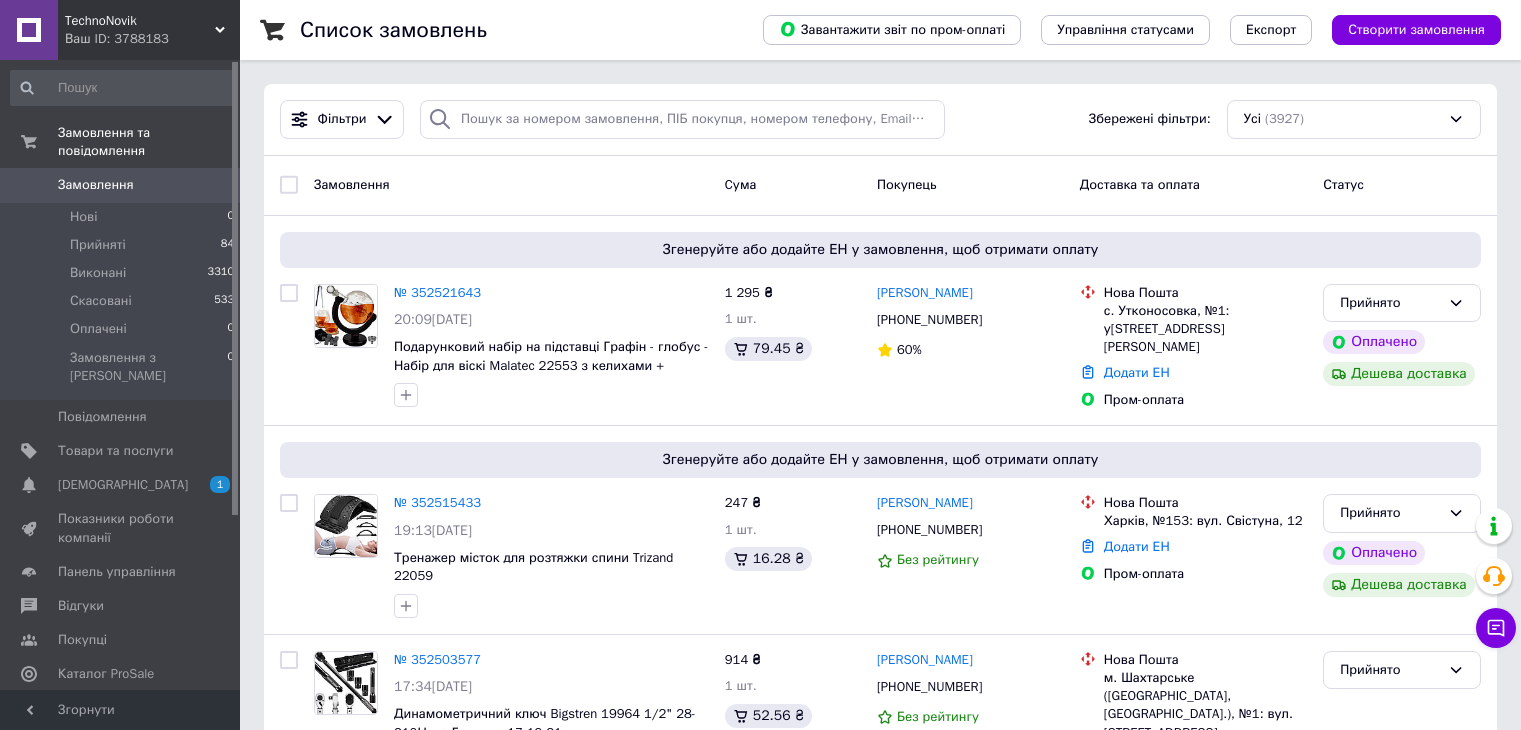 scroll, scrollTop: 0, scrollLeft: 0, axis: both 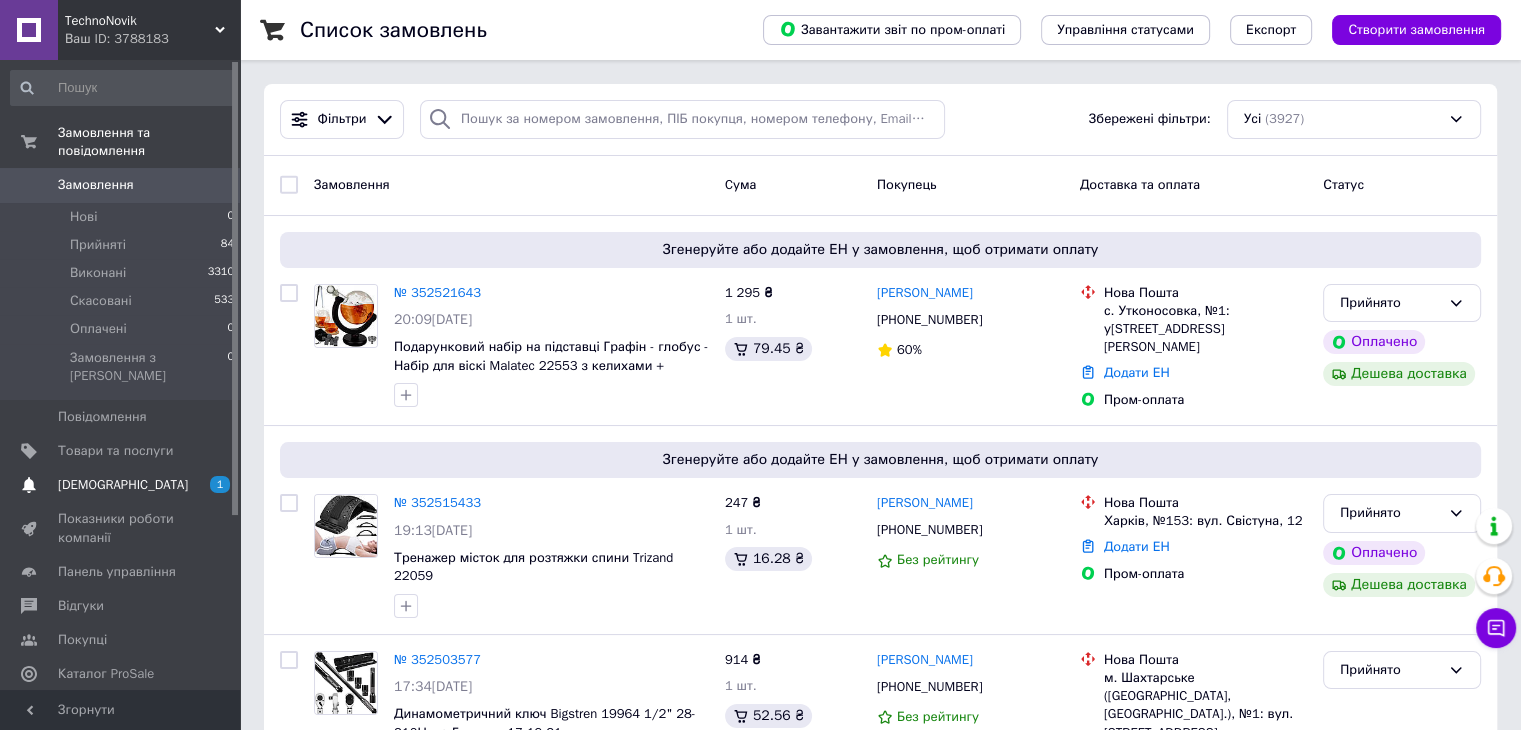 click on "[DEMOGRAPHIC_DATA]" at bounding box center (123, 485) 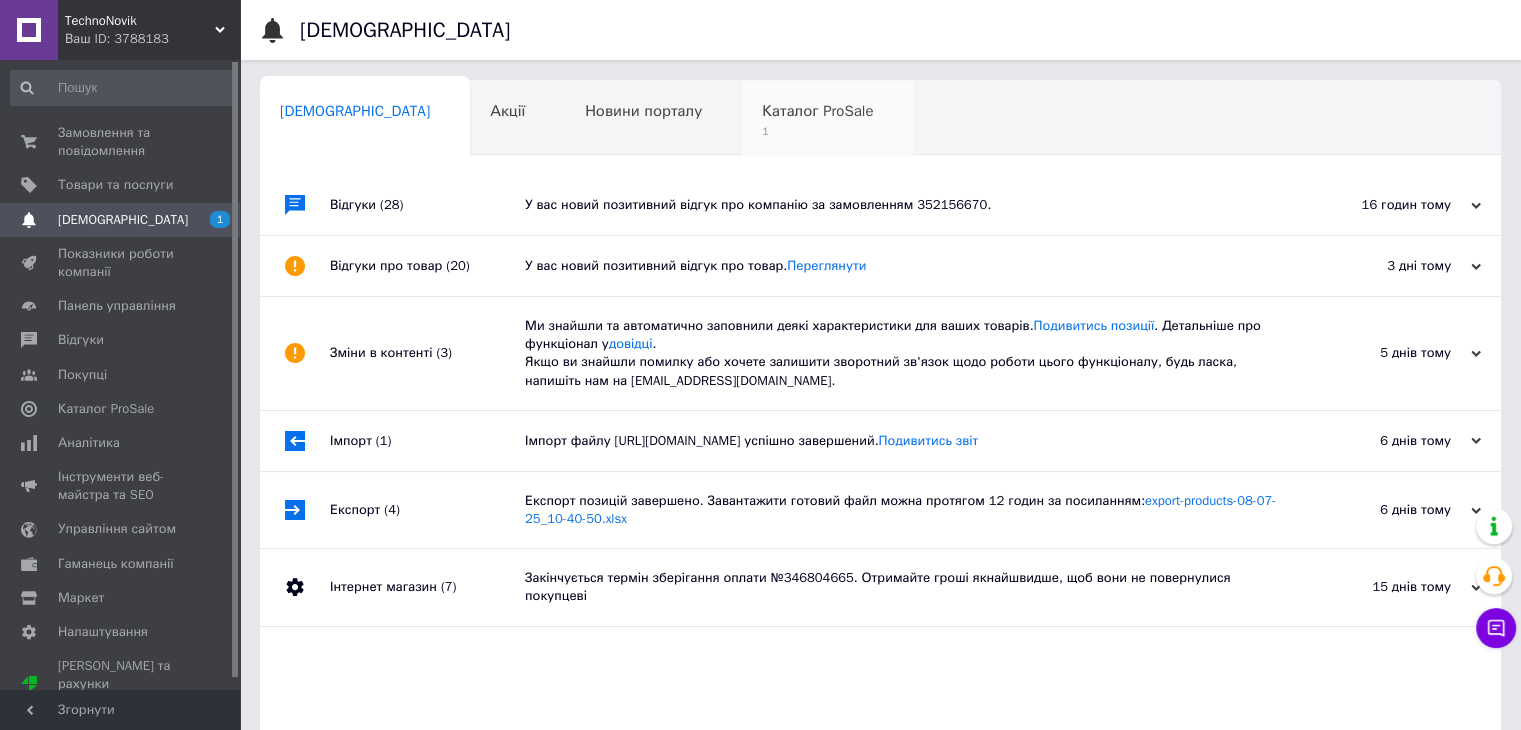 click on "1" at bounding box center (817, 131) 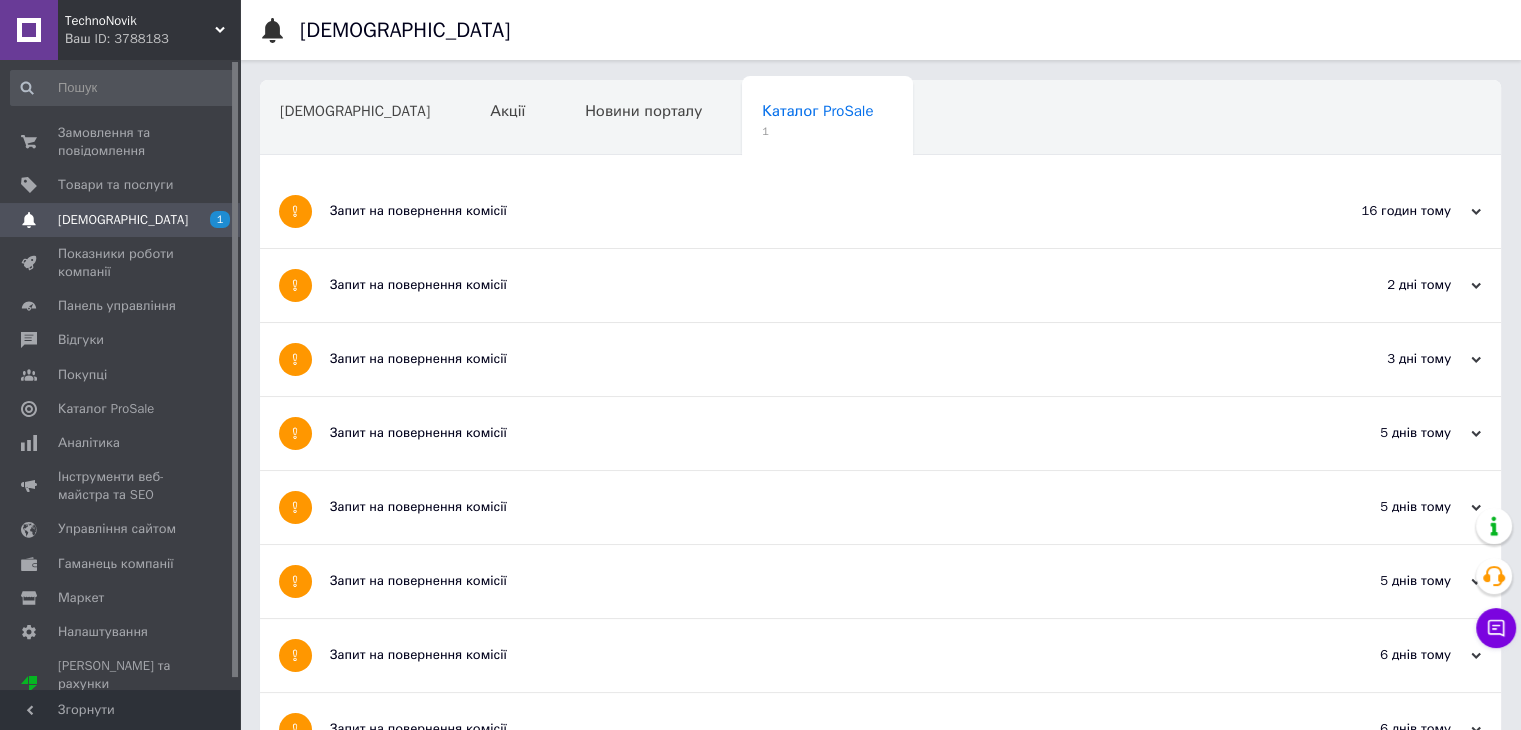 click on "Запит на повернення комісії" at bounding box center (805, 211) 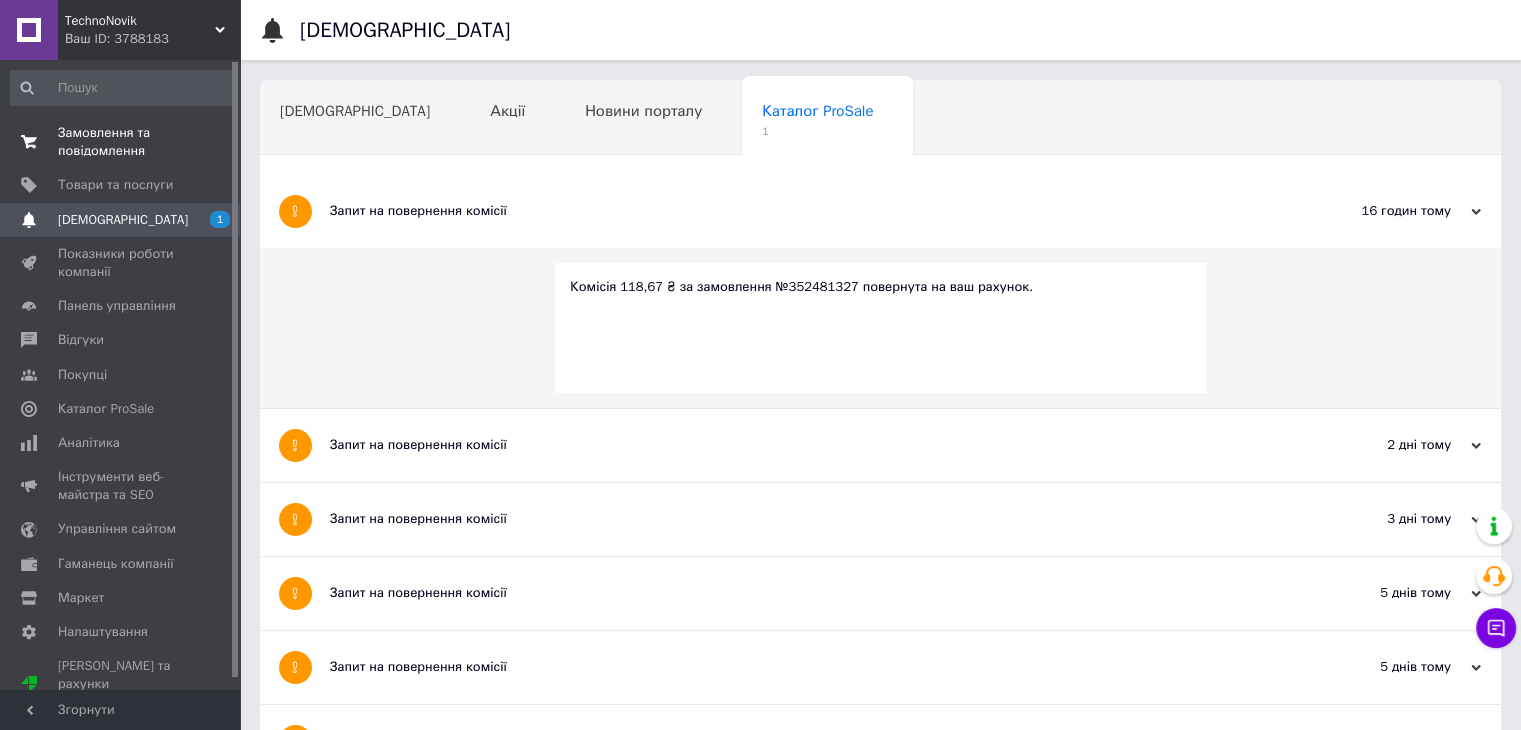 click on "Замовлення та повідомлення" at bounding box center [121, 142] 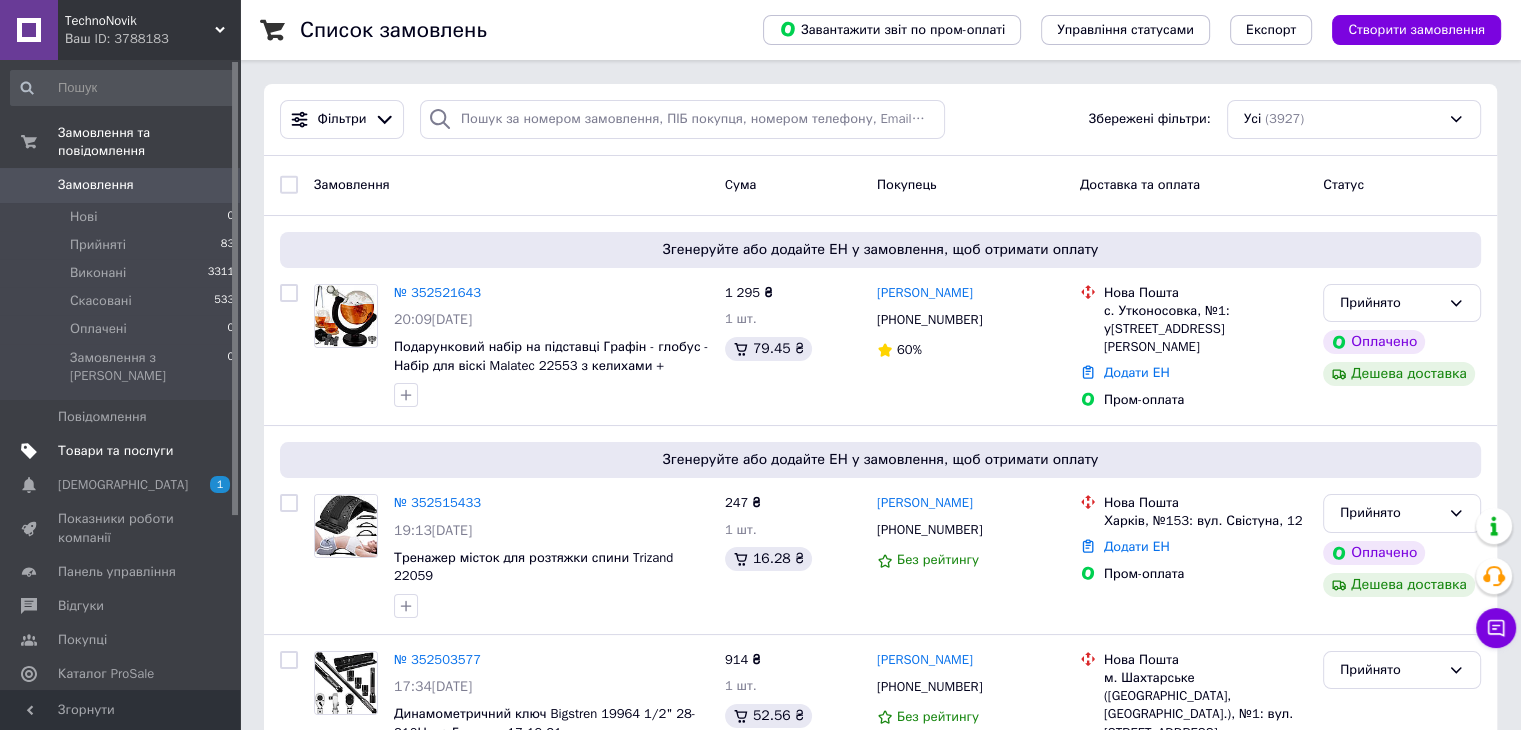 click on "Товари та послуги" at bounding box center (115, 451) 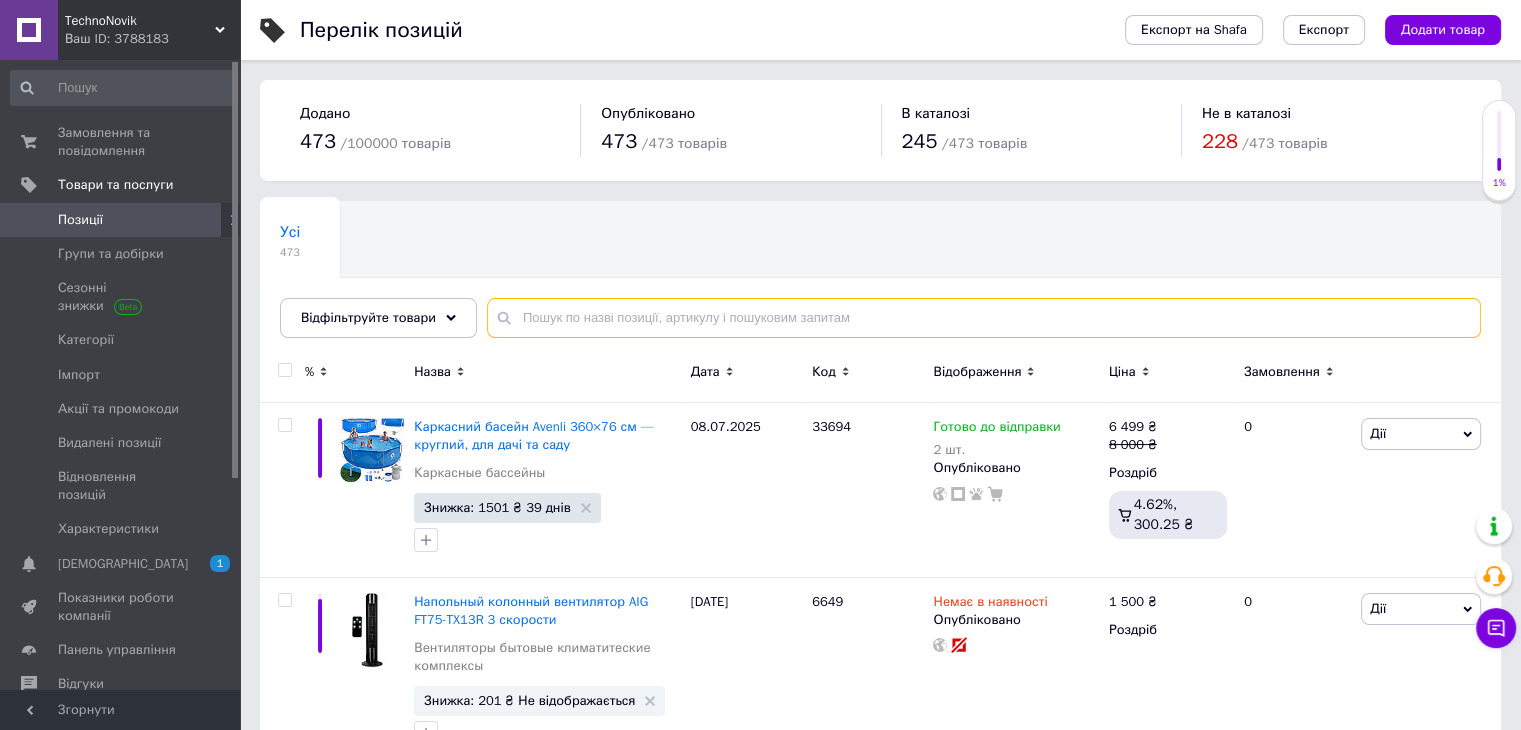 click at bounding box center (984, 318) 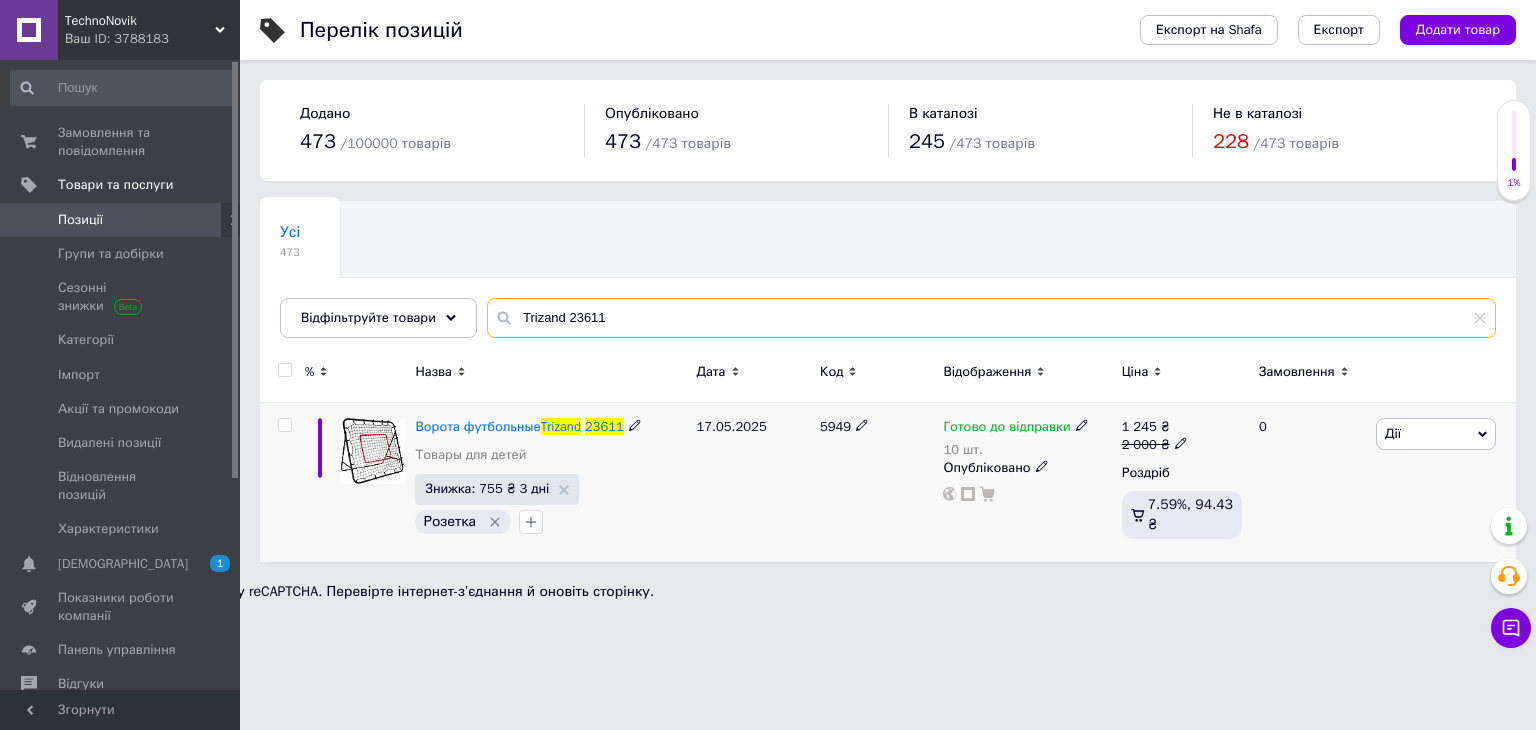 type on "Trizand 23611" 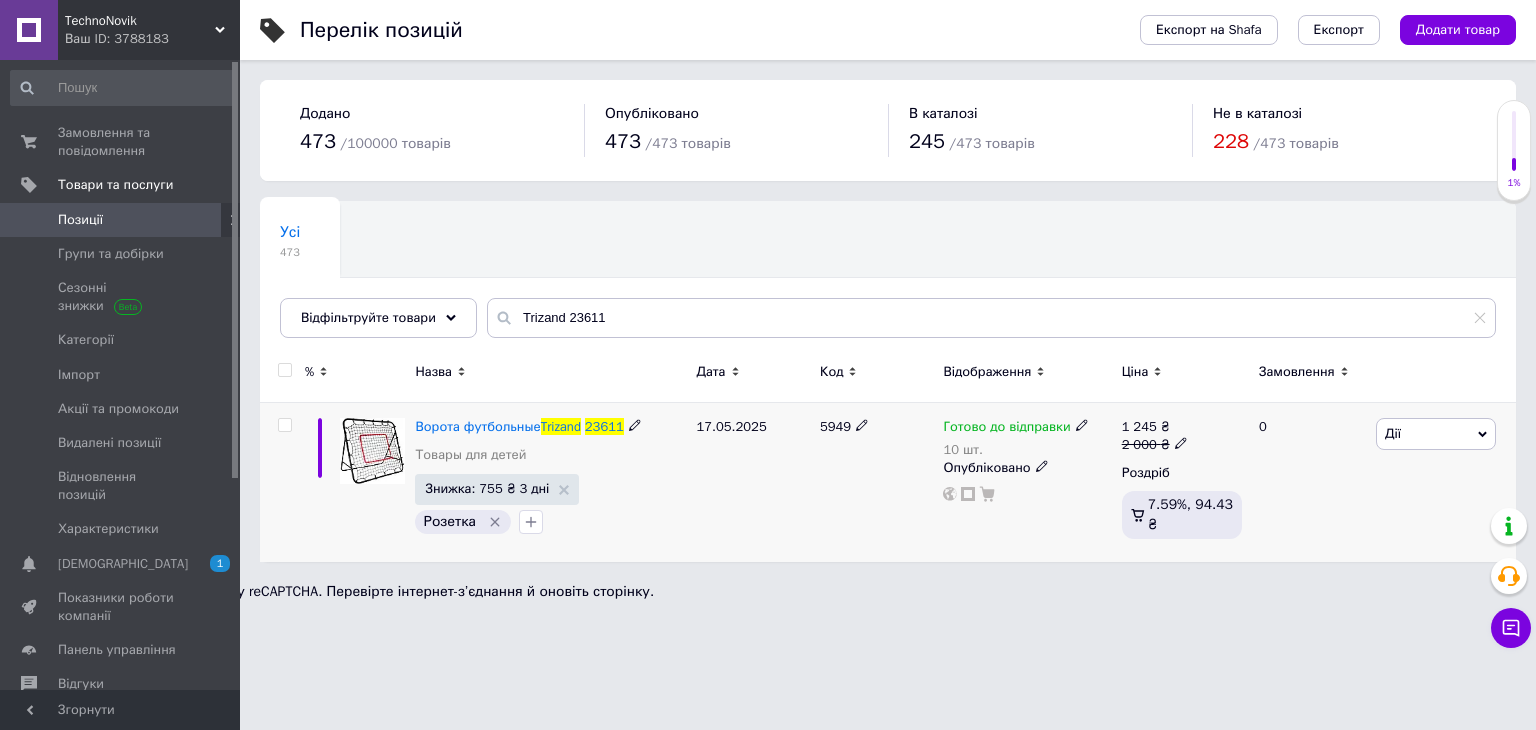 click on "Дії" at bounding box center [1436, 434] 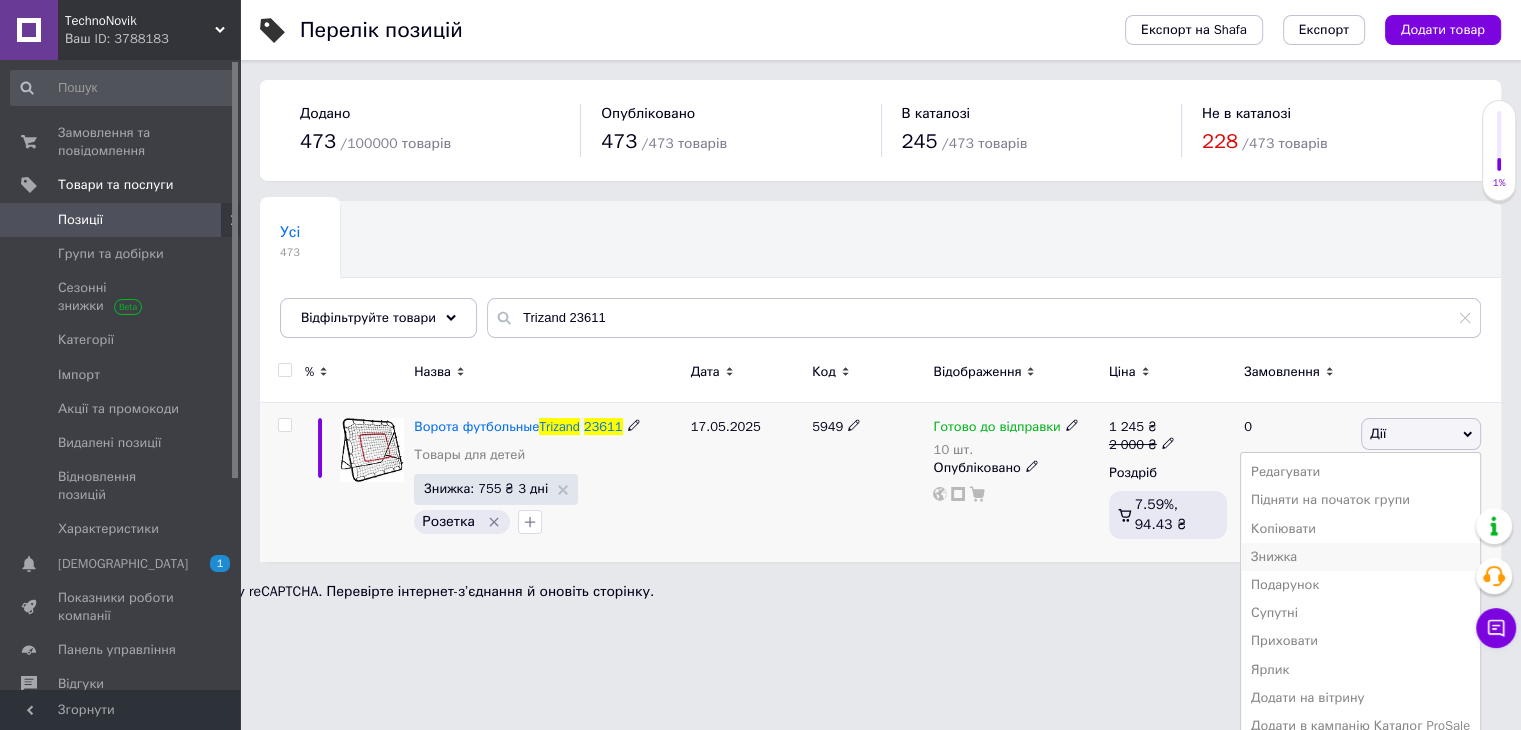 click on "Знижка" at bounding box center (1360, 557) 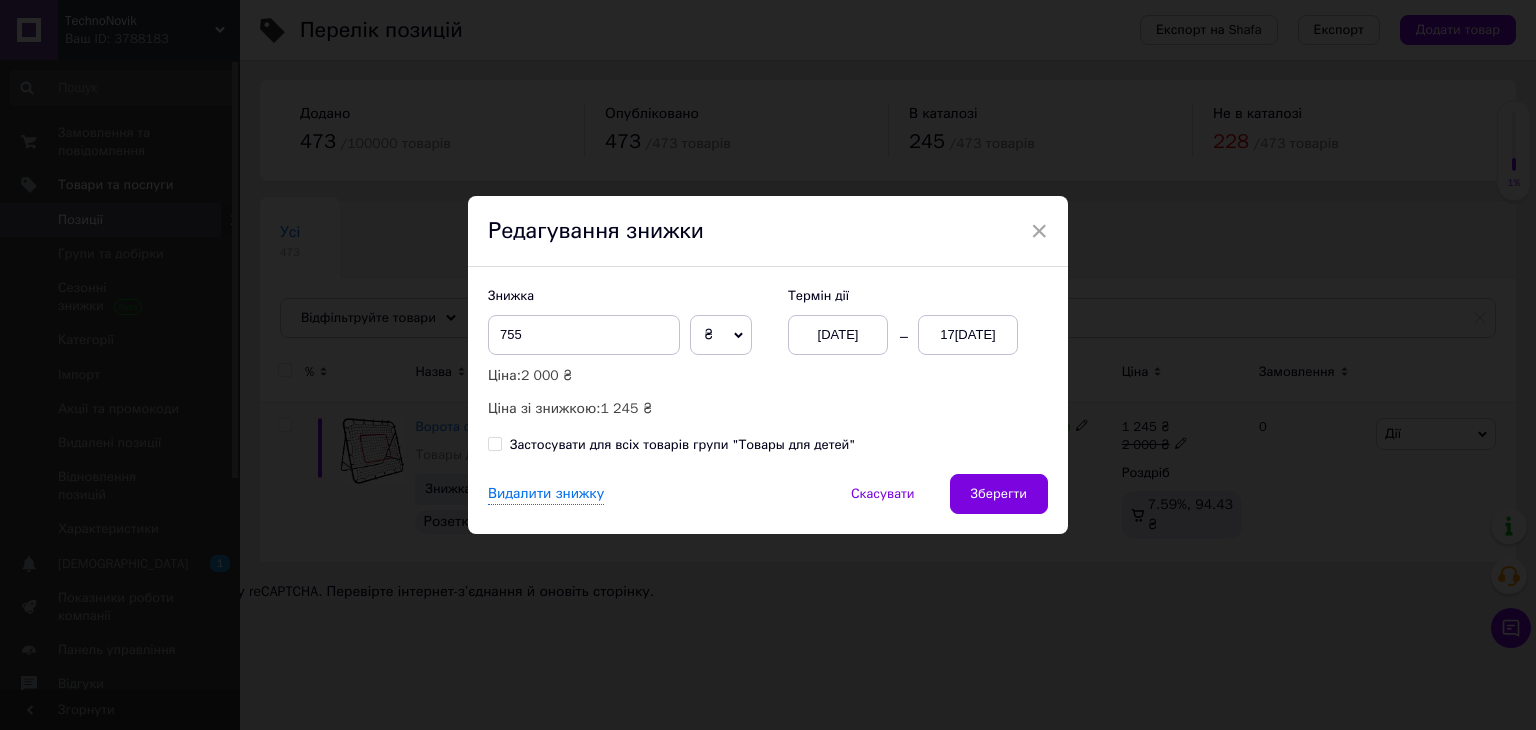 click on "17[DATE]" at bounding box center [968, 335] 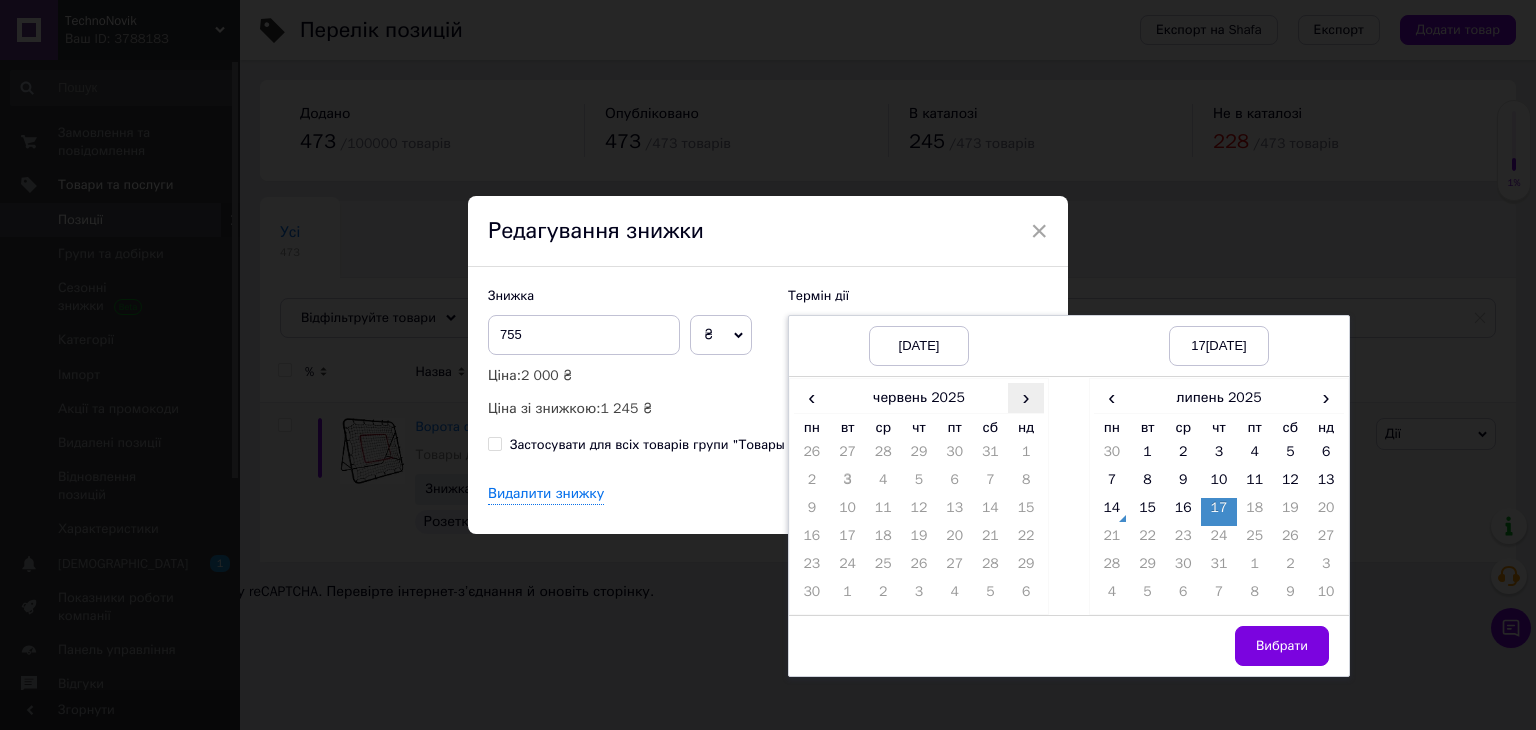 click on "›" at bounding box center (1026, 397) 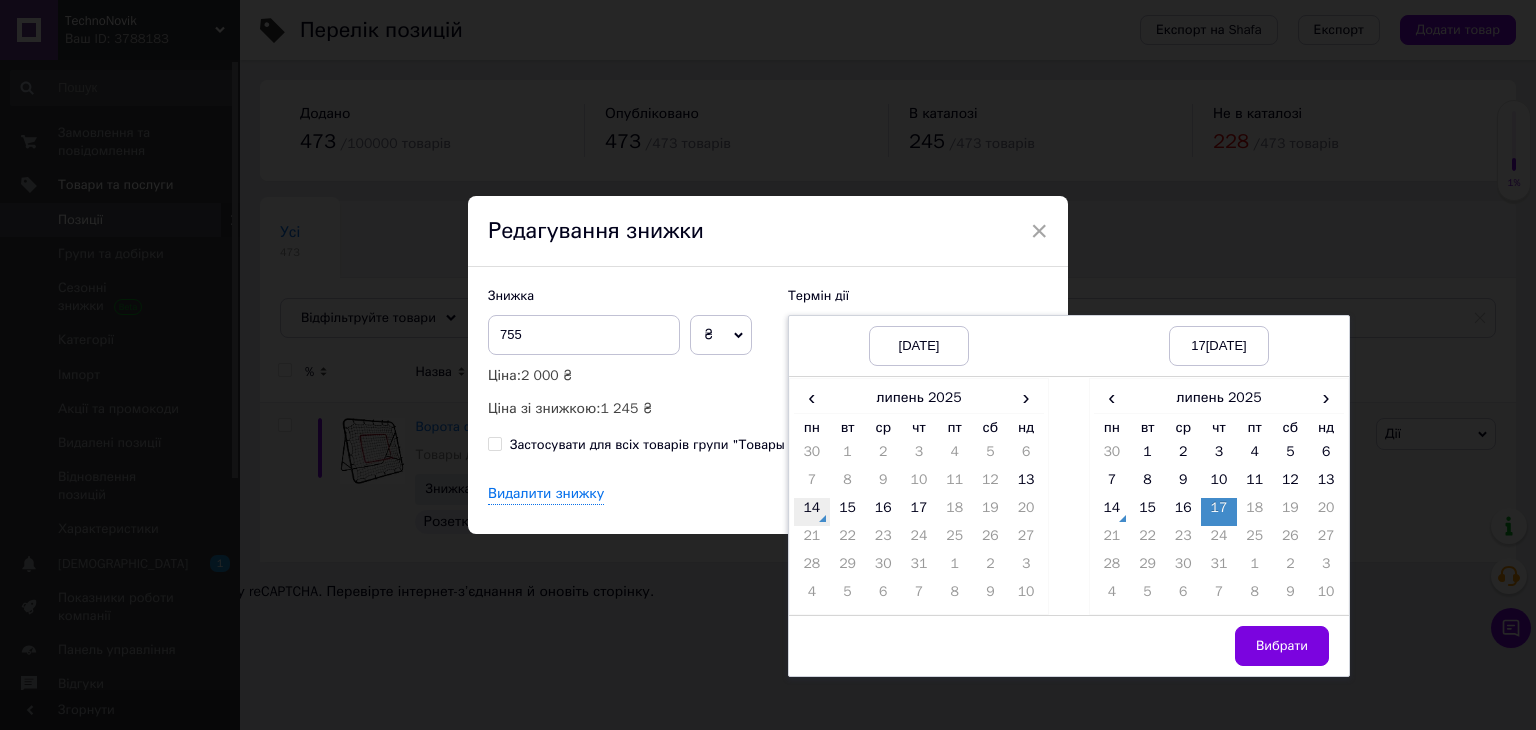click on "14" at bounding box center (812, 512) 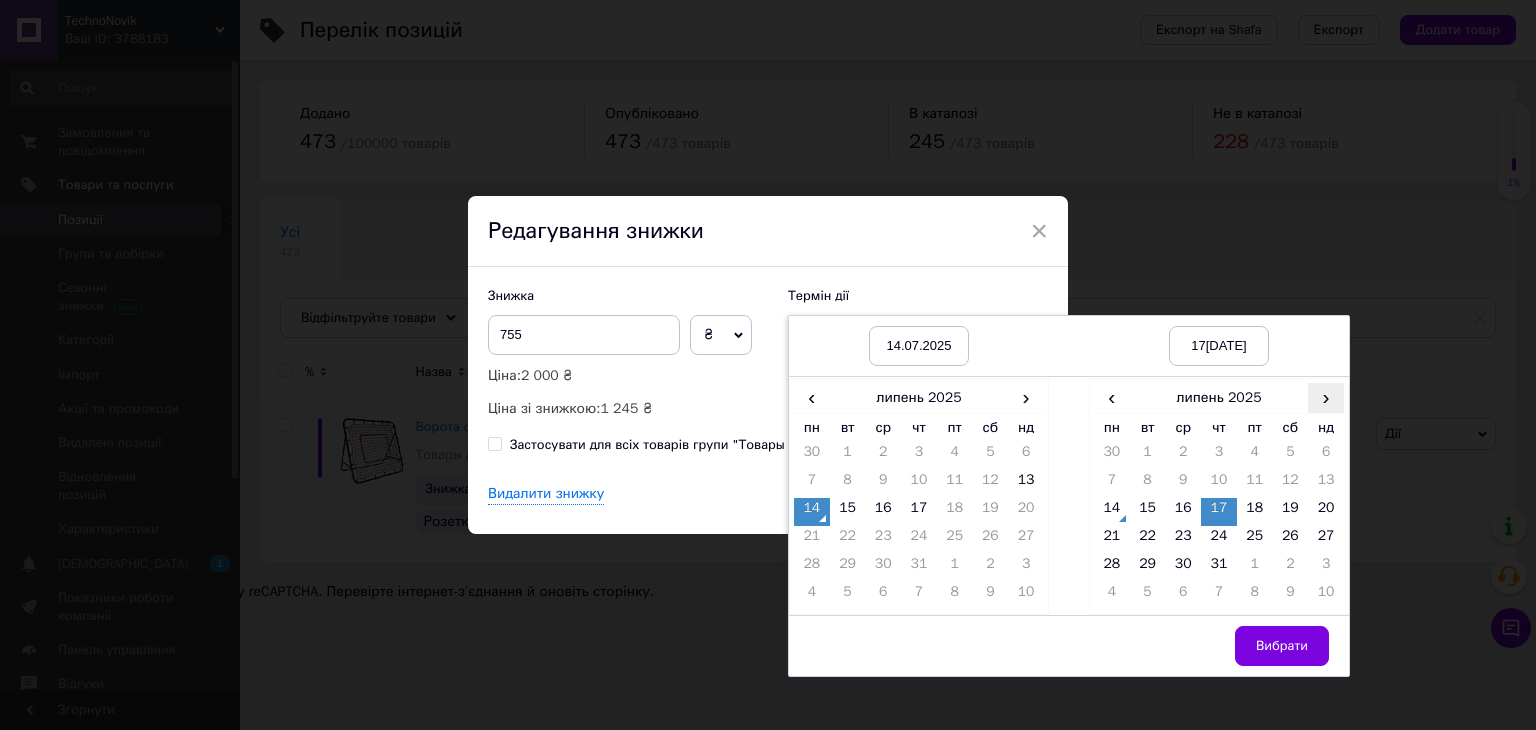 click on "›" at bounding box center (1326, 397) 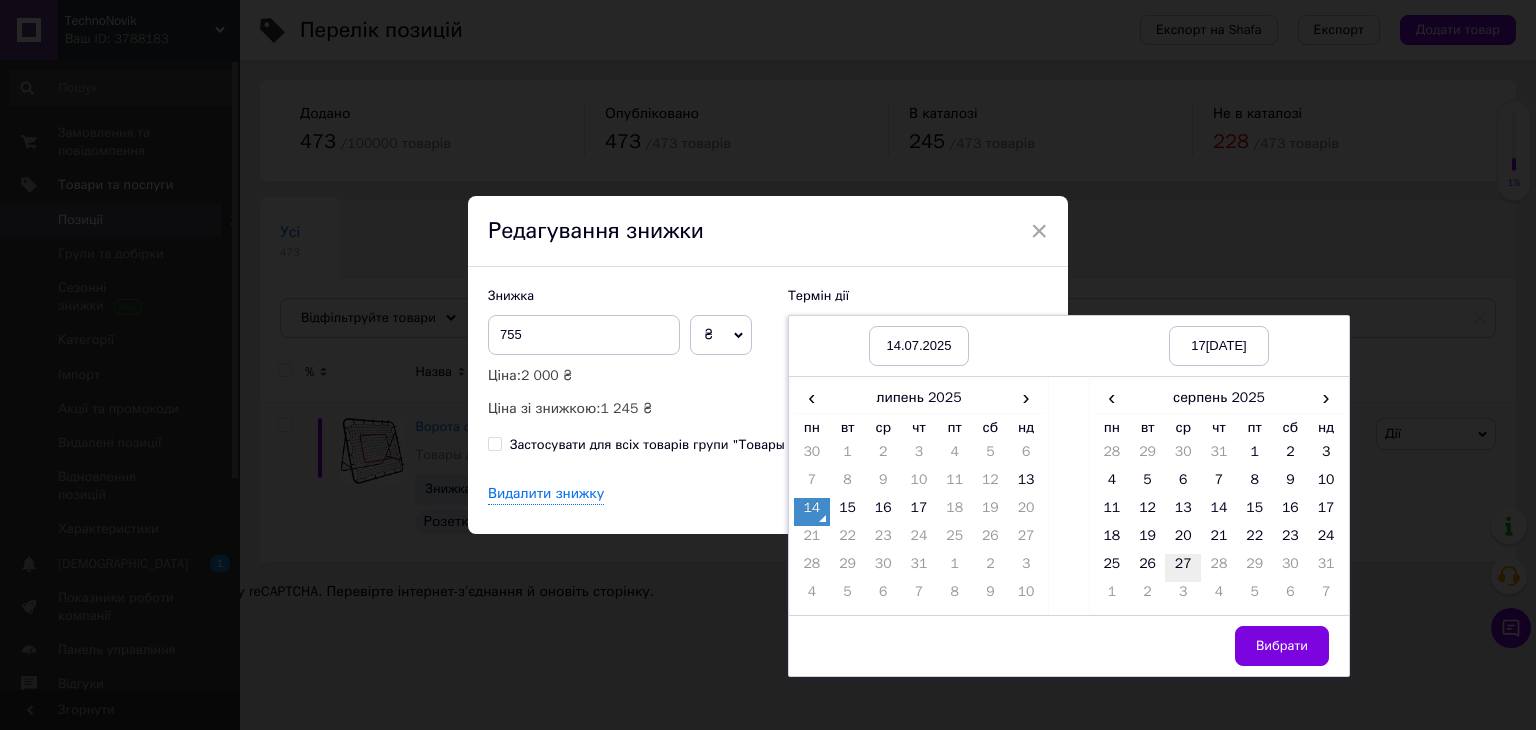 drag, startPoint x: 1179, startPoint y: 559, endPoint x: 1188, endPoint y: 570, distance: 14.21267 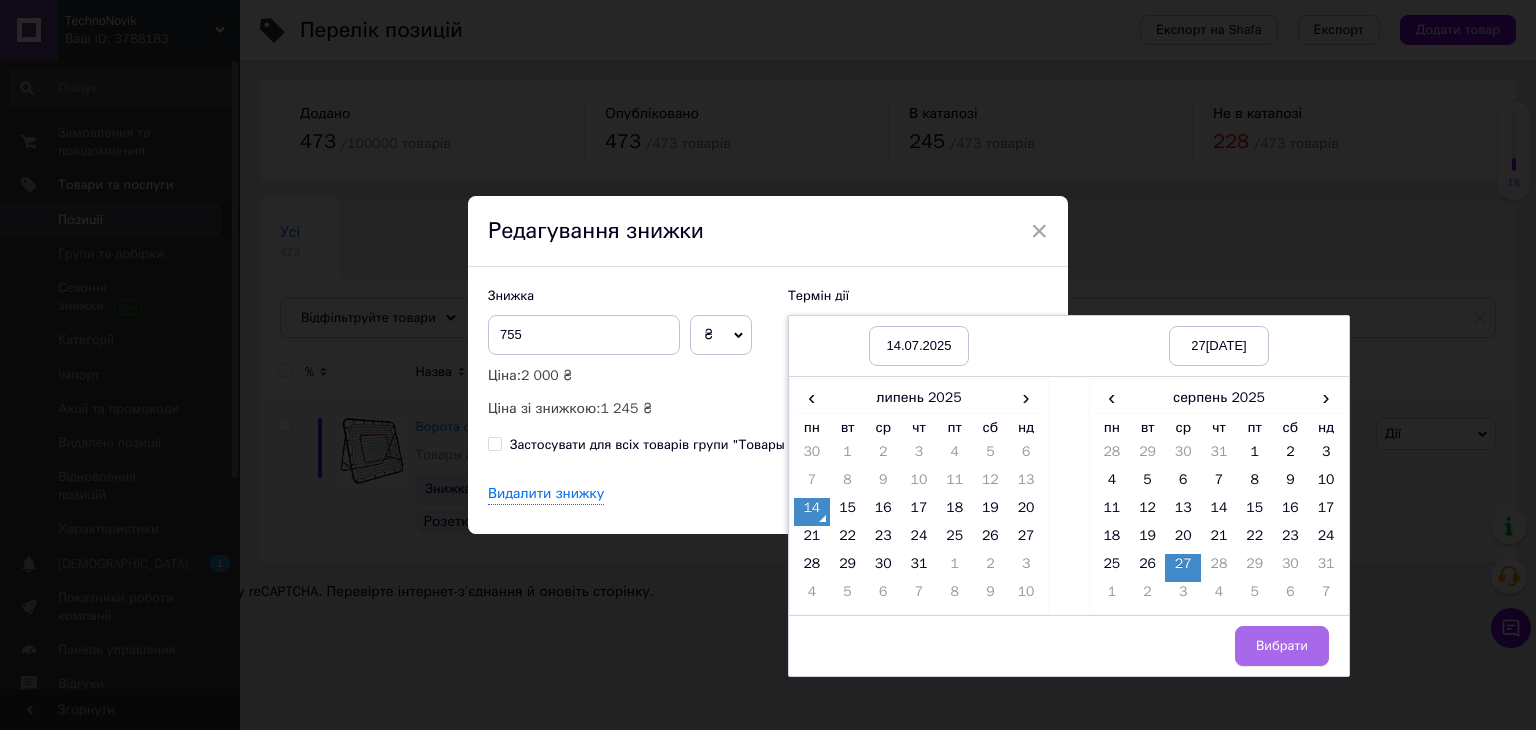 click on "Вибрати" at bounding box center (1282, 646) 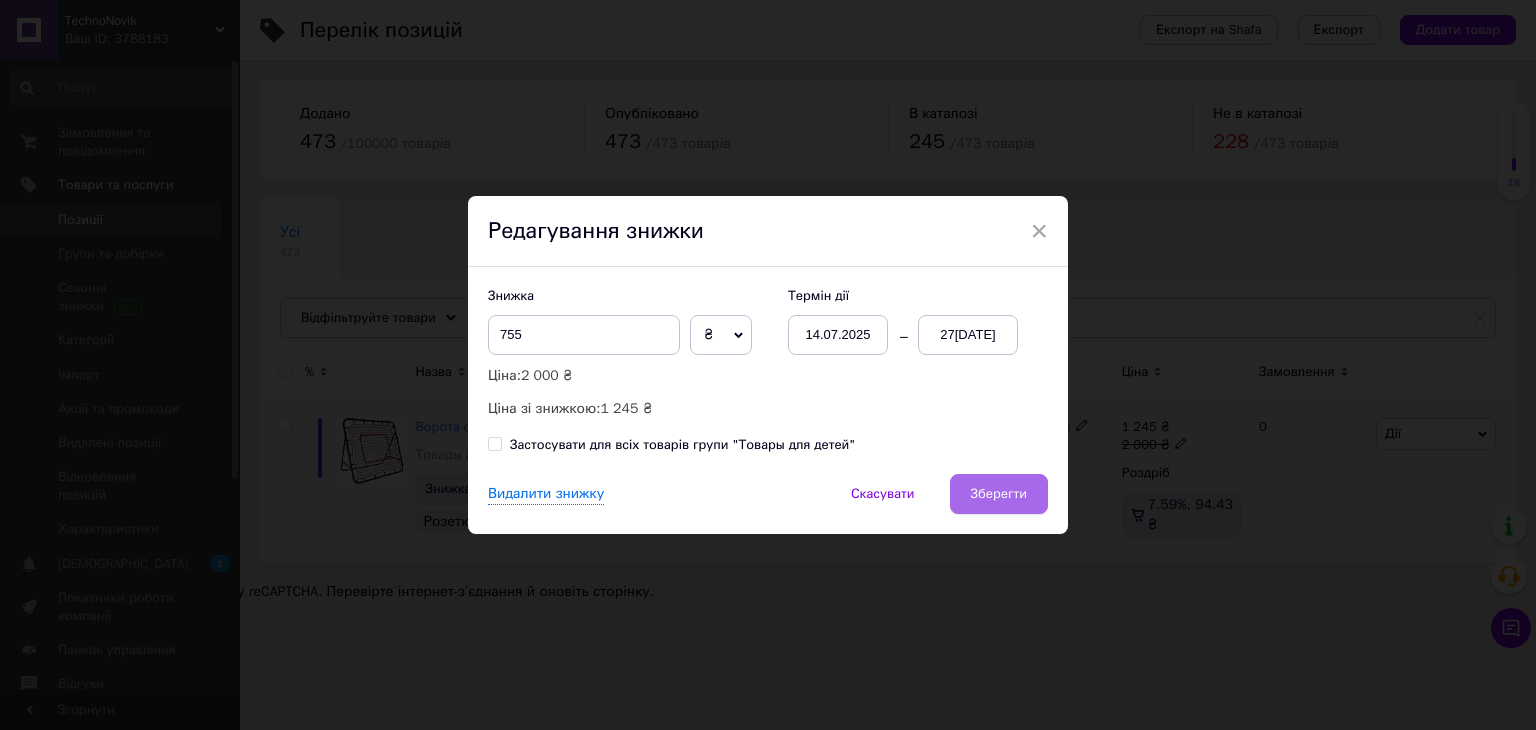 click on "Зберегти" at bounding box center (999, 494) 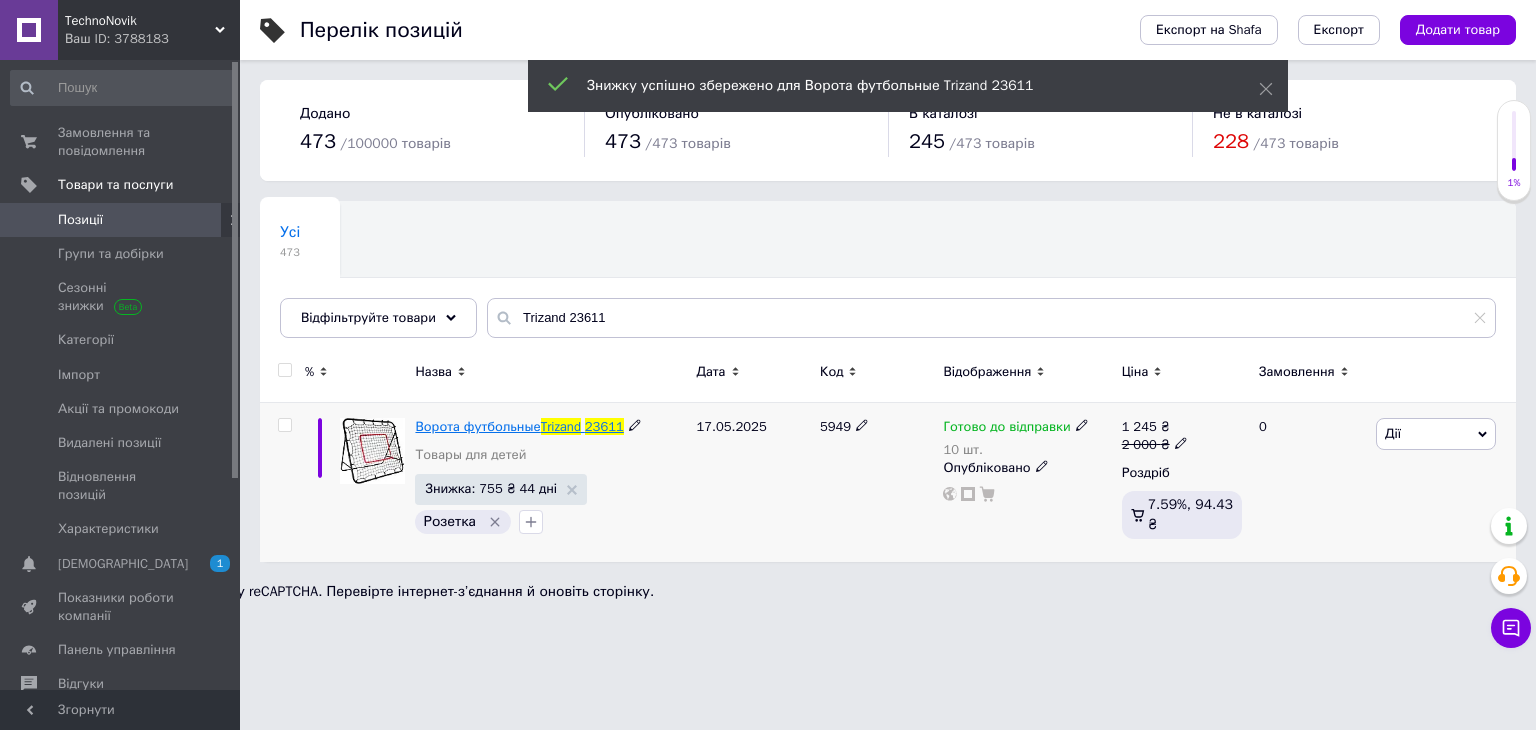 click on "Ворота футбольные" at bounding box center [477, 426] 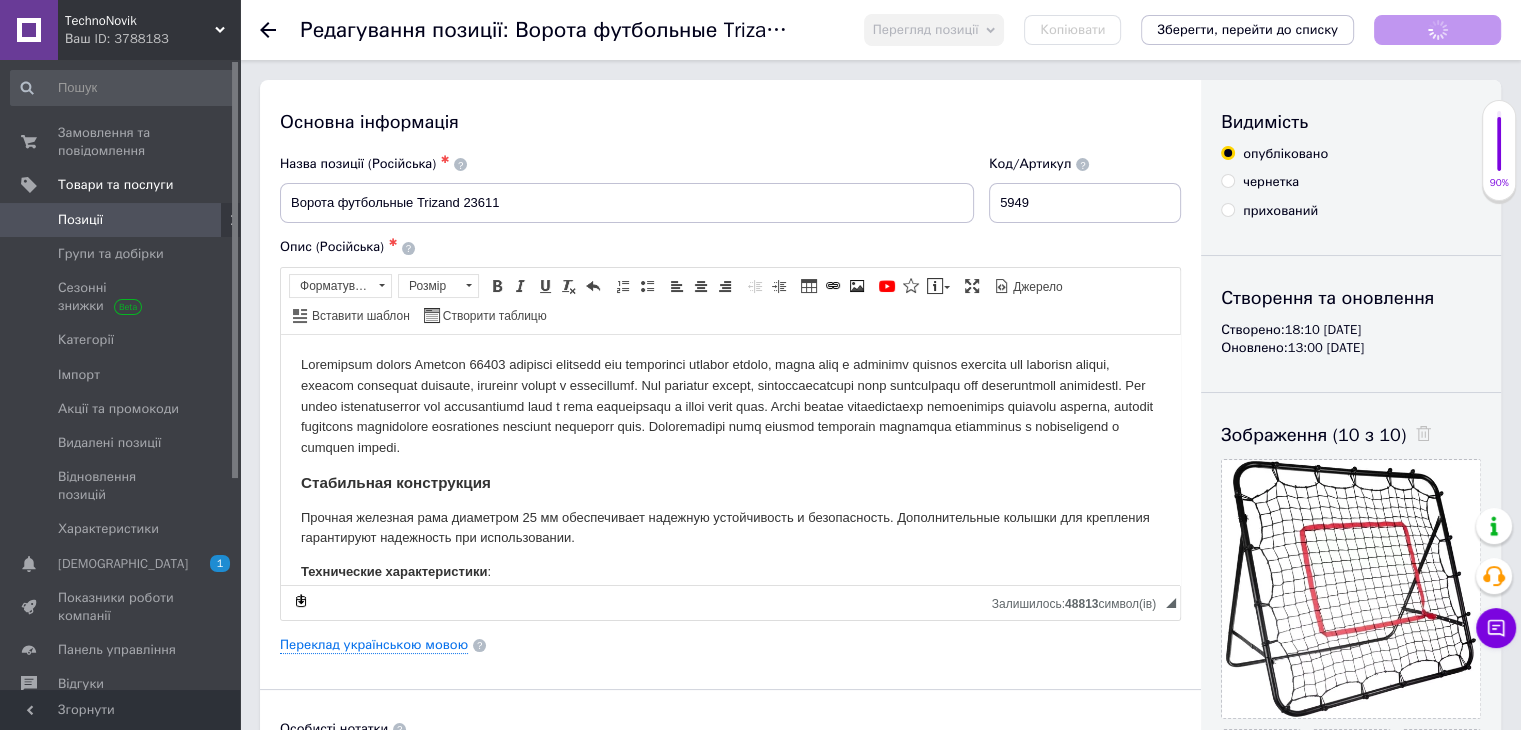 scroll, scrollTop: 0, scrollLeft: 0, axis: both 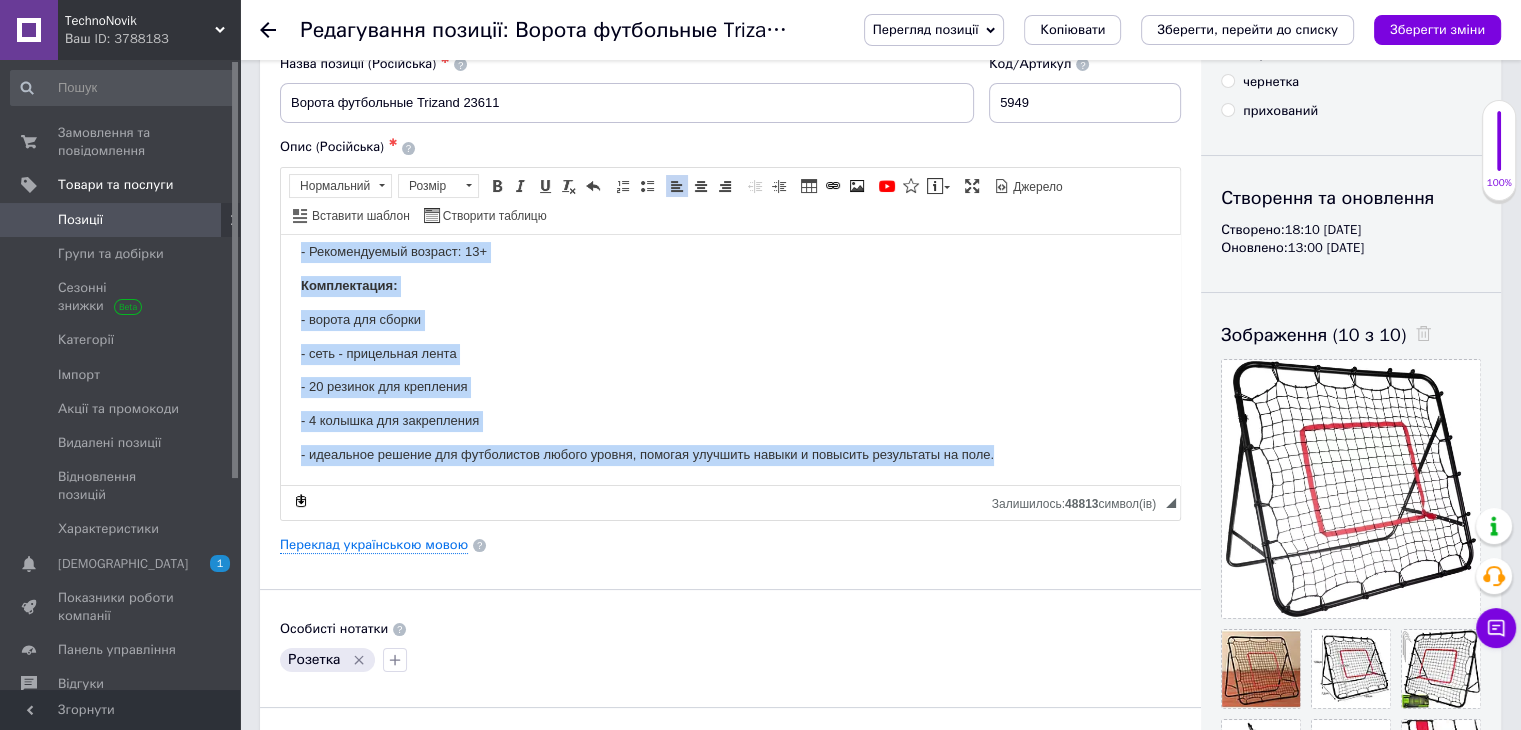 drag, startPoint x: 295, startPoint y: 261, endPoint x: 1015, endPoint y: 475, distance: 751.1298 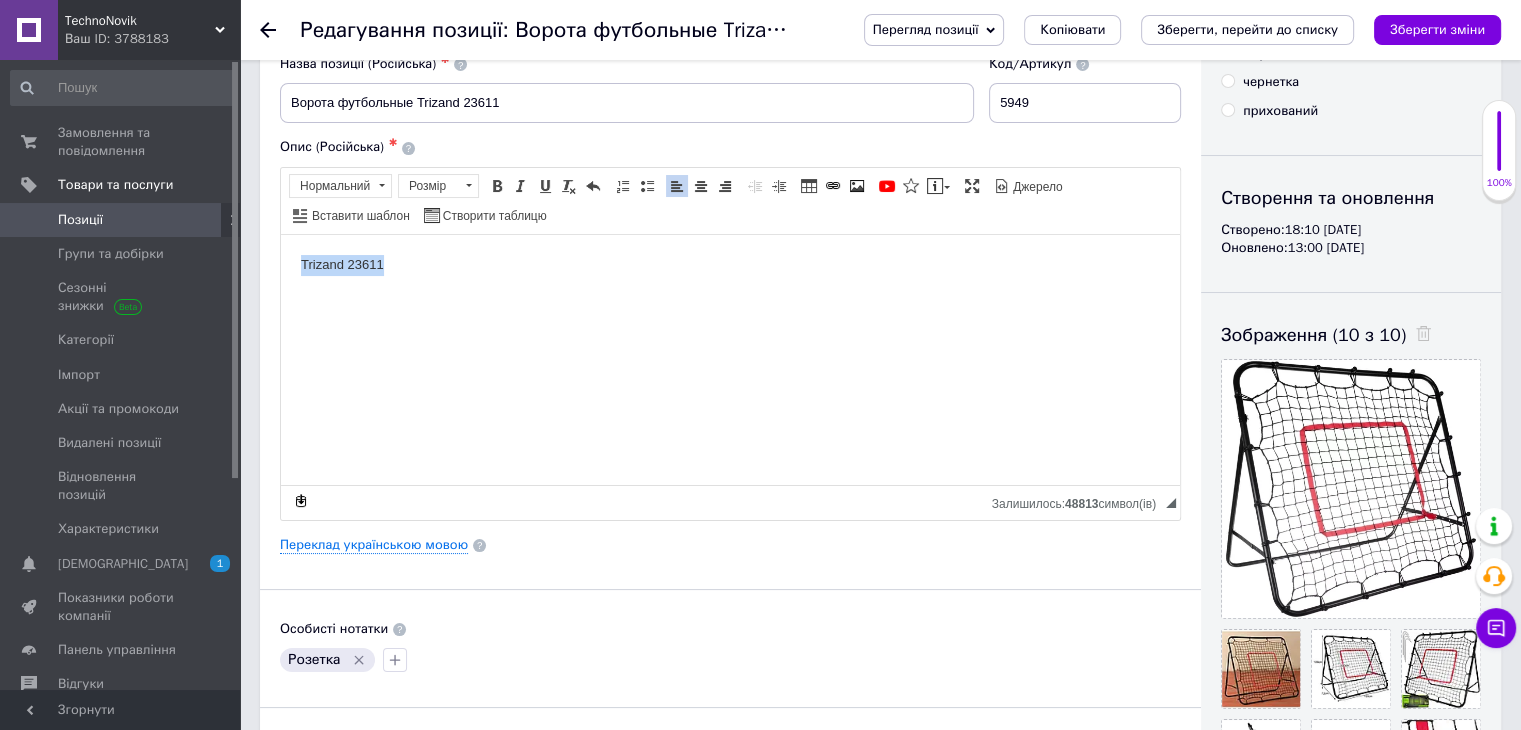 scroll, scrollTop: 0, scrollLeft: 0, axis: both 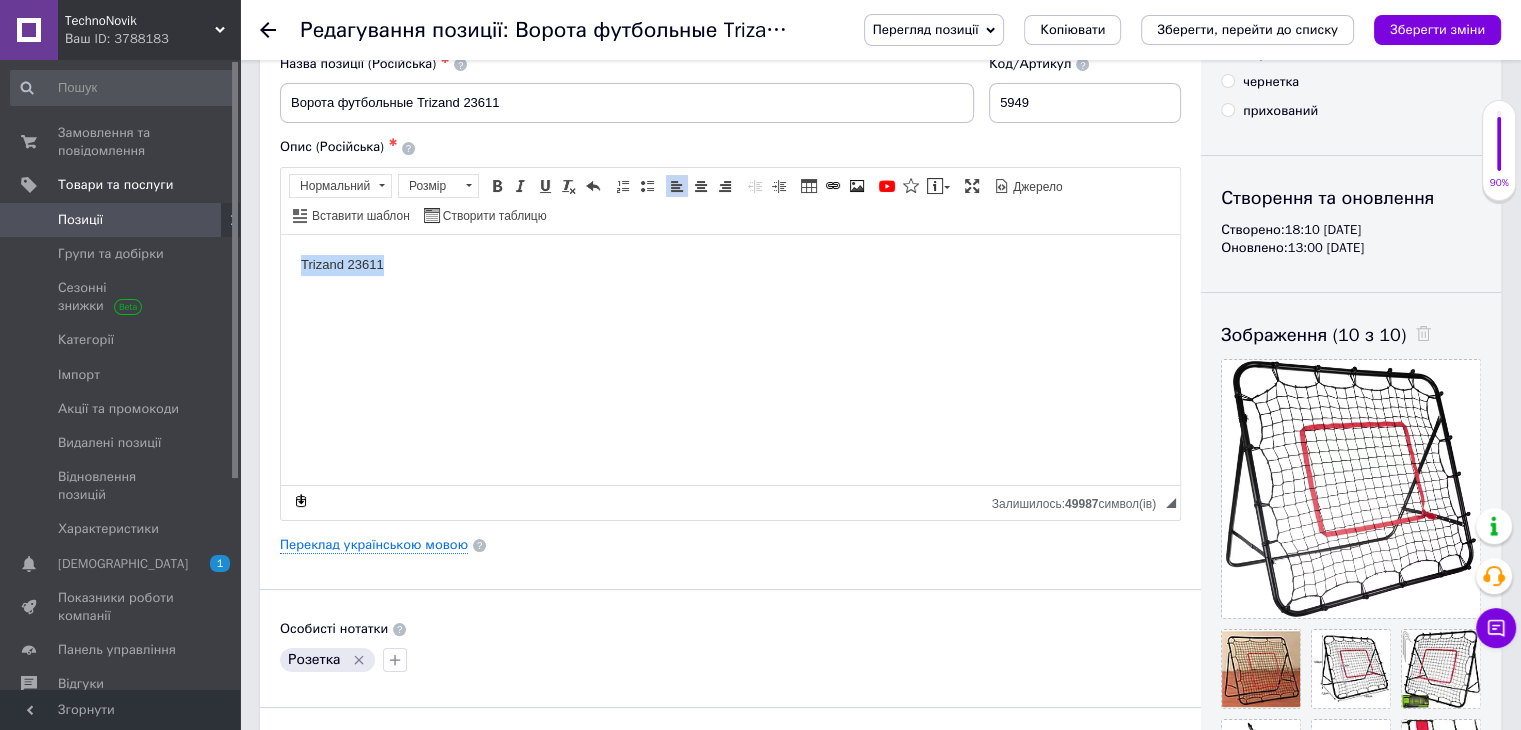 drag, startPoint x: 389, startPoint y: 263, endPoint x: 296, endPoint y: 262, distance: 93.00538 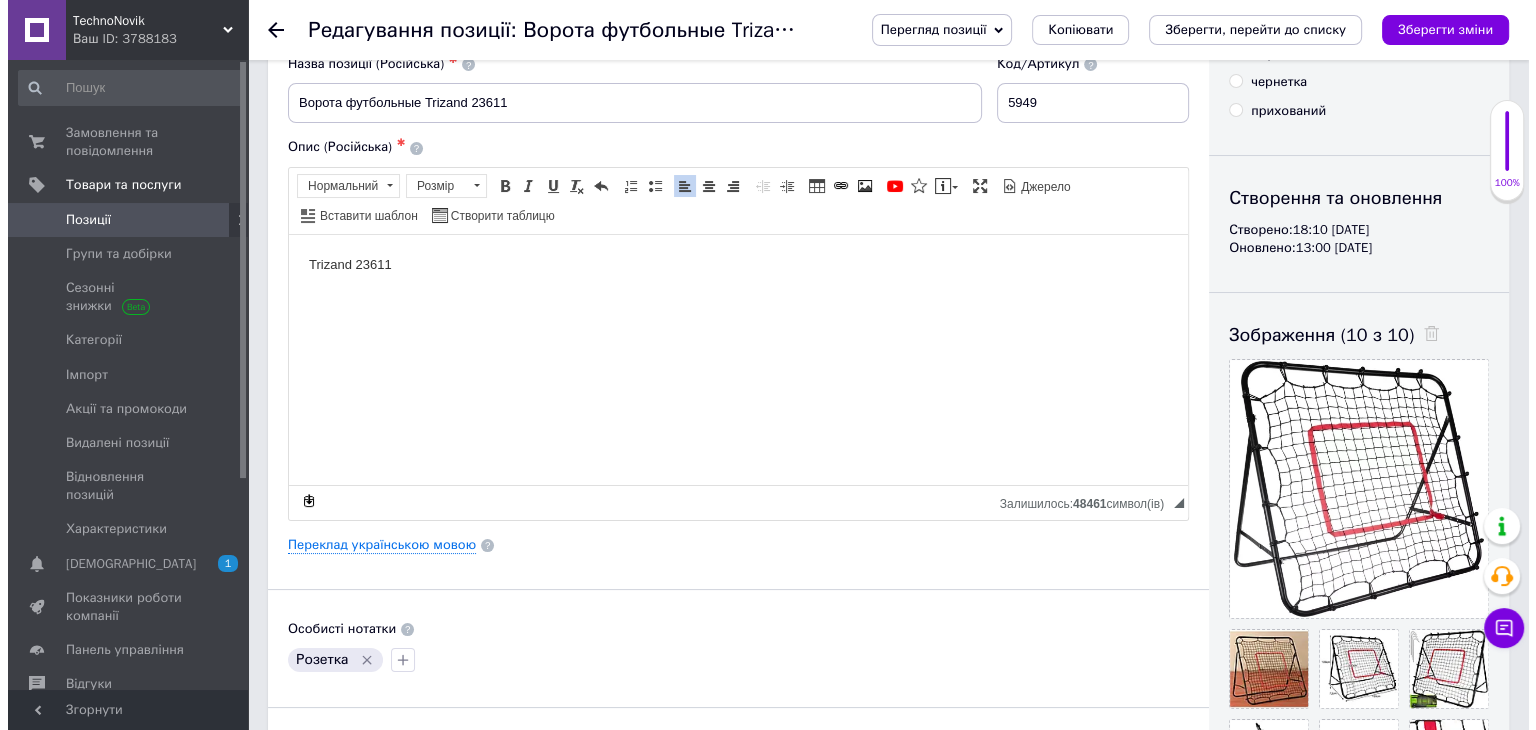 scroll, scrollTop: 286, scrollLeft: 0, axis: vertical 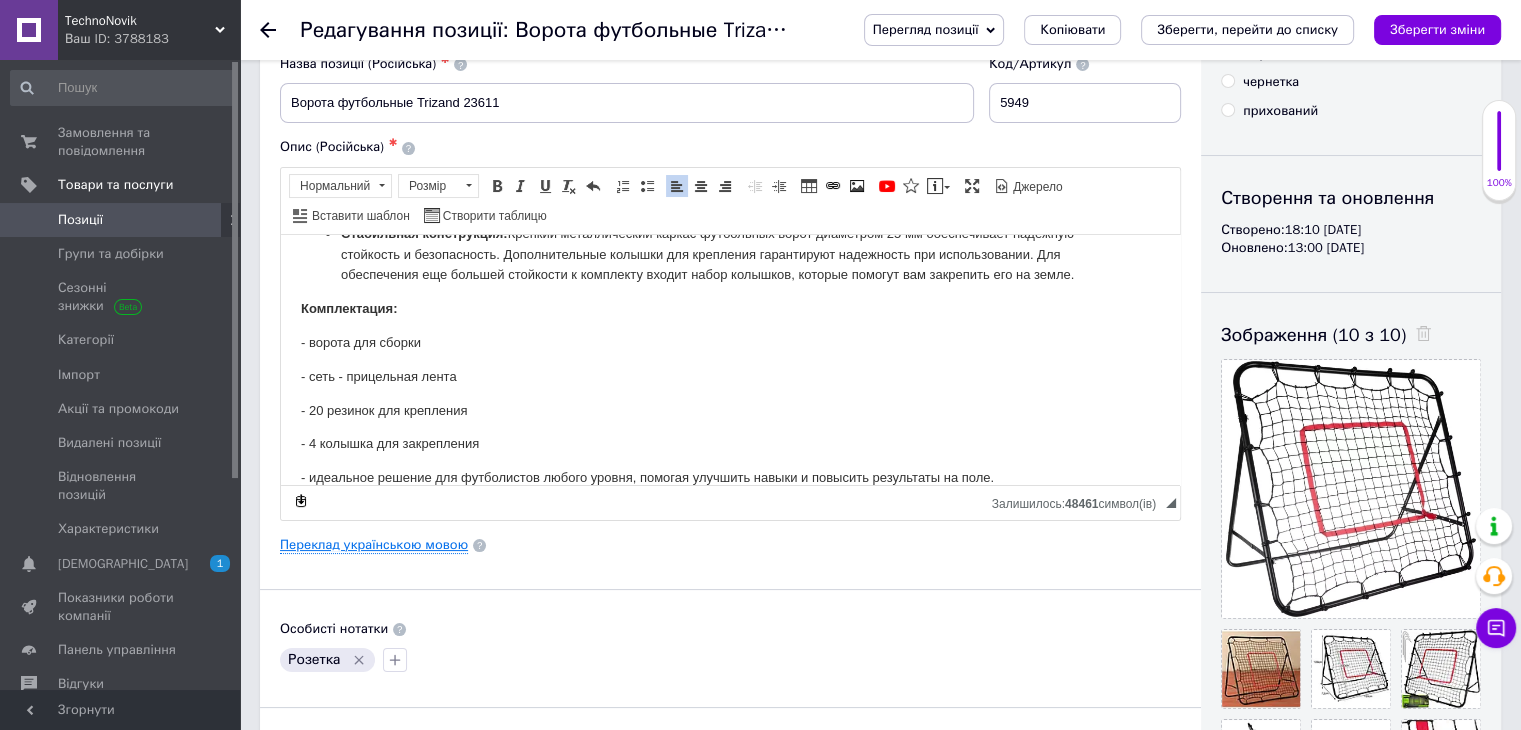 click on "Переклад українською мовою" at bounding box center [374, 545] 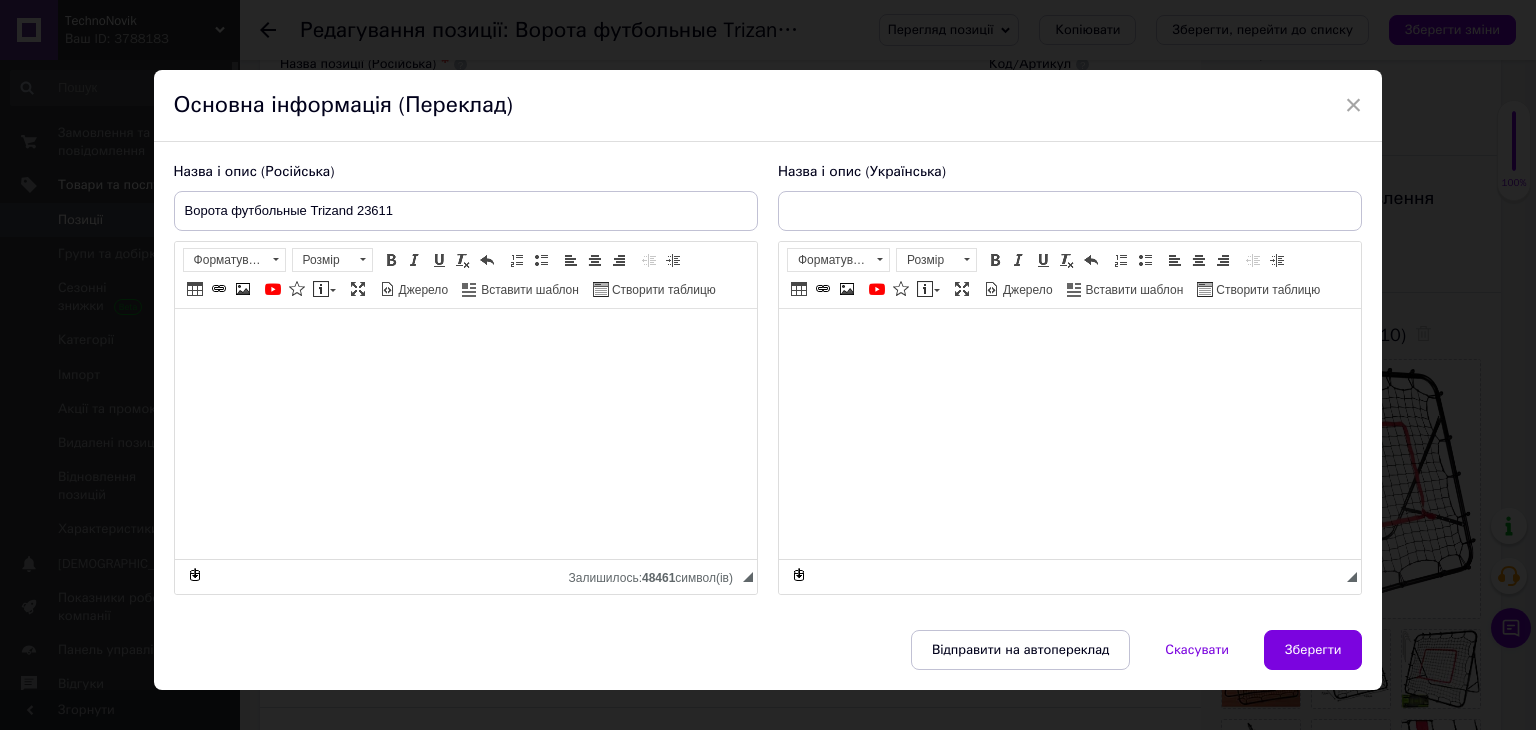 type on "Ворота футбольні Trizand 23611" 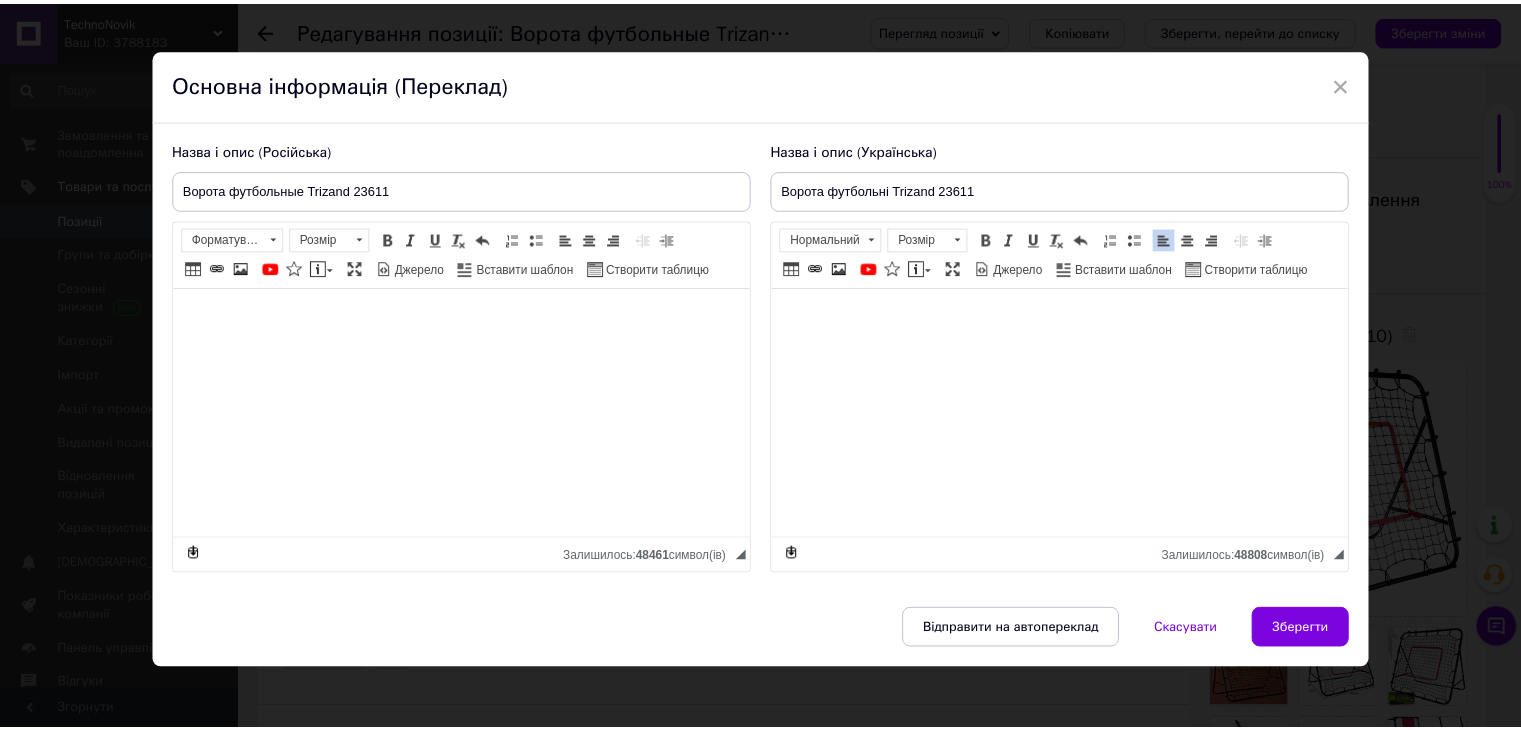scroll, scrollTop: 28, scrollLeft: 0, axis: vertical 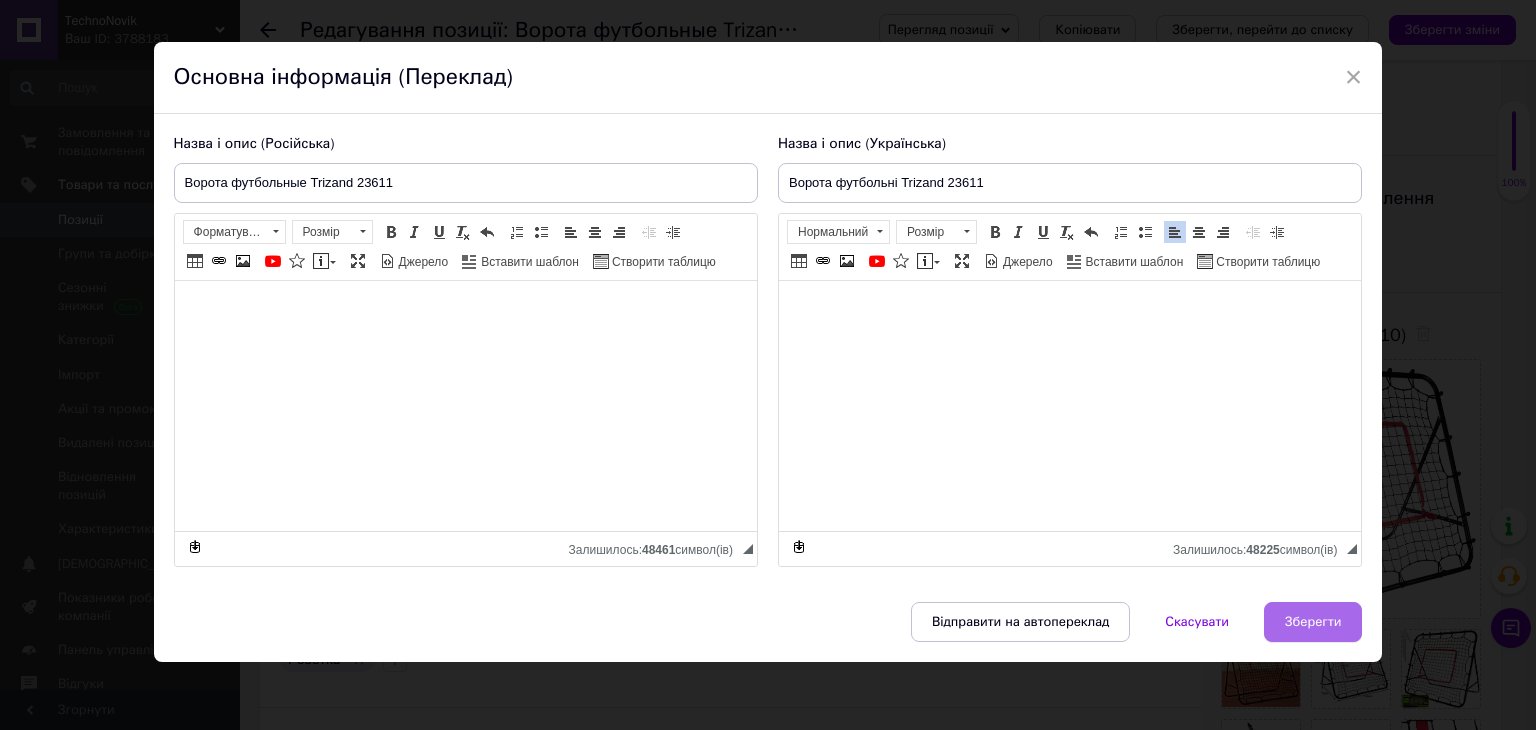 click on "Зберегти" at bounding box center (1313, 622) 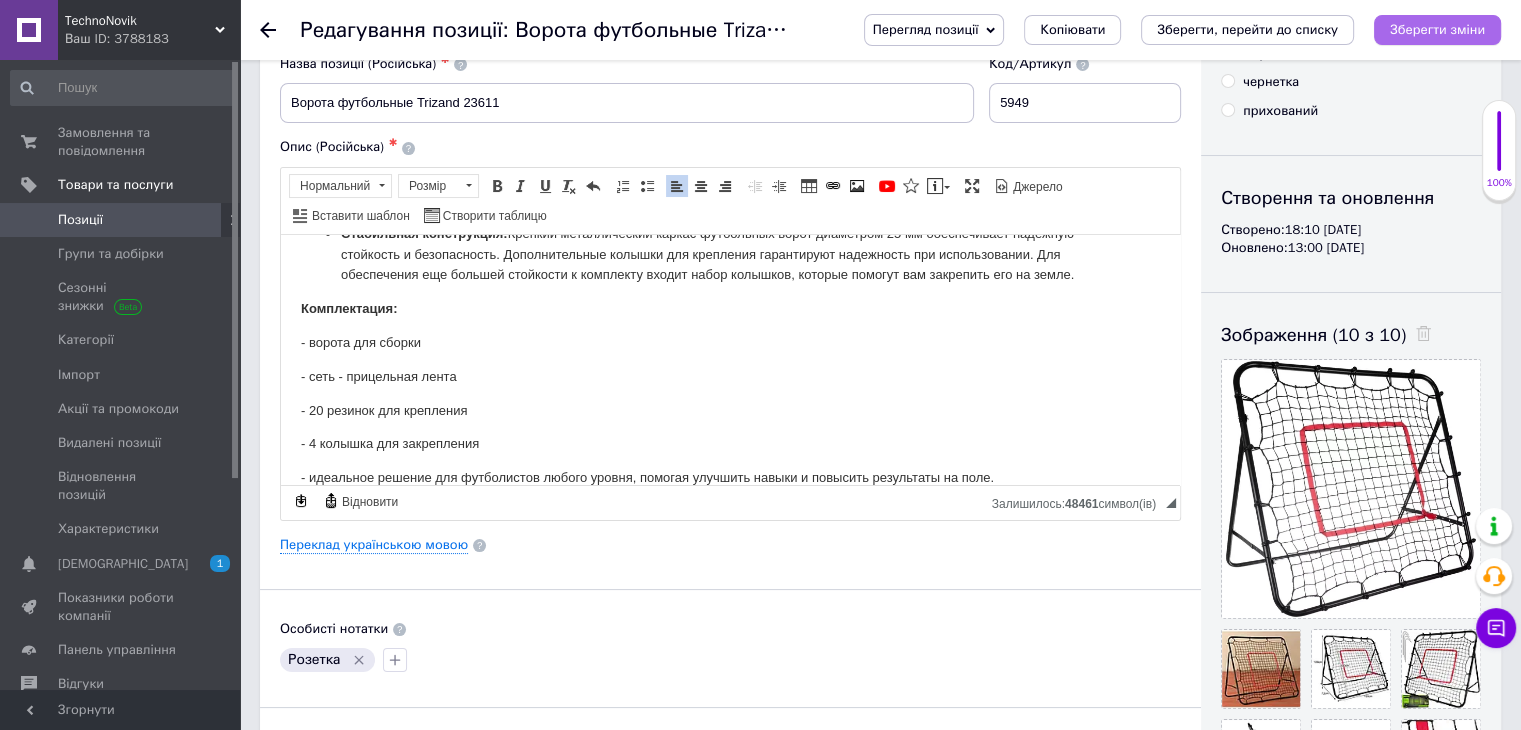click on "Зберегти зміни" at bounding box center (1437, 29) 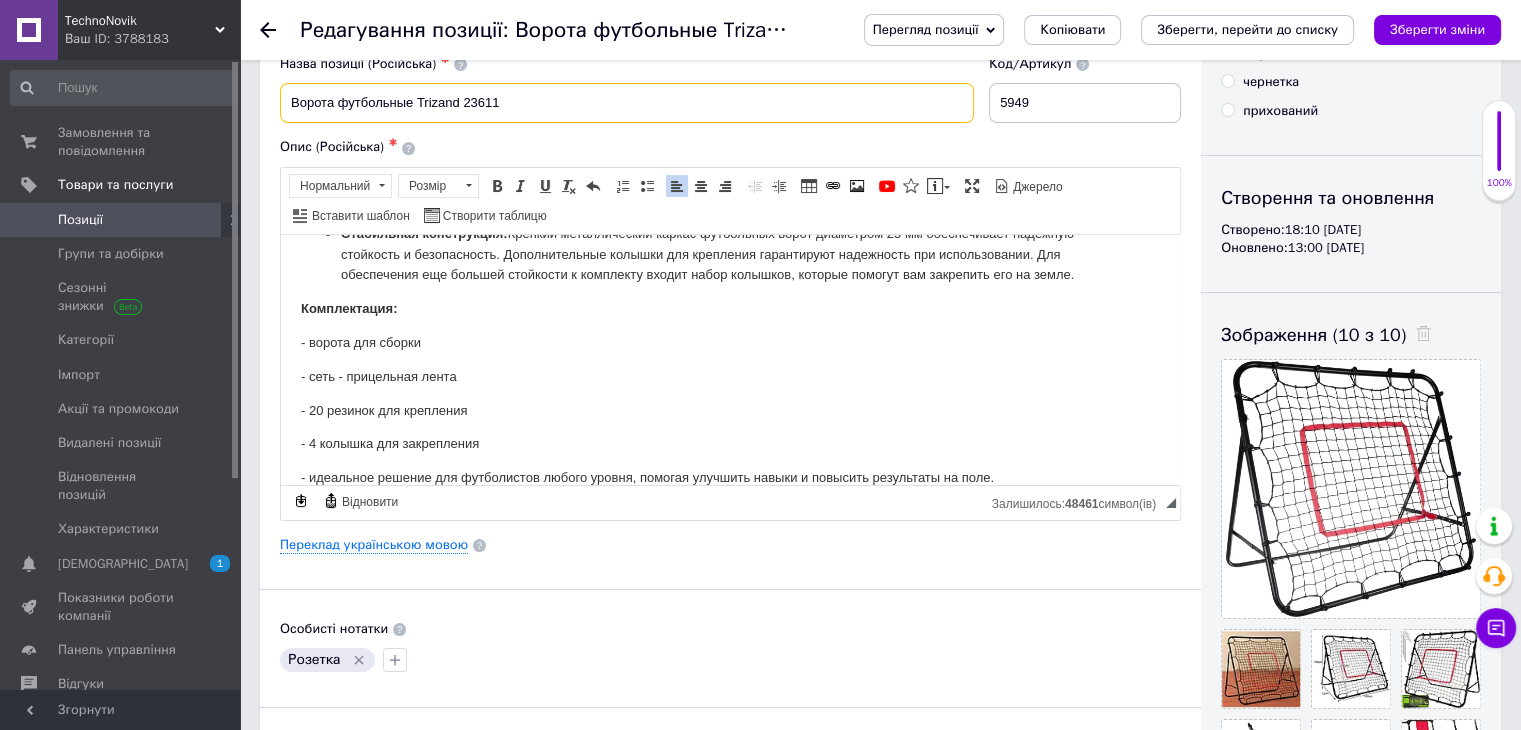 drag, startPoint x: 346, startPoint y: 97, endPoint x: 287, endPoint y: 104, distance: 59.413803 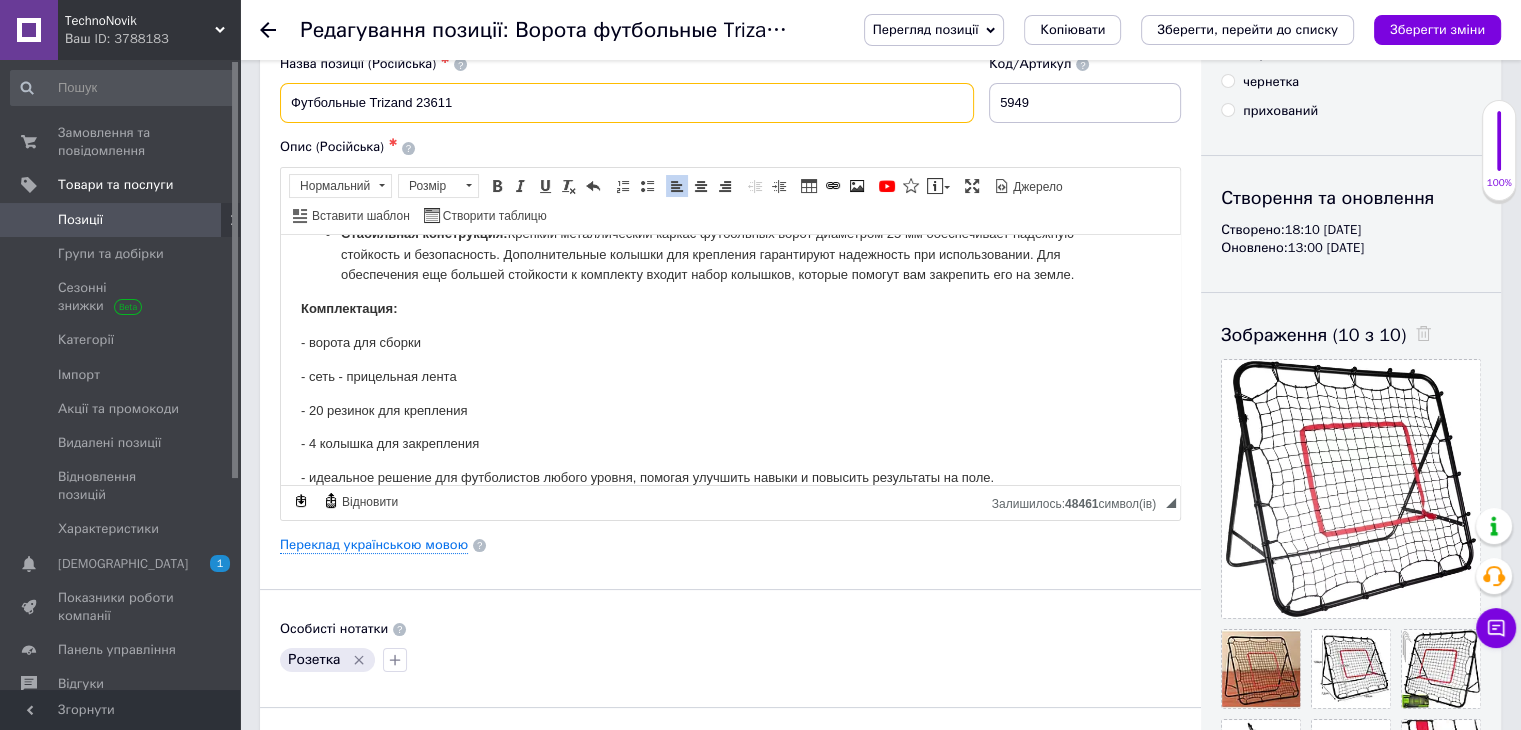 click on "Футбольные Trizand 23611" at bounding box center [627, 103] 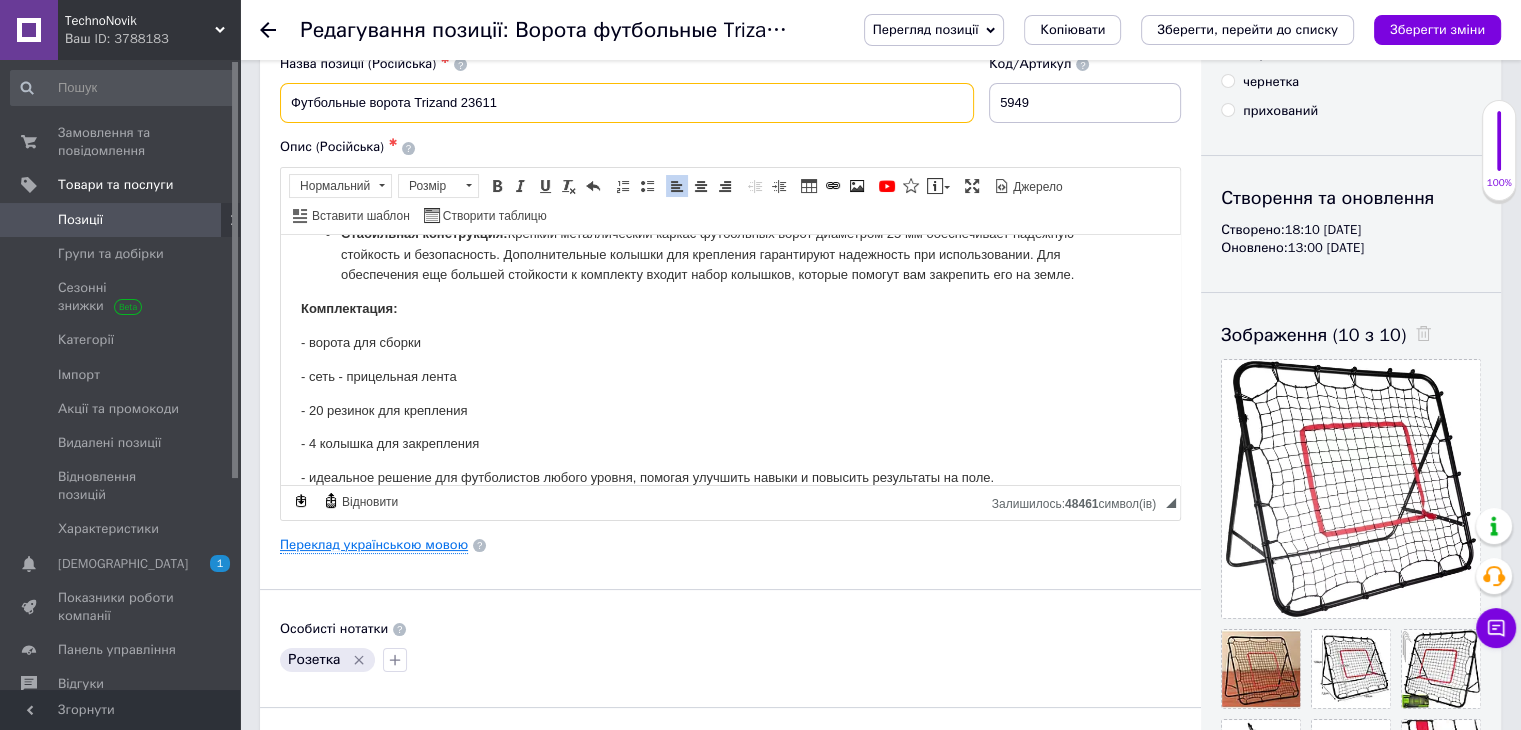 type on "Футбольные ворота Trizand 23611" 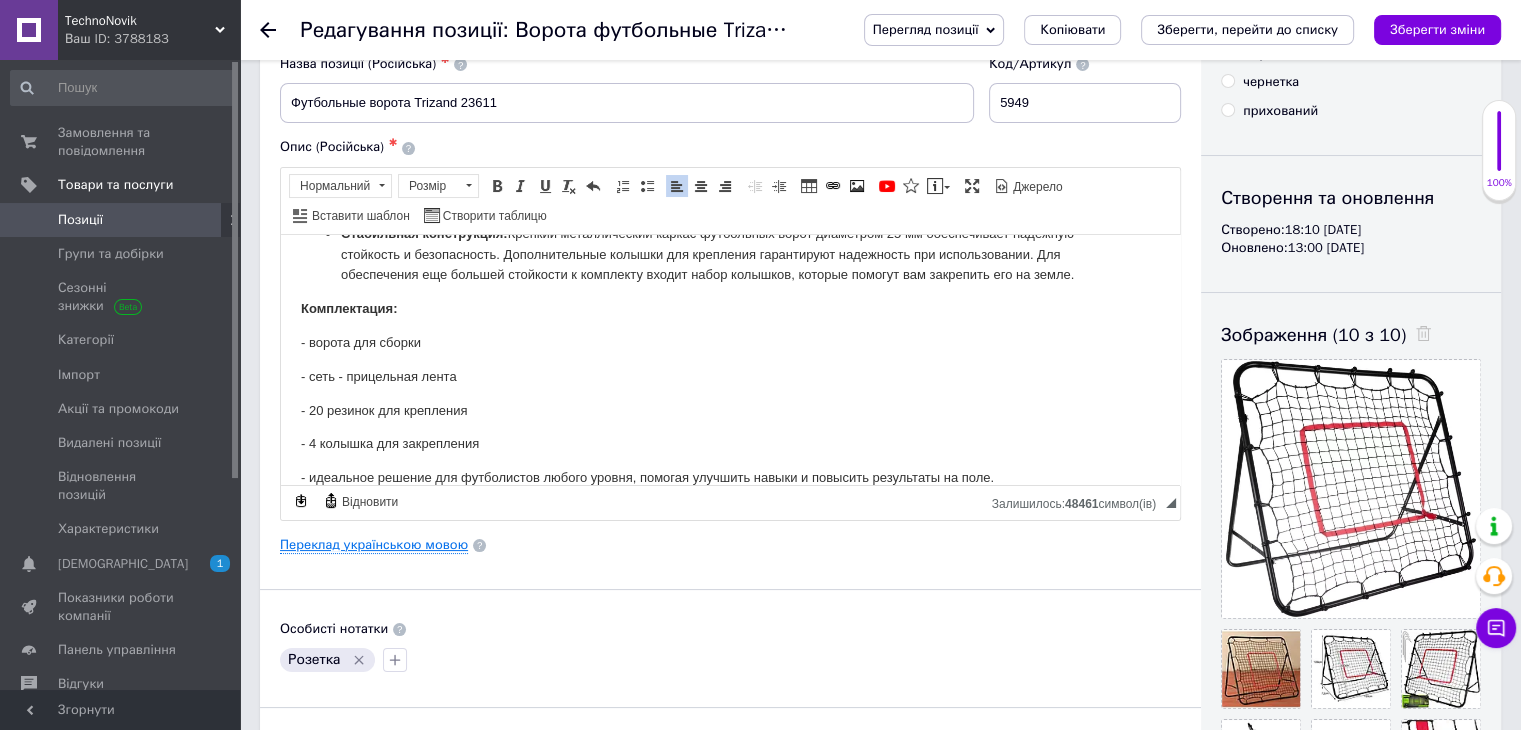 click on "Переклад українською мовою" at bounding box center (374, 545) 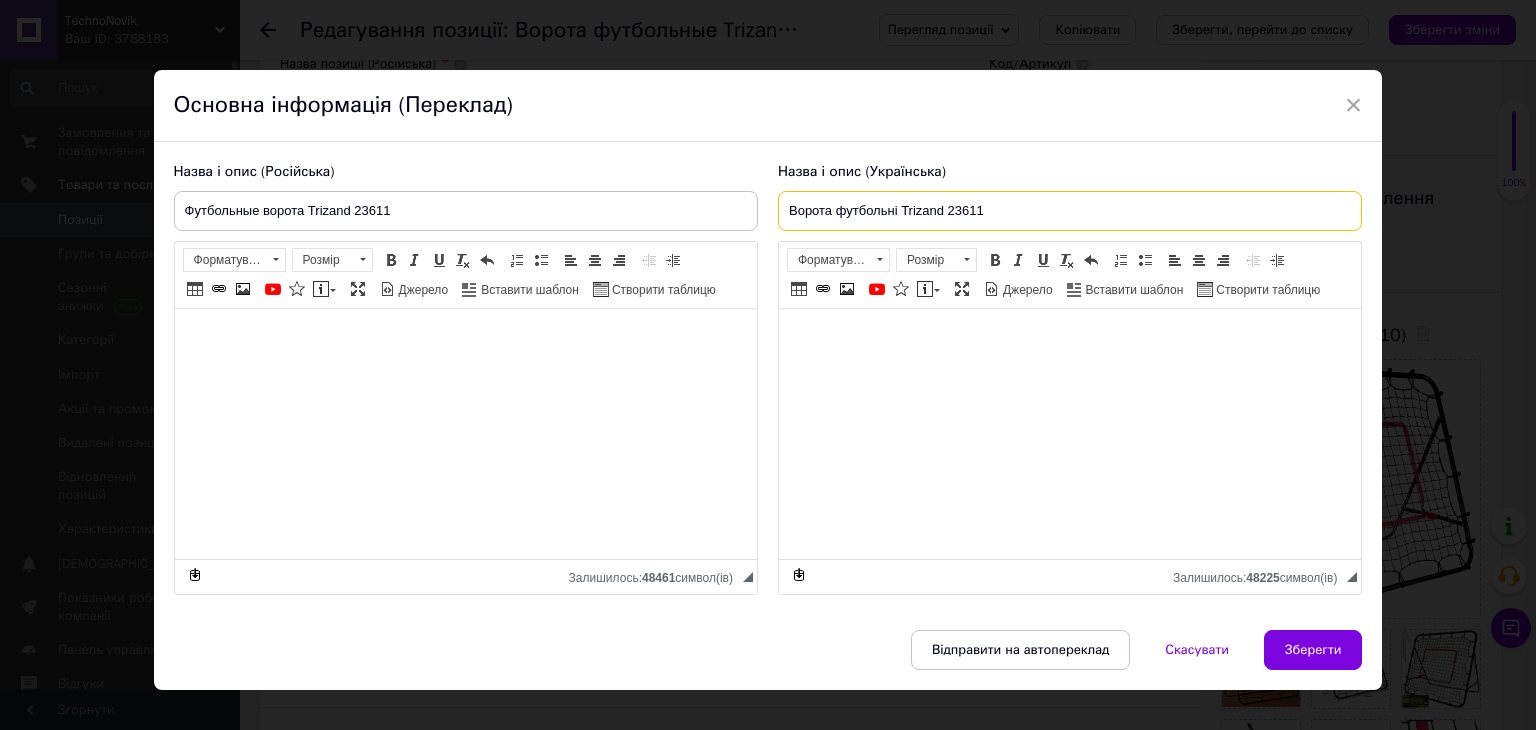 drag, startPoint x: 843, startPoint y: 217, endPoint x: 777, endPoint y: 213, distance: 66.1211 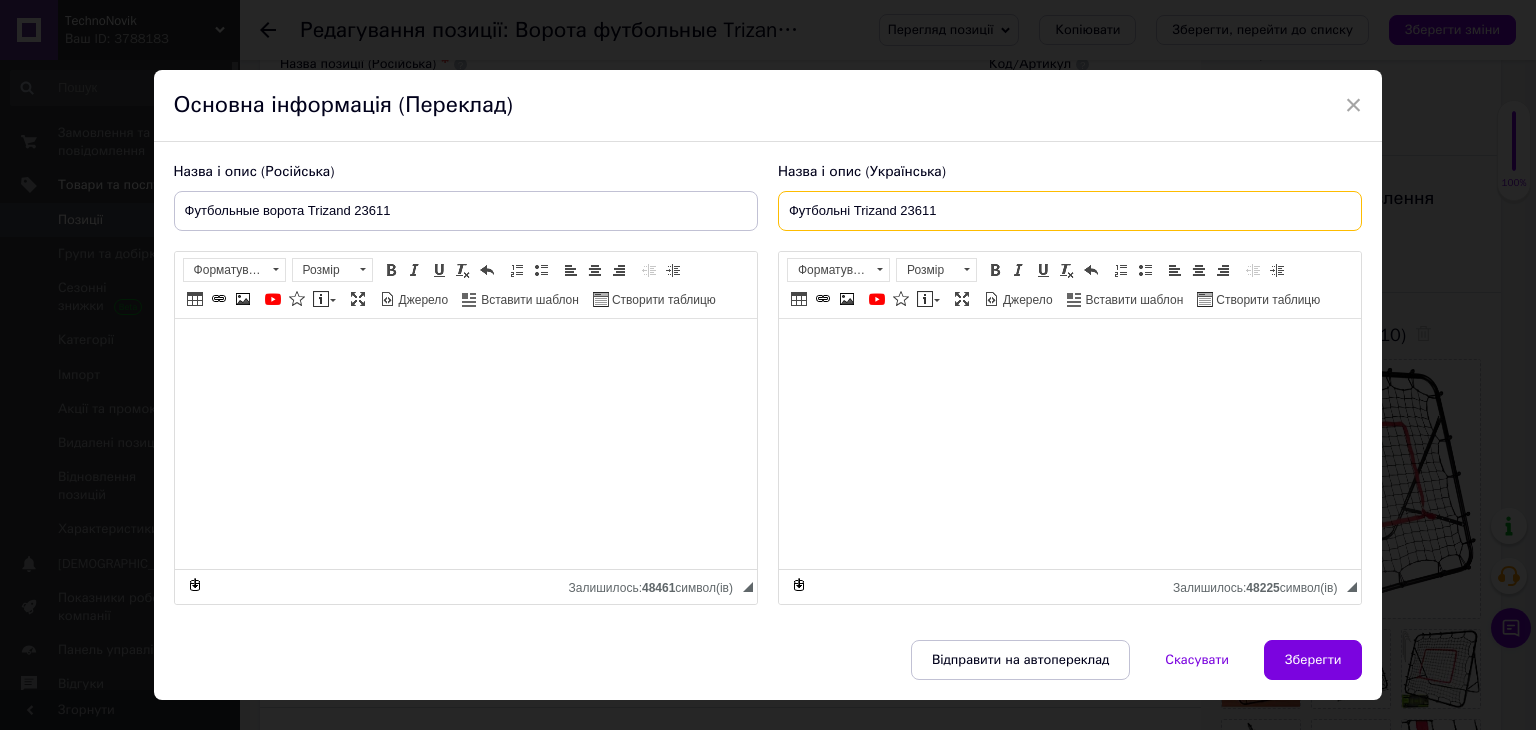 click on "Футбольні Trizand 23611" at bounding box center [1070, 211] 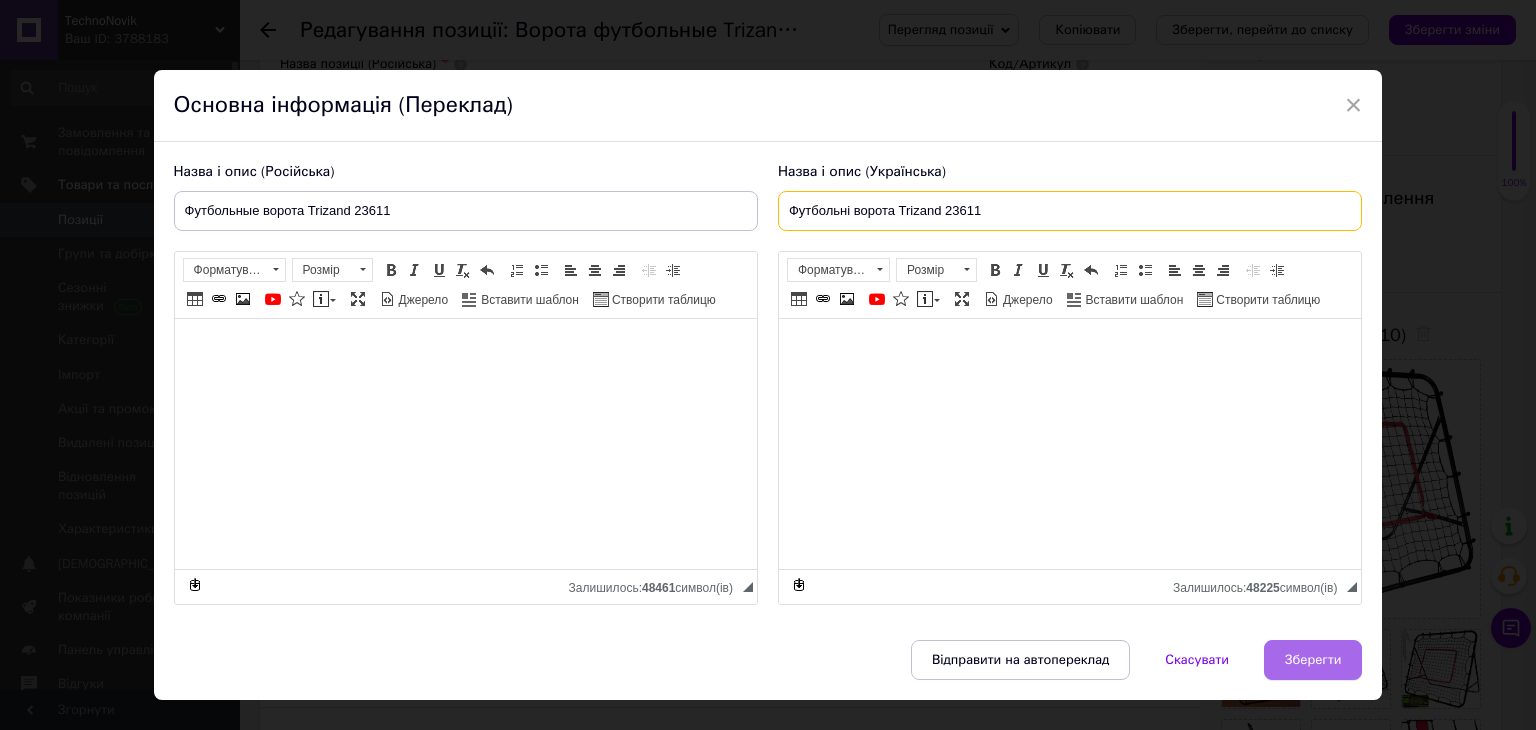 type on "Футбольні ворота Trizand 23611" 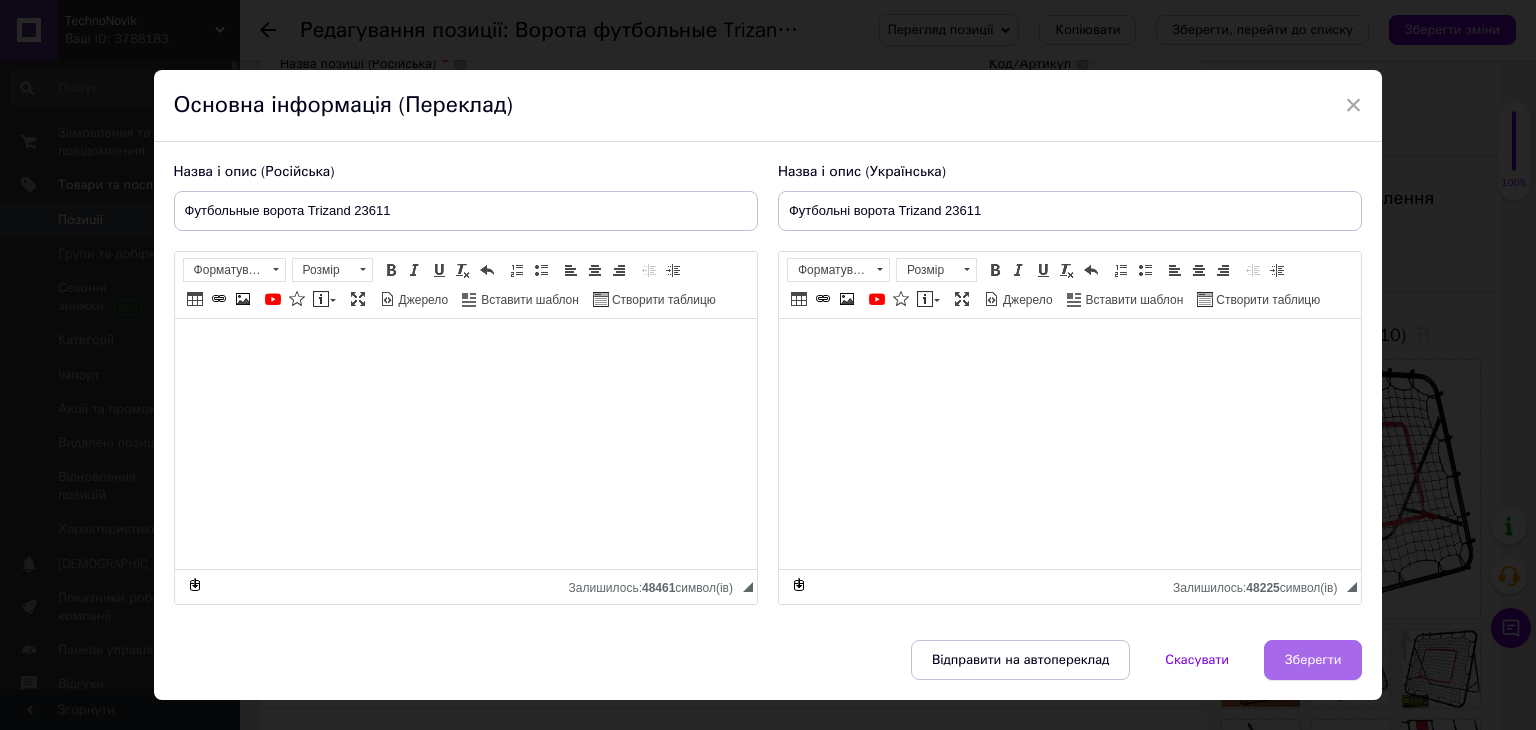 click on "Зберегти" at bounding box center (1313, 660) 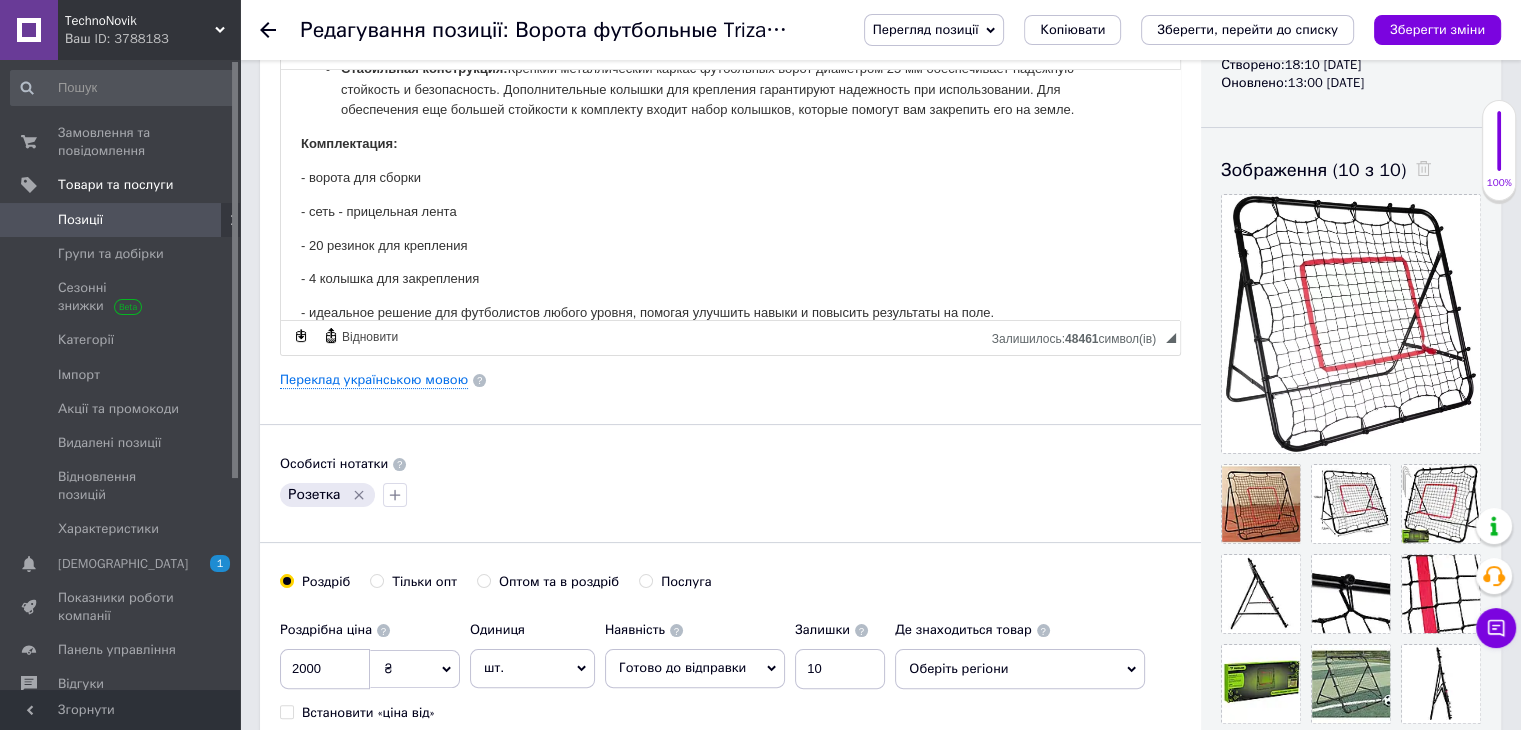 scroll, scrollTop: 300, scrollLeft: 0, axis: vertical 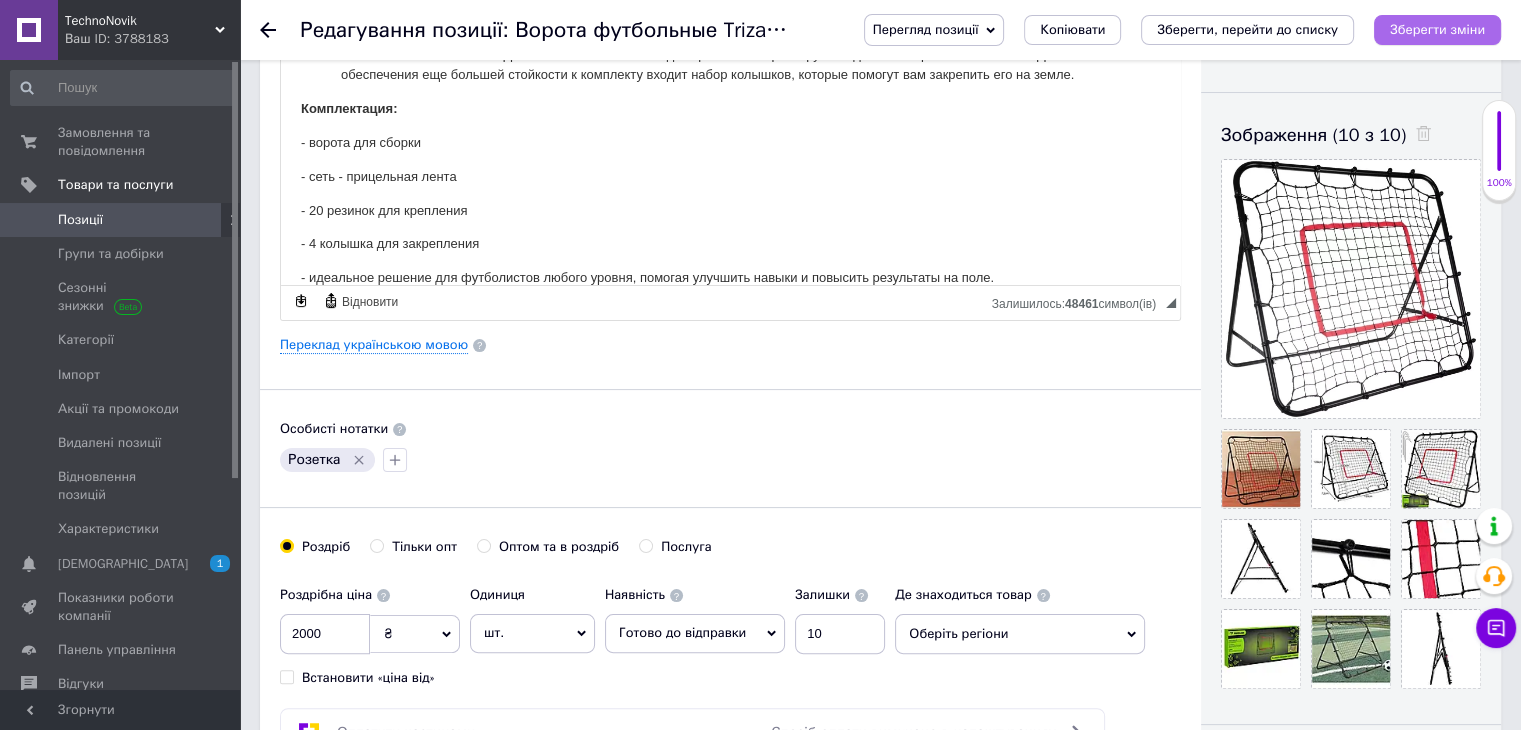 click on "Зберегти зміни" at bounding box center (1437, 29) 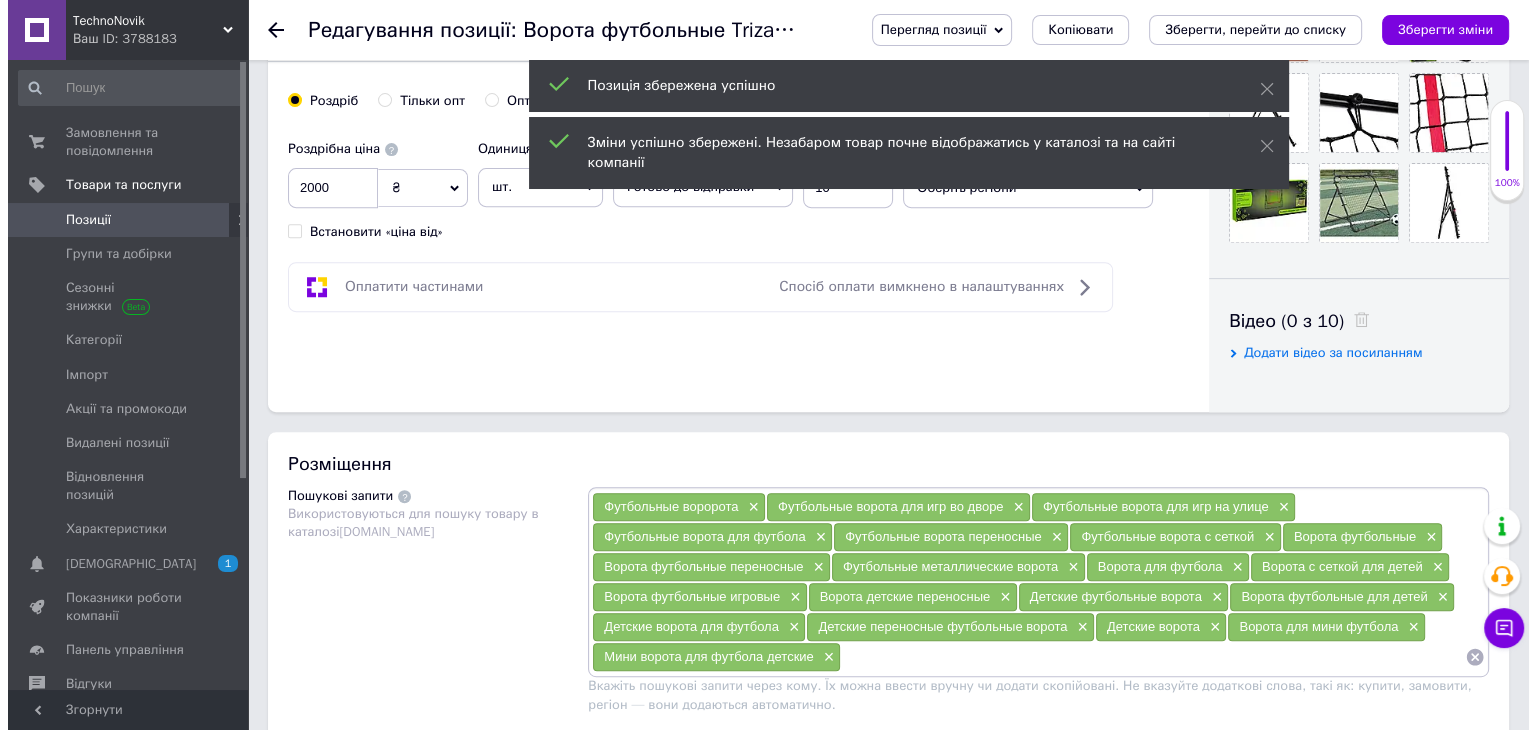 scroll, scrollTop: 800, scrollLeft: 0, axis: vertical 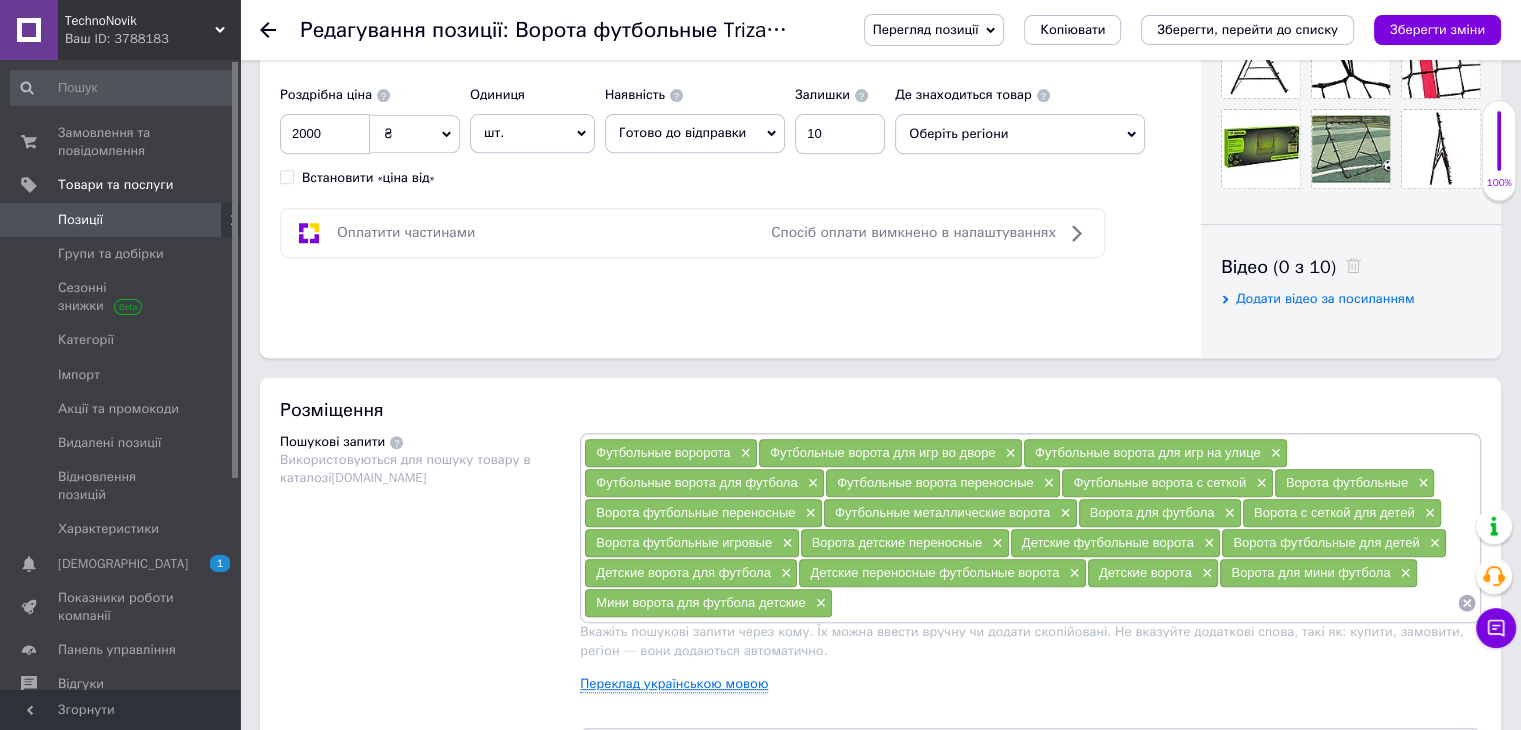click on "Переклад українською мовою" at bounding box center [674, 684] 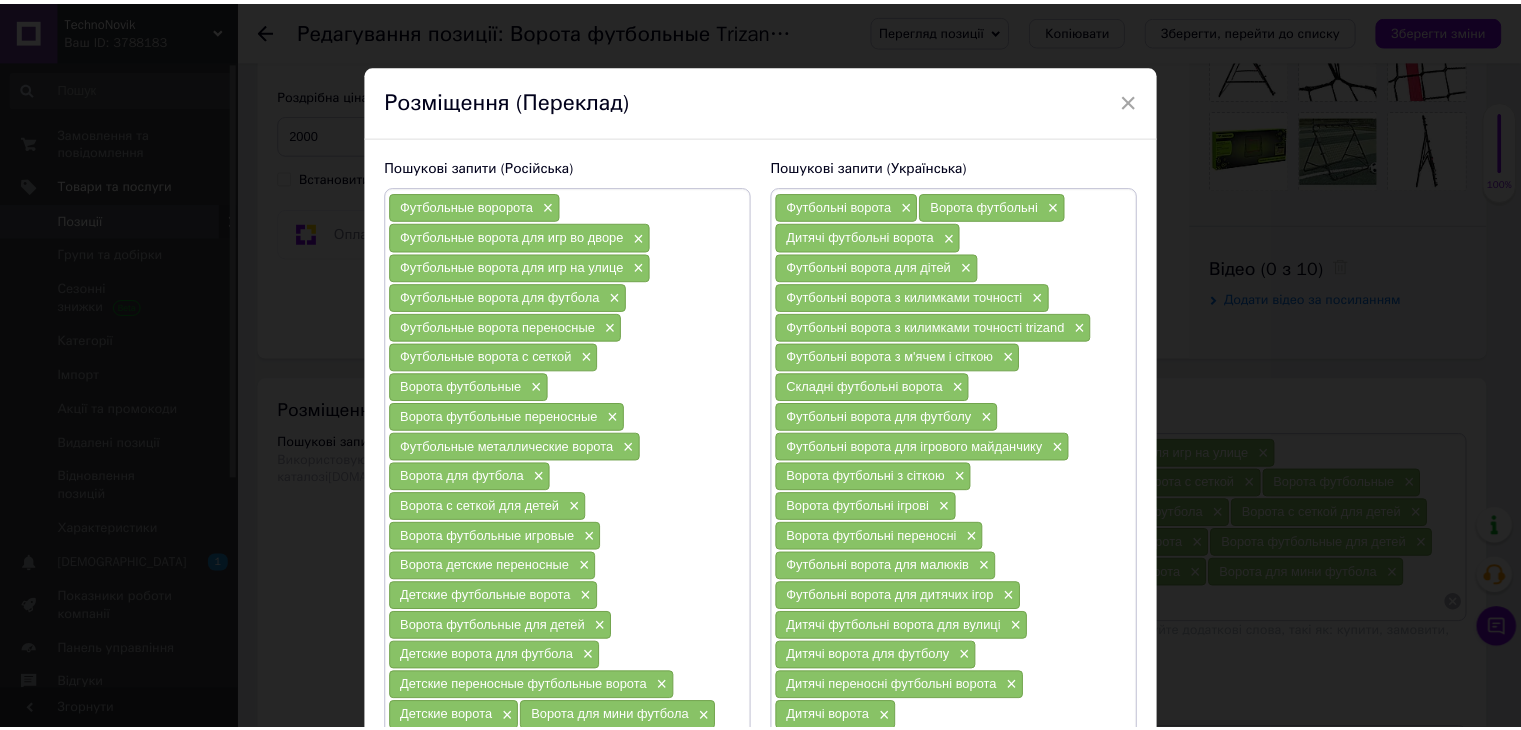 scroll, scrollTop: 0, scrollLeft: 0, axis: both 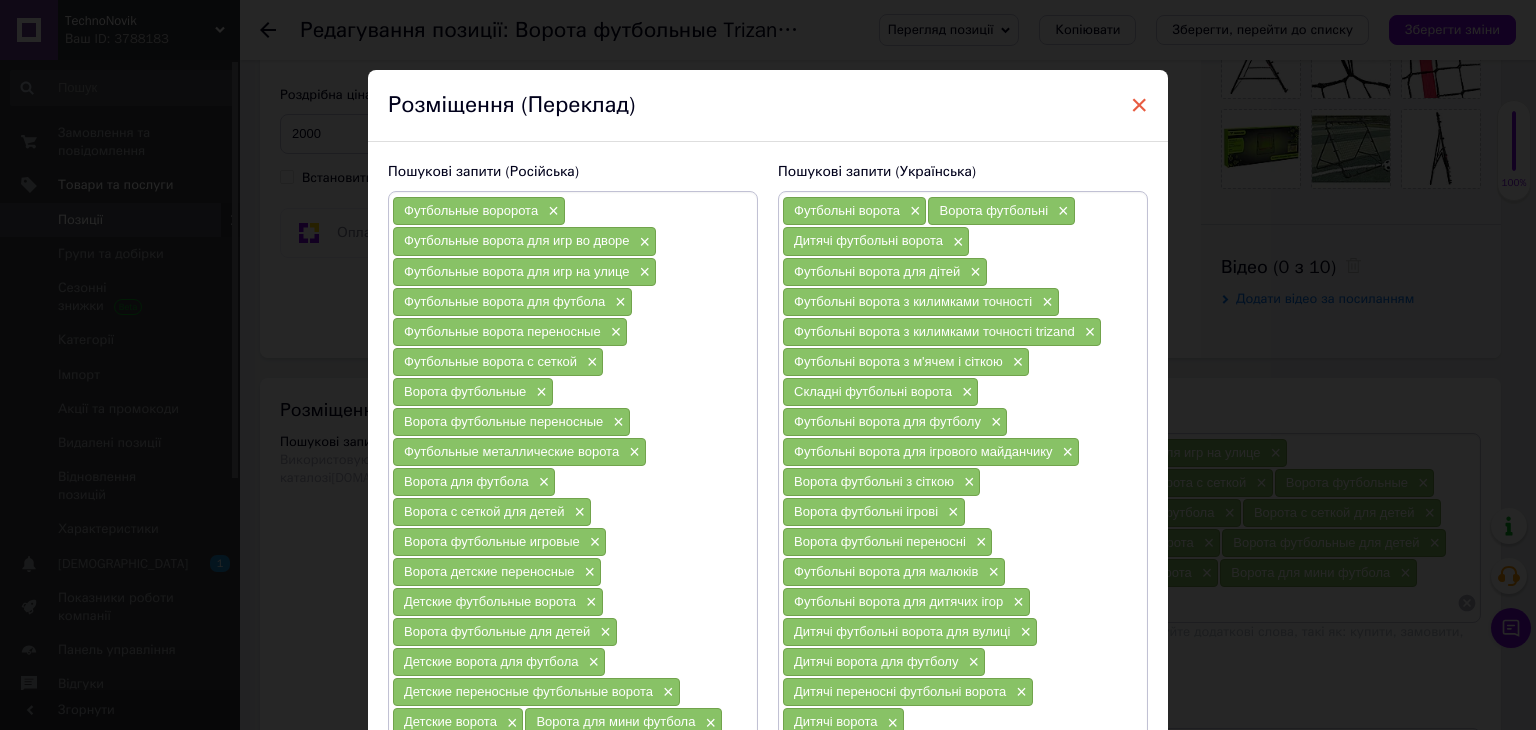 click on "×" at bounding box center [1139, 105] 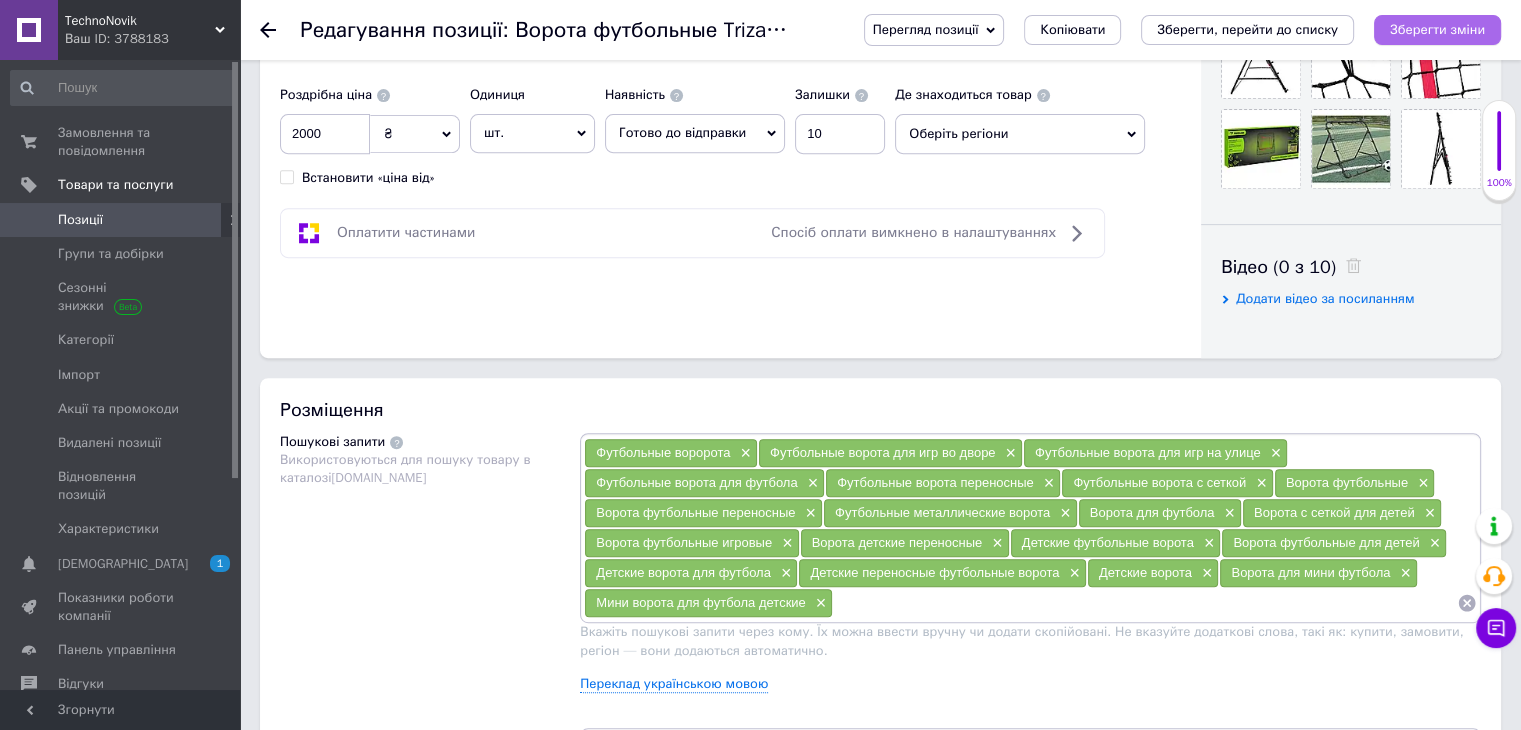 click on "Зберегти зміни" at bounding box center (1437, 29) 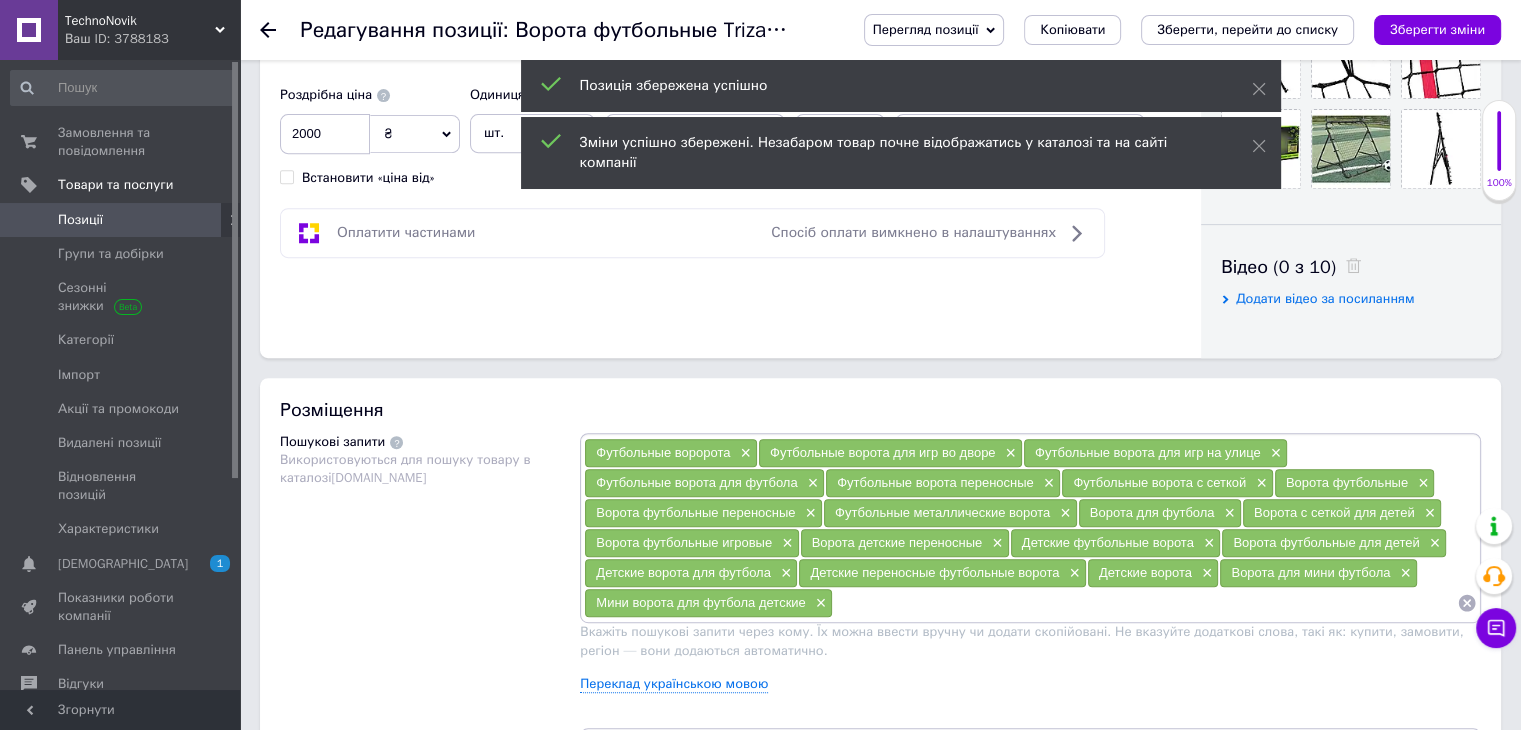 click on "Позиції" at bounding box center [80, 220] 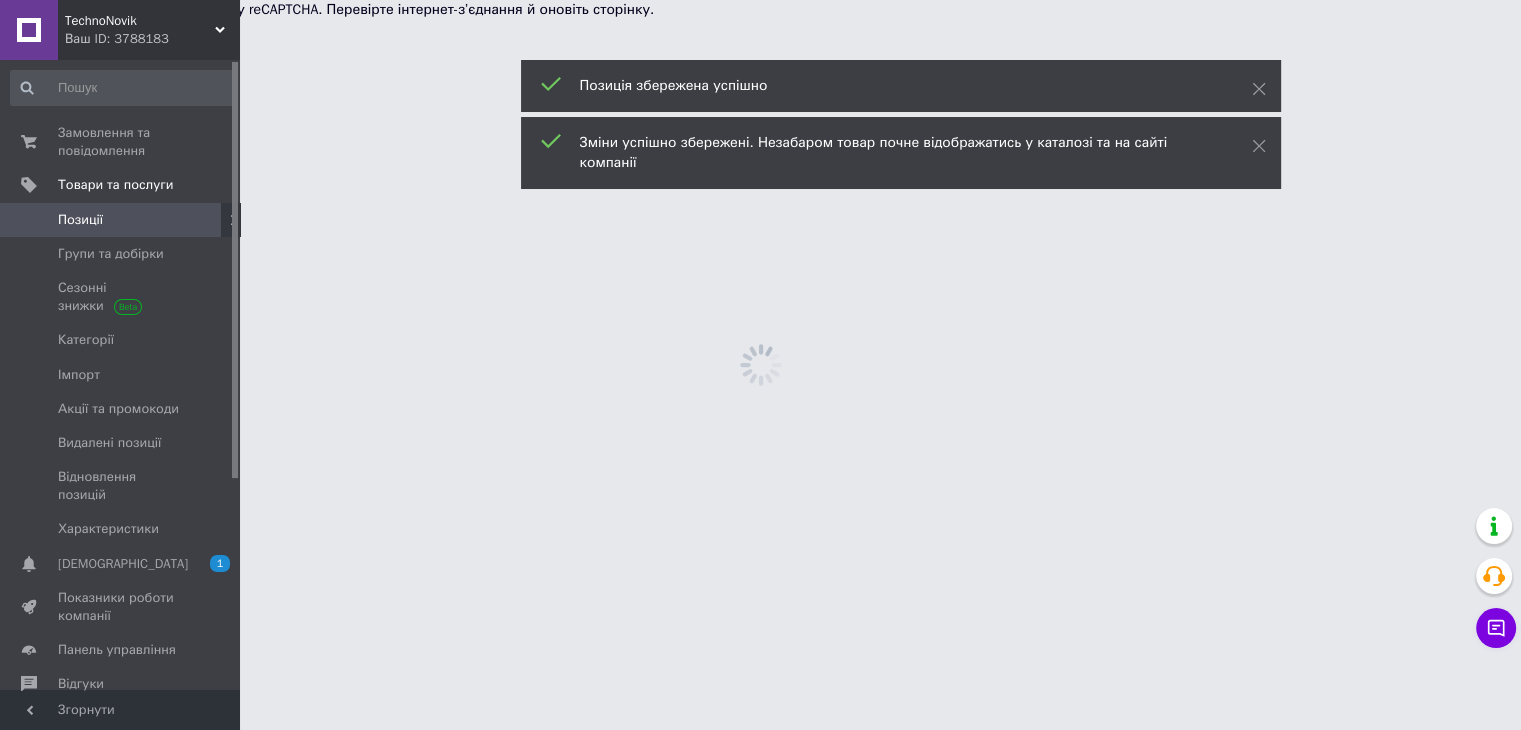 scroll, scrollTop: 0, scrollLeft: 0, axis: both 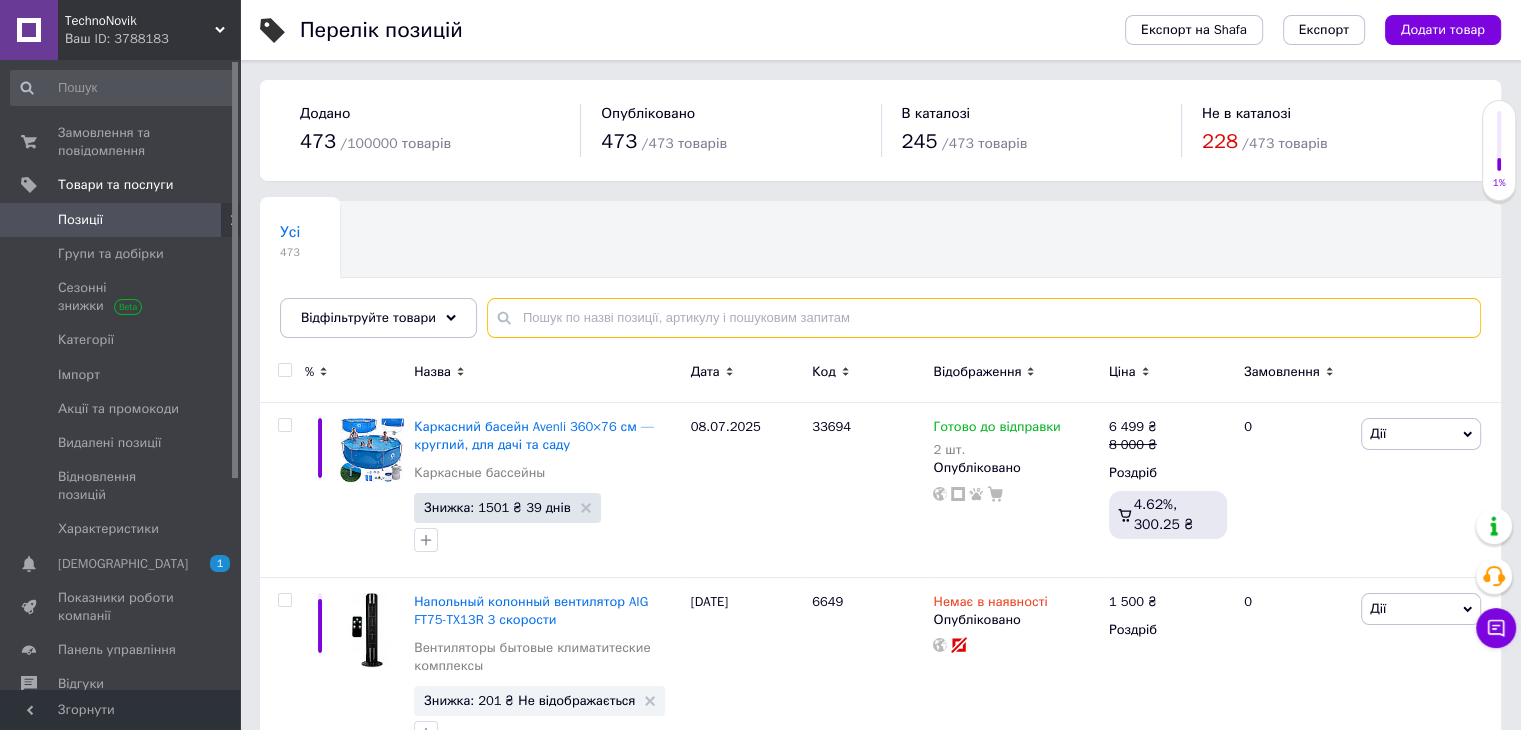 click at bounding box center [984, 318] 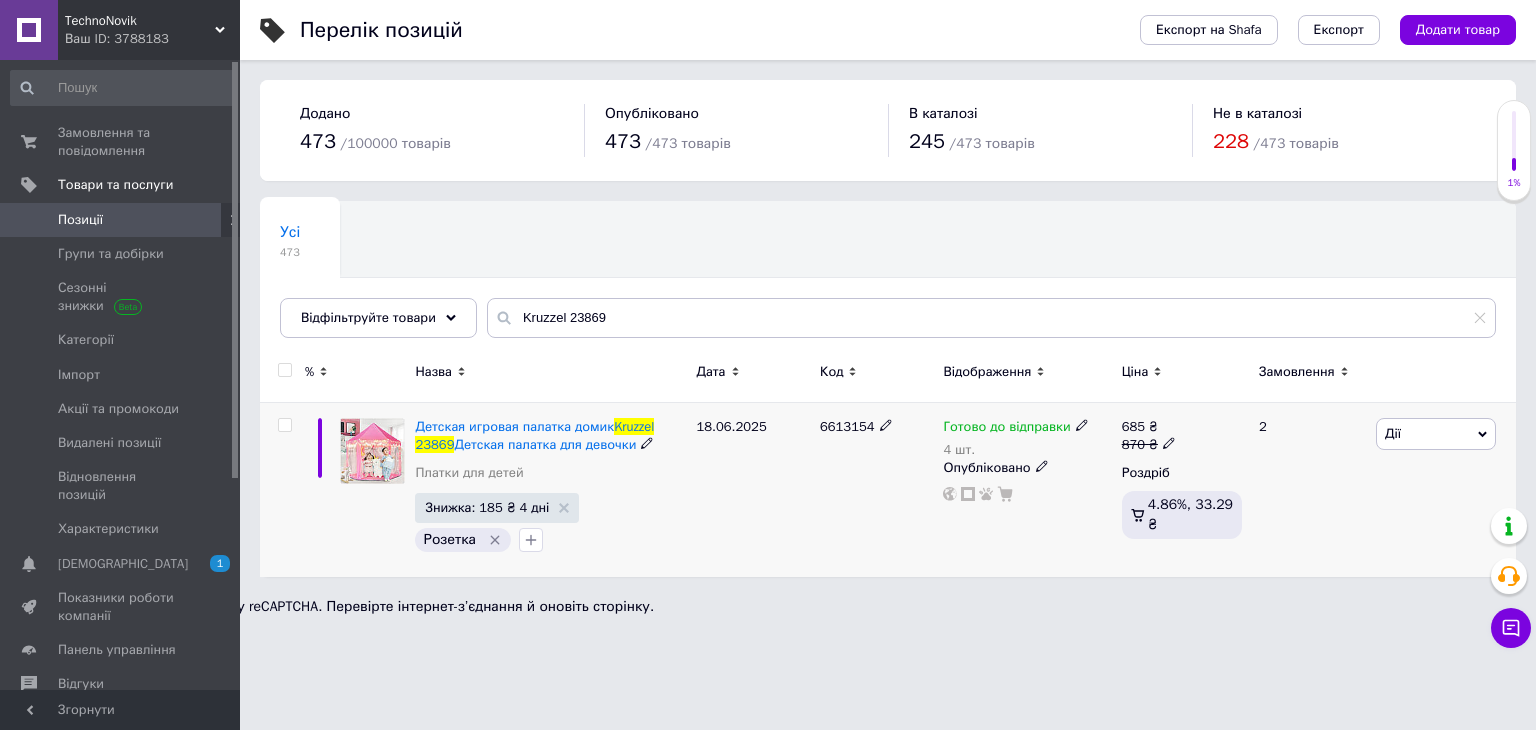 click on "Дії" at bounding box center (1393, 433) 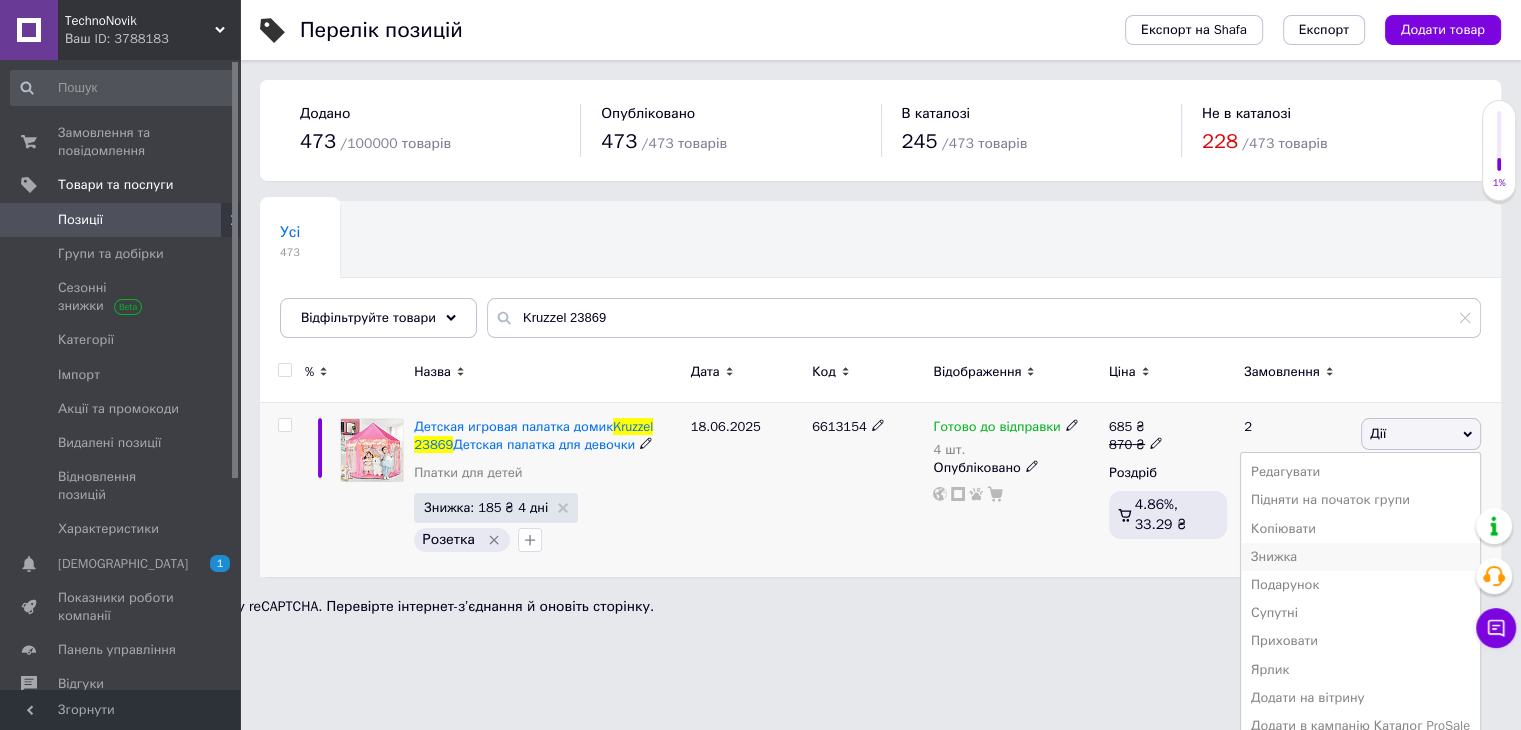 click on "Знижка" at bounding box center [1360, 557] 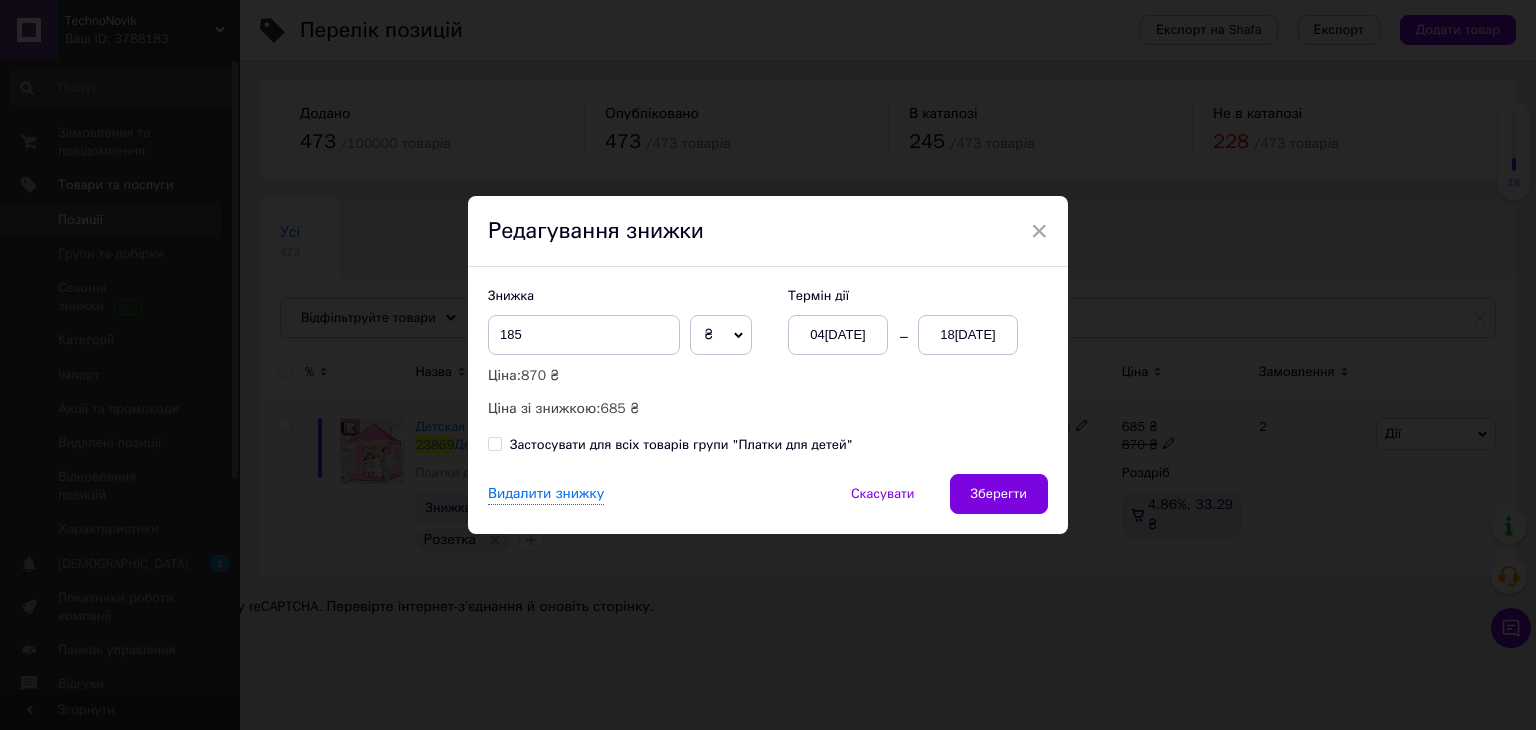 click on "18[DATE]" at bounding box center [968, 335] 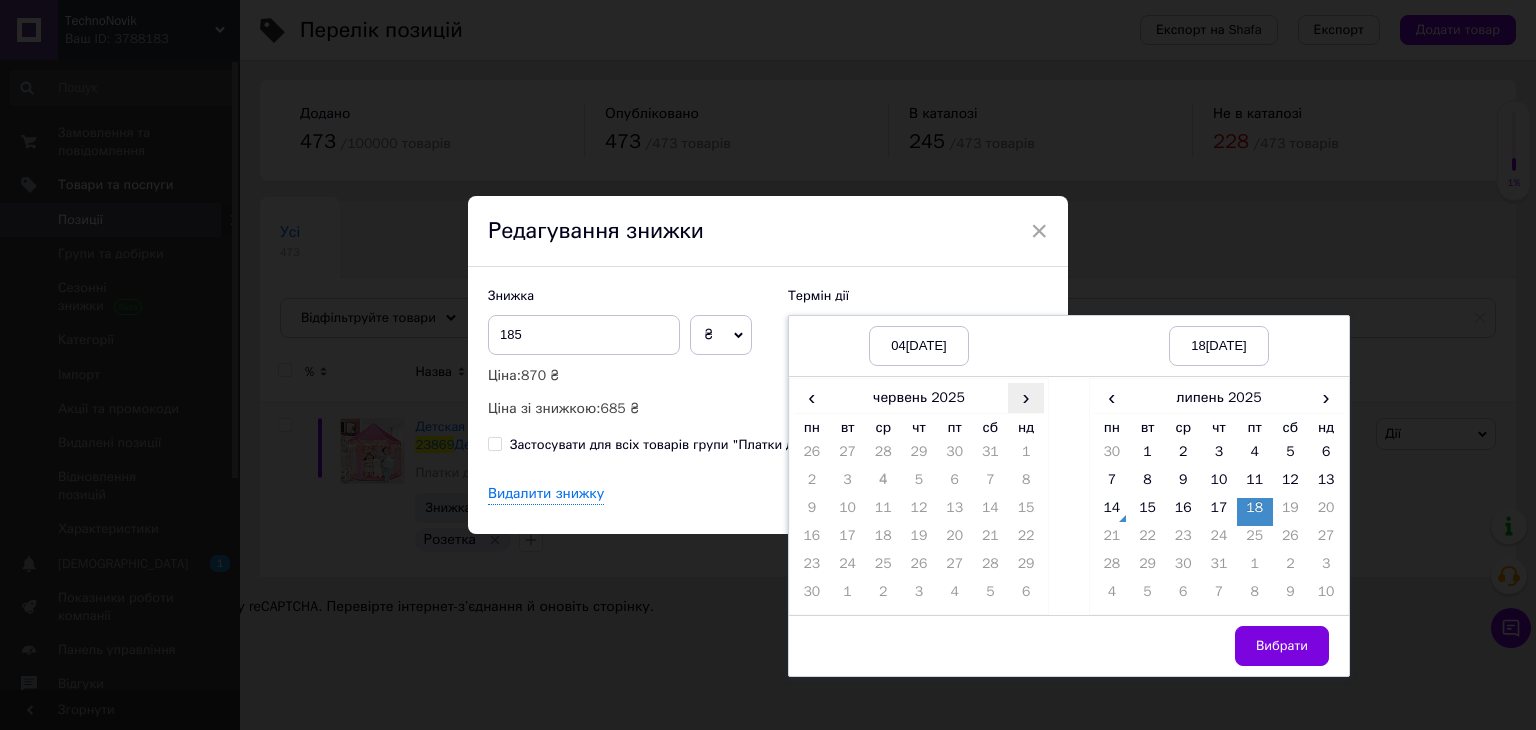 click on "›" at bounding box center (1026, 397) 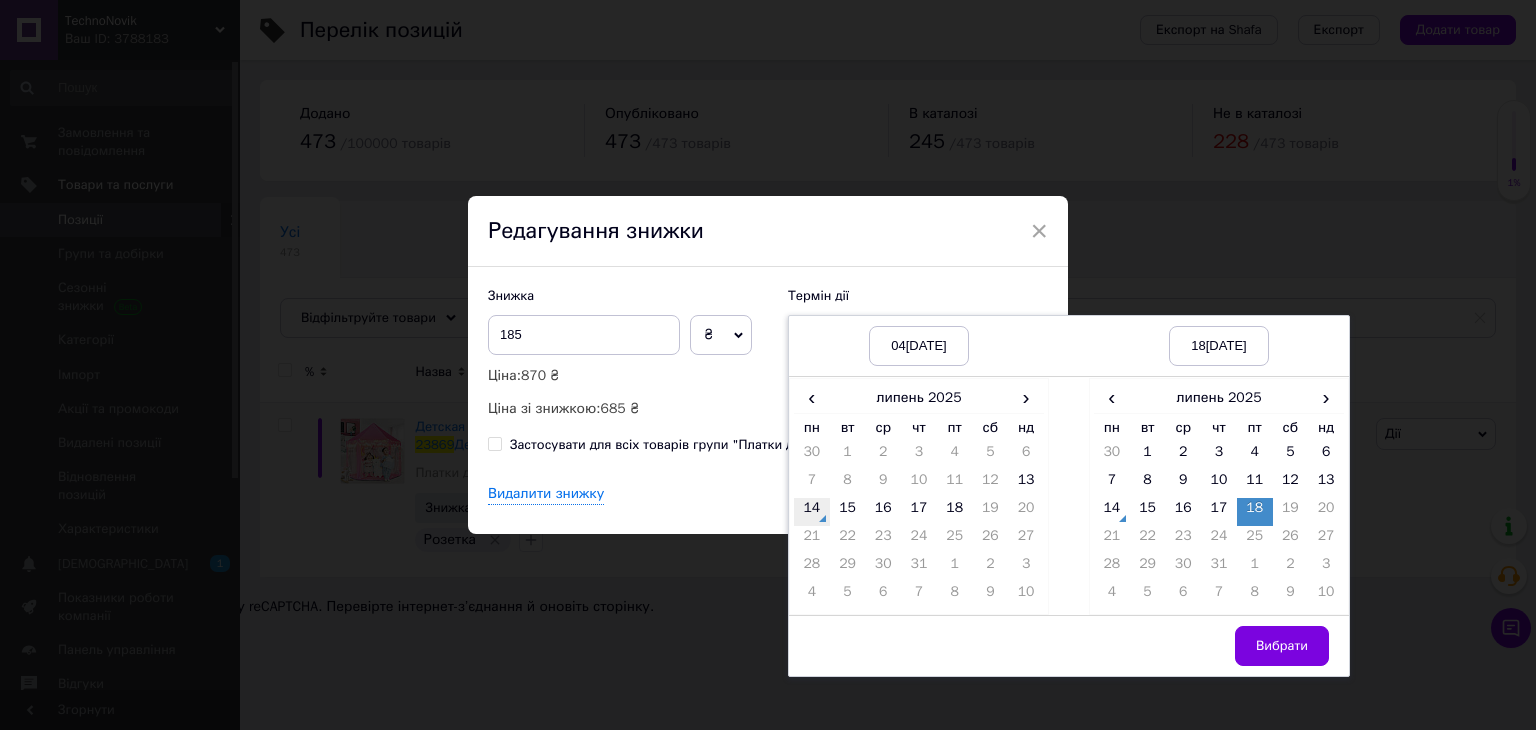 click on "14" at bounding box center (812, 512) 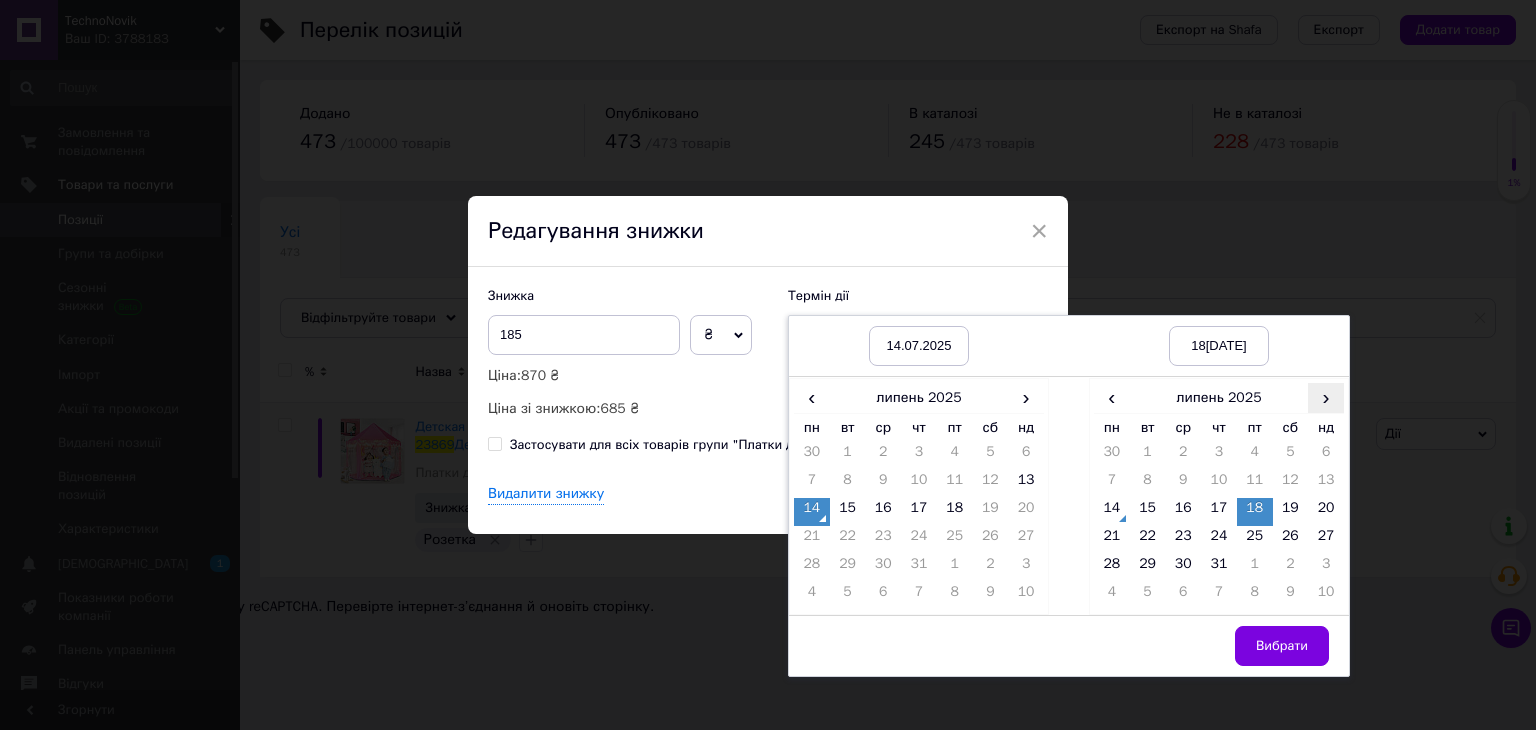 click on "›" at bounding box center (1326, 397) 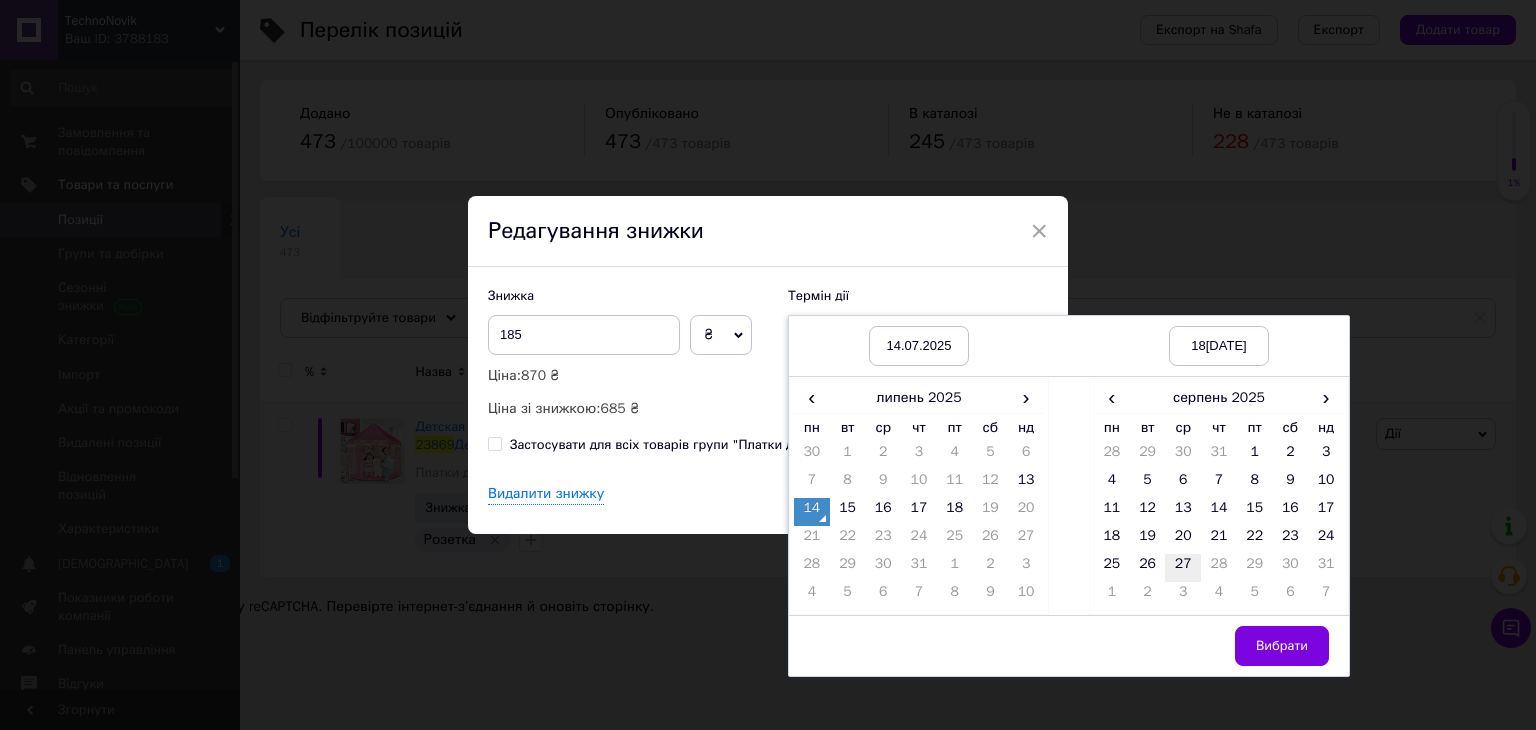 click on "27" at bounding box center (1183, 568) 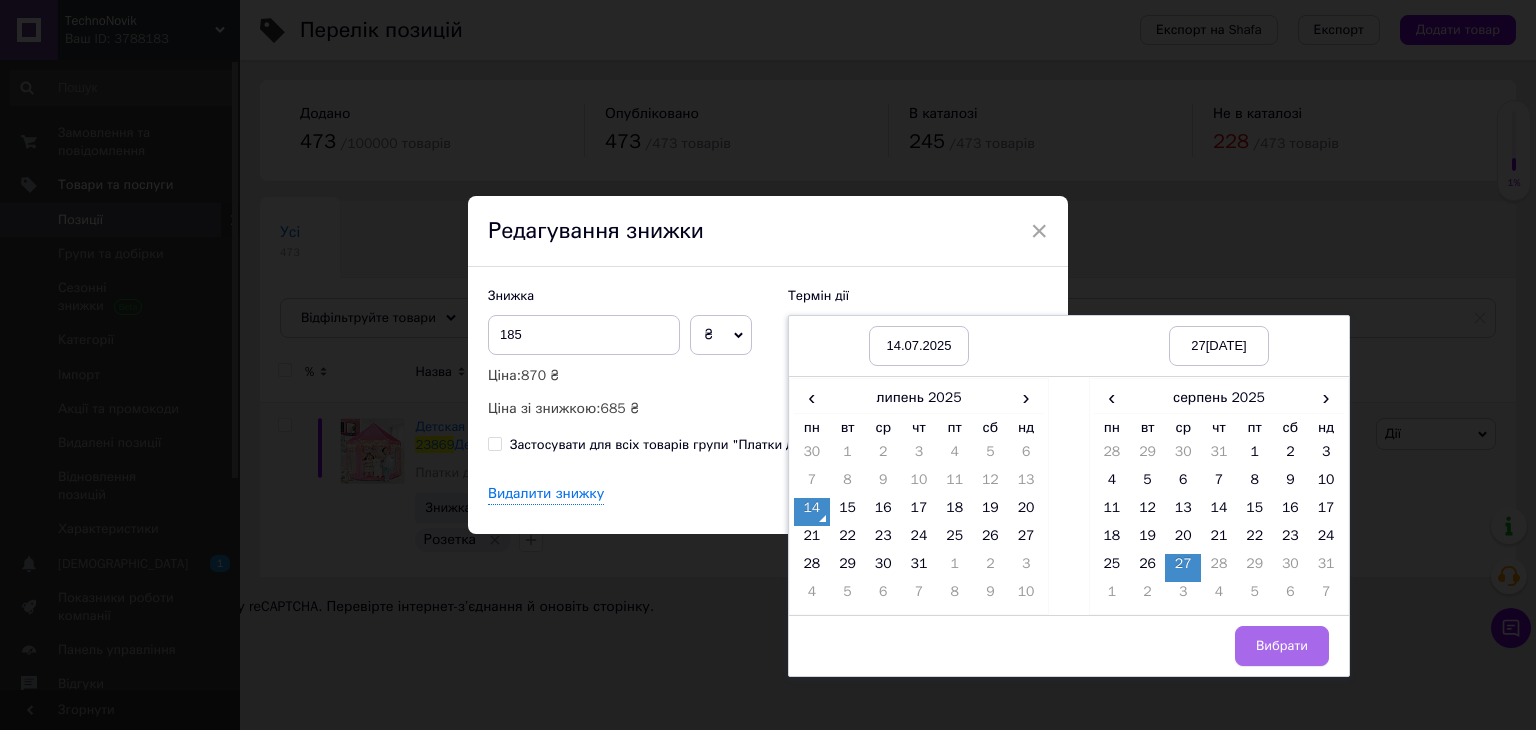 click on "Вибрати" at bounding box center [1282, 646] 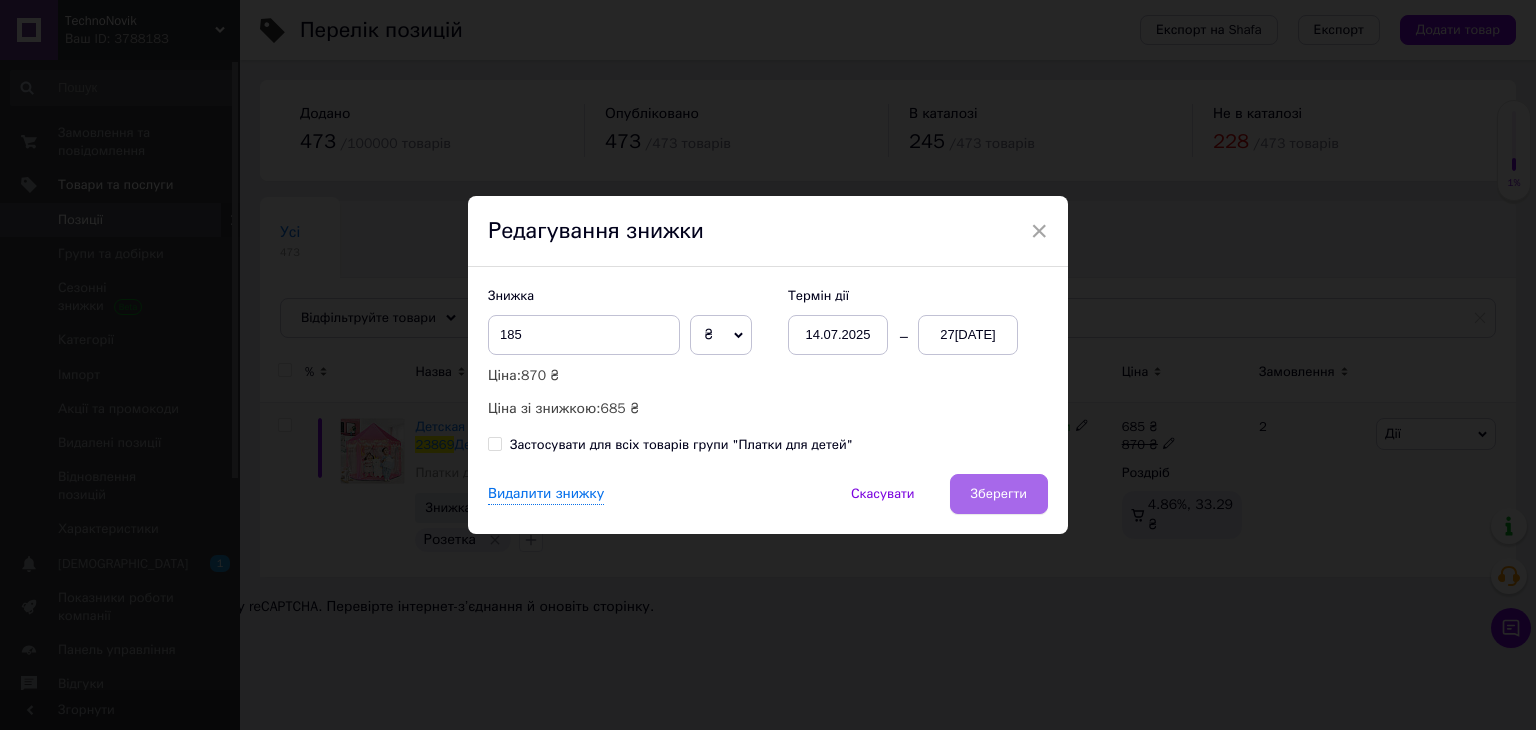 click on "Зберегти" at bounding box center [999, 494] 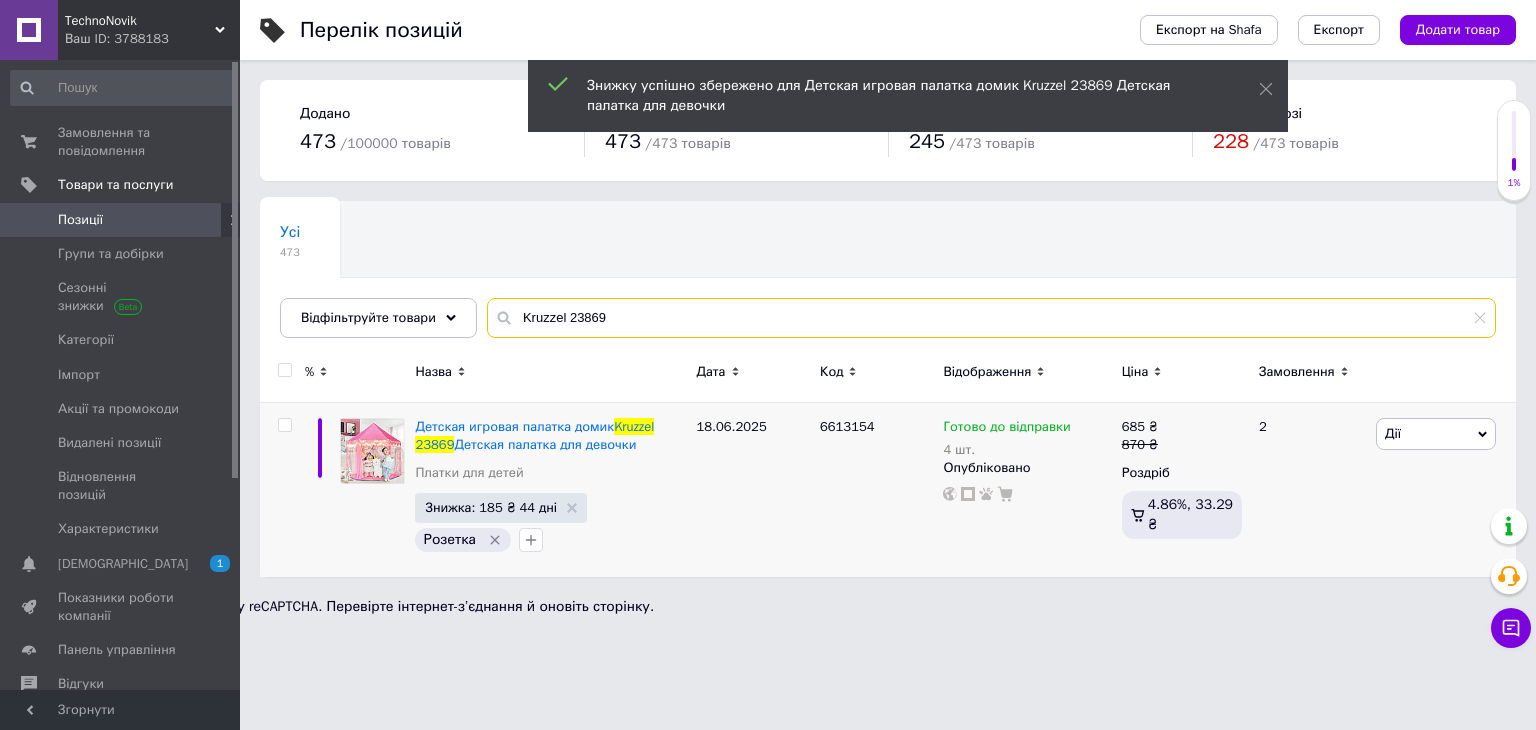 drag, startPoint x: 630, startPoint y: 321, endPoint x: 510, endPoint y: 321, distance: 120 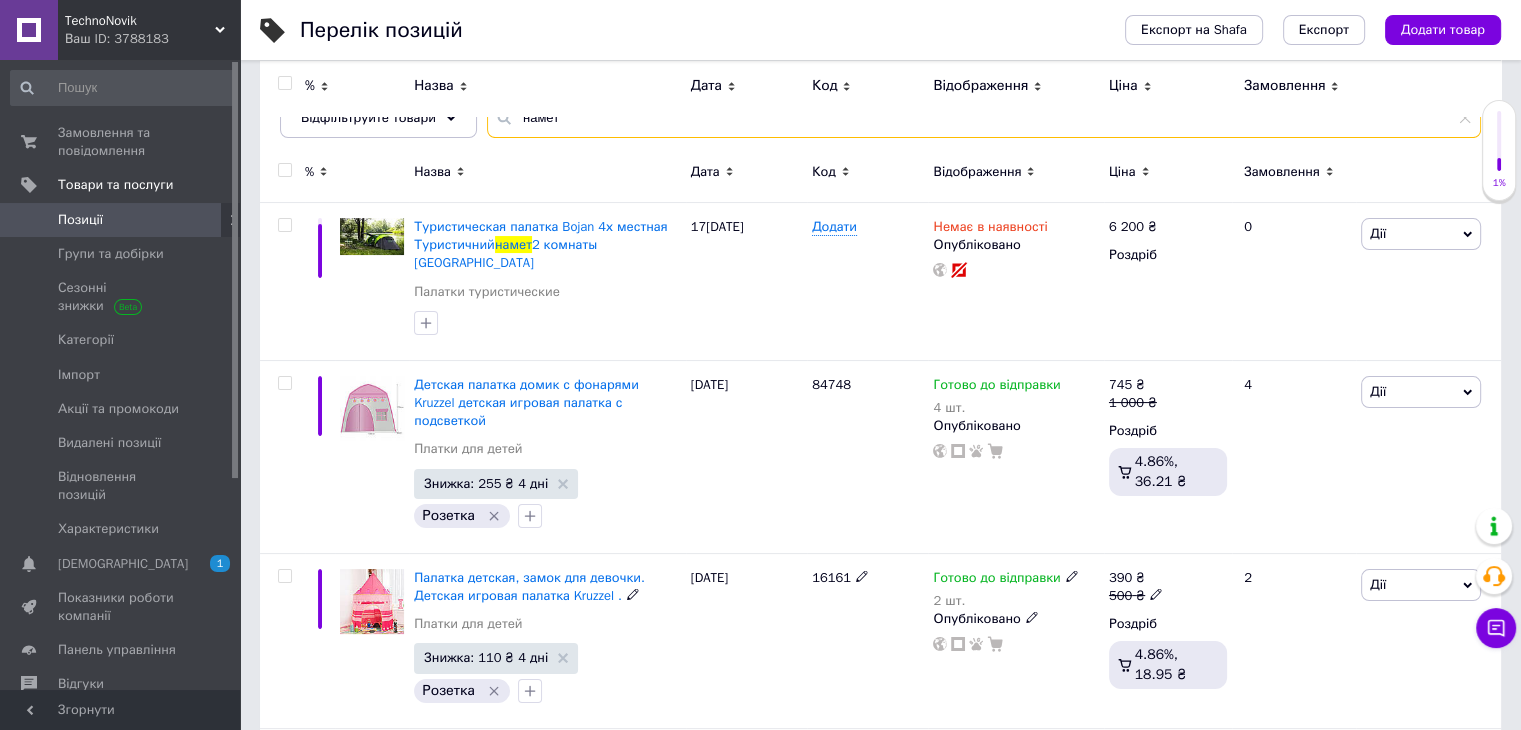 scroll, scrollTop: 300, scrollLeft: 0, axis: vertical 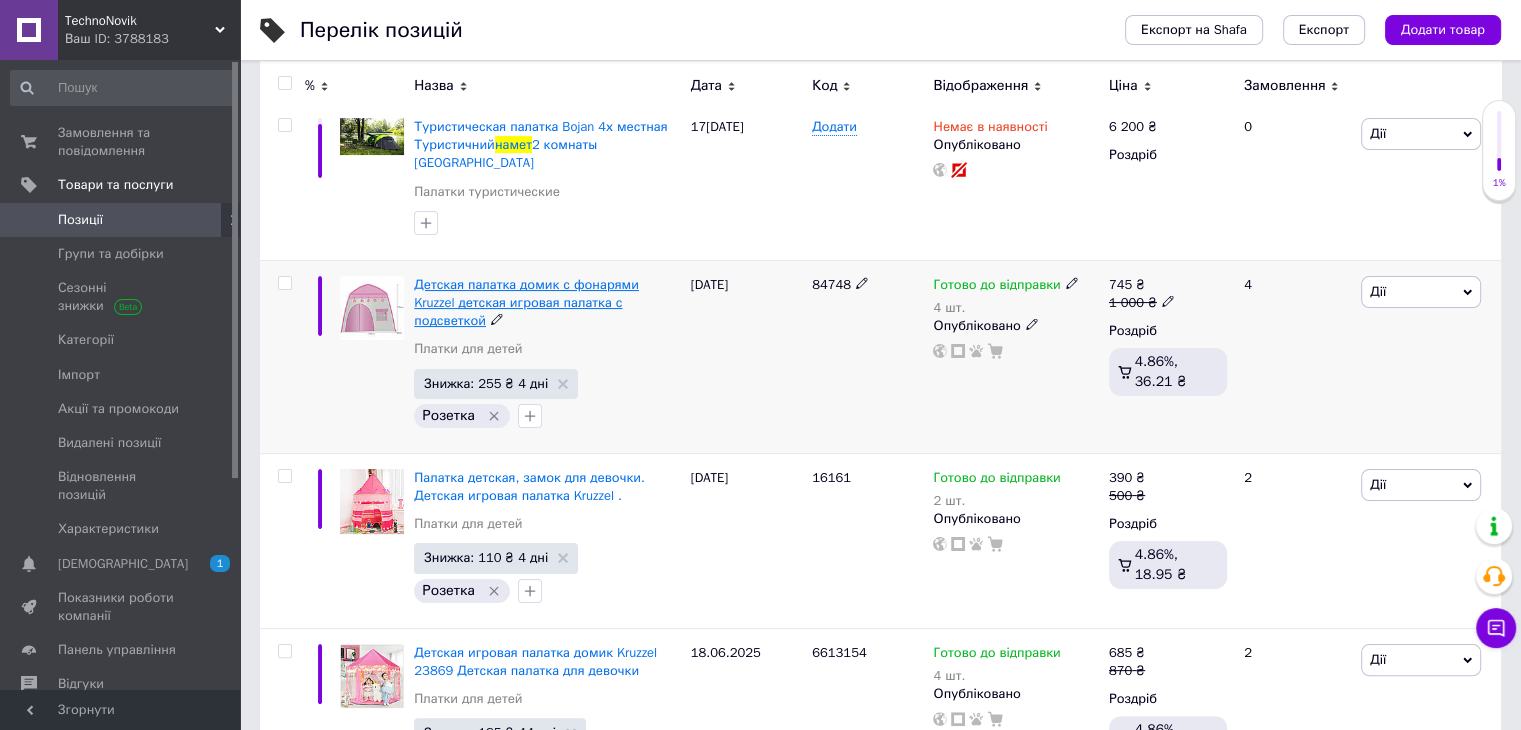 type on "намет" 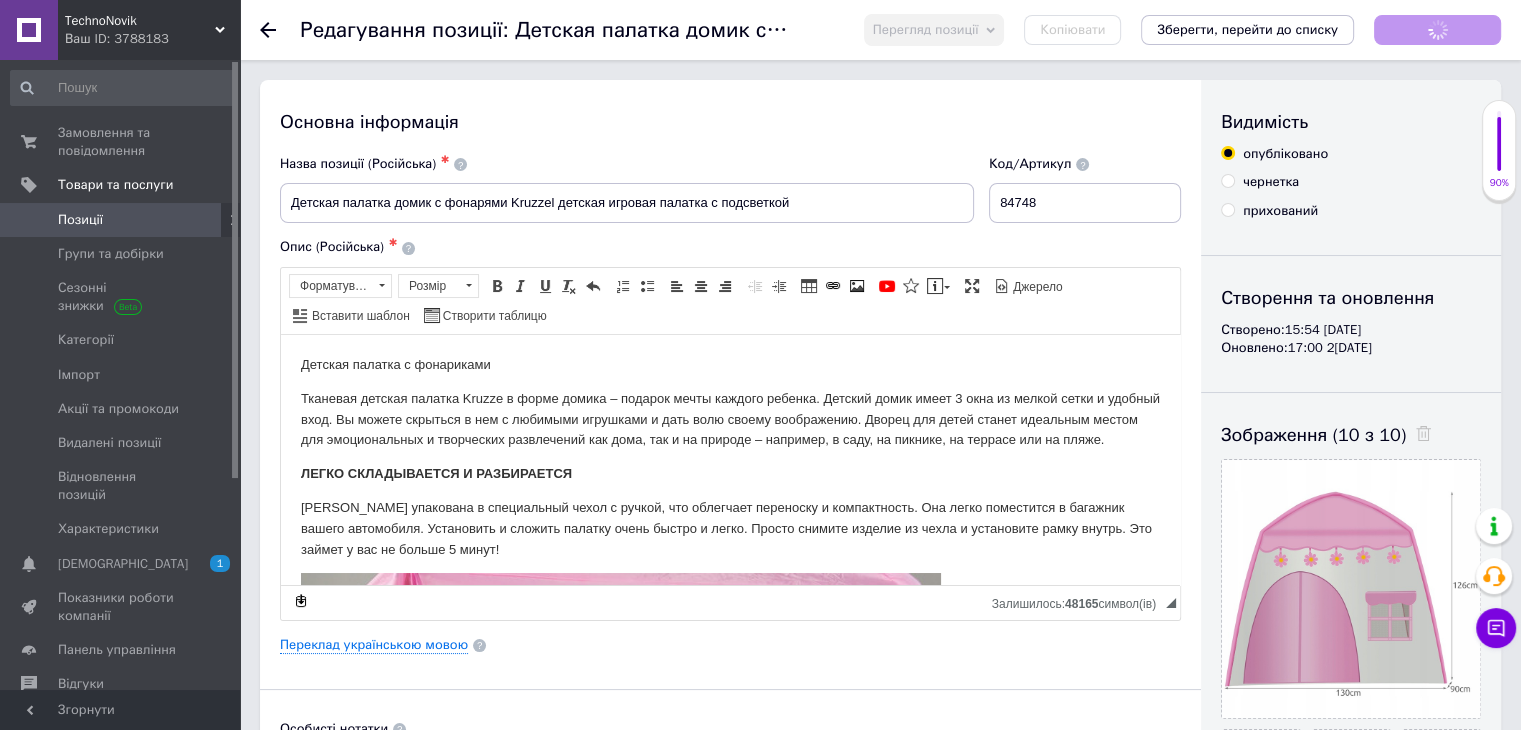 scroll, scrollTop: 0, scrollLeft: 0, axis: both 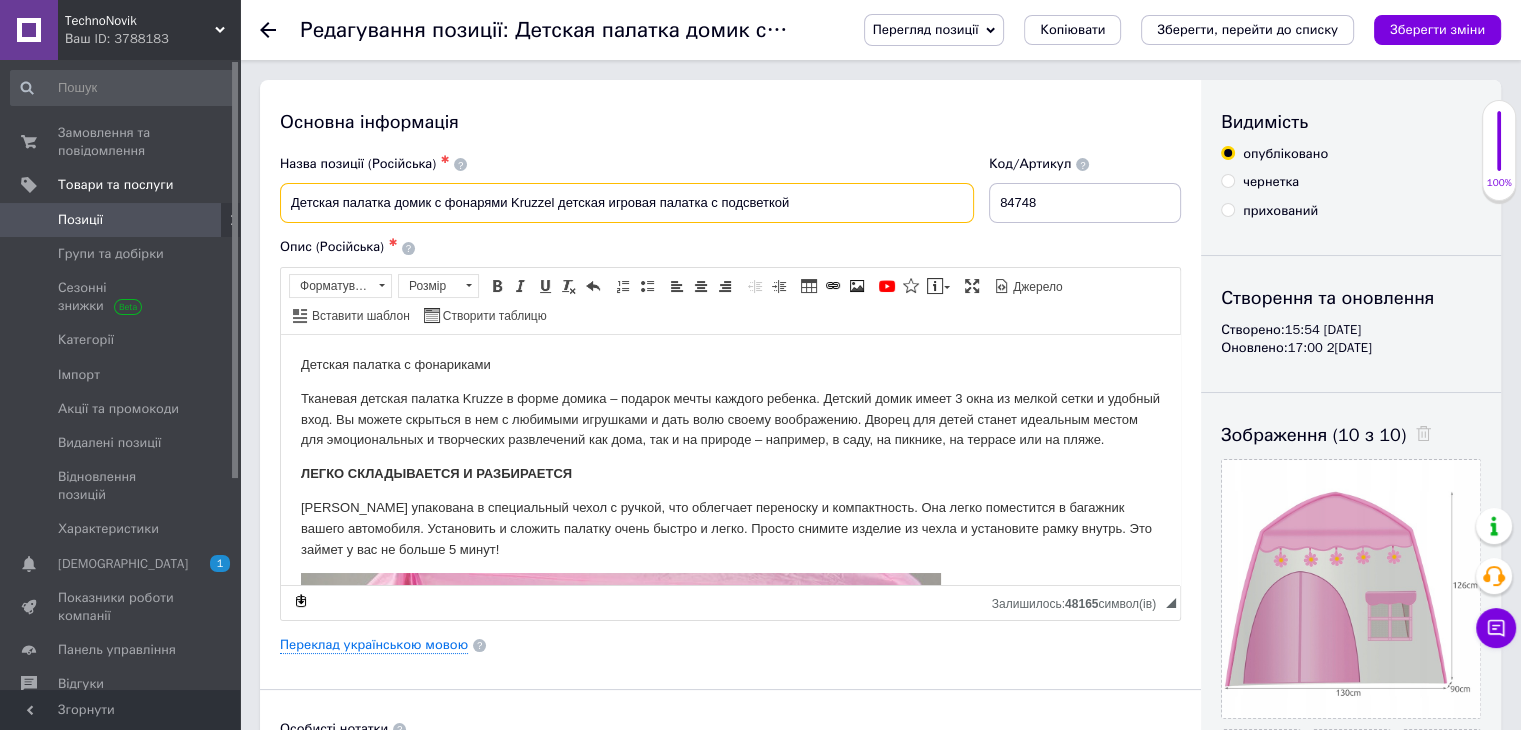 click on "Детская палатка домик с фонарями Kruzzel детская игровая палатка с подсветкой" at bounding box center (627, 203) 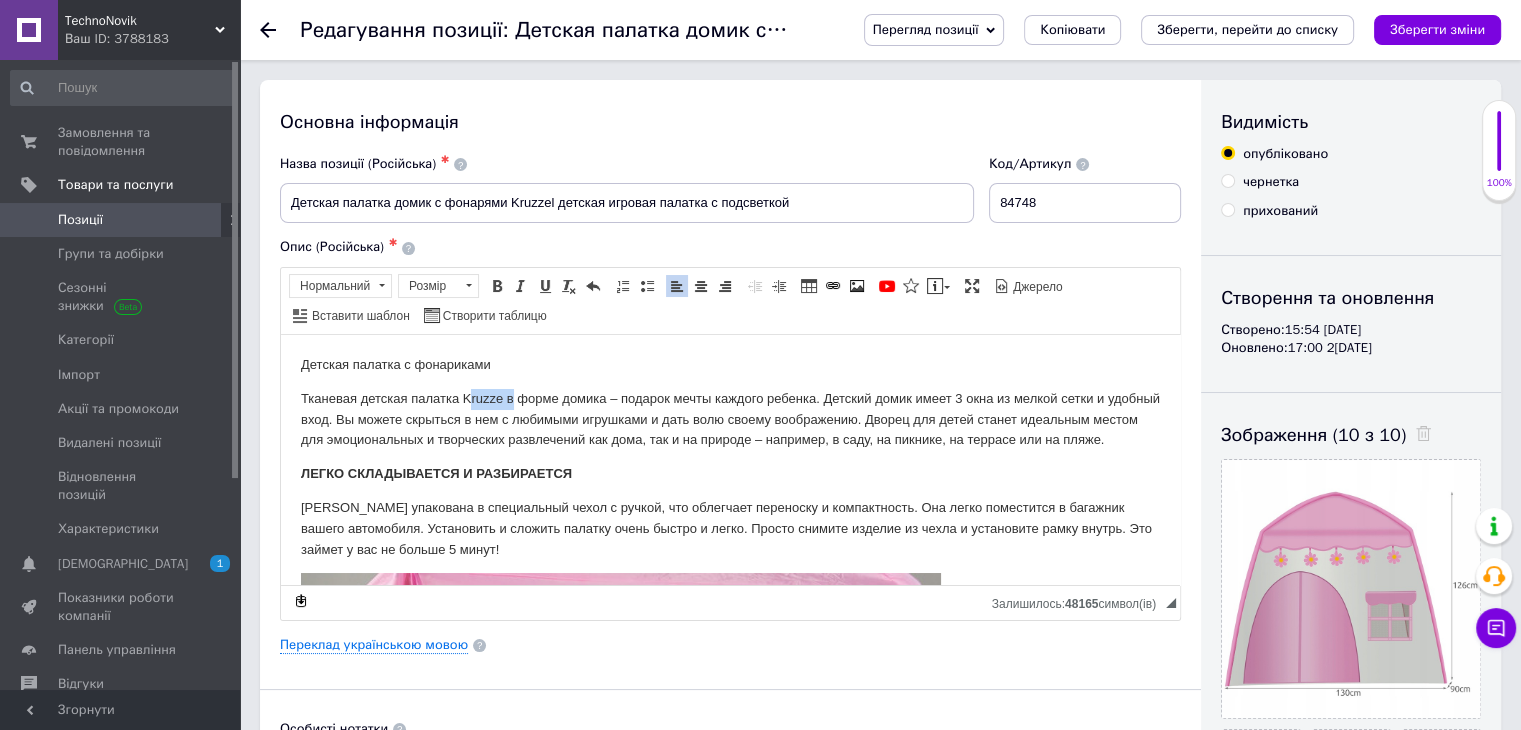 drag, startPoint x: 509, startPoint y: 399, endPoint x: 469, endPoint y: 404, distance: 40.311287 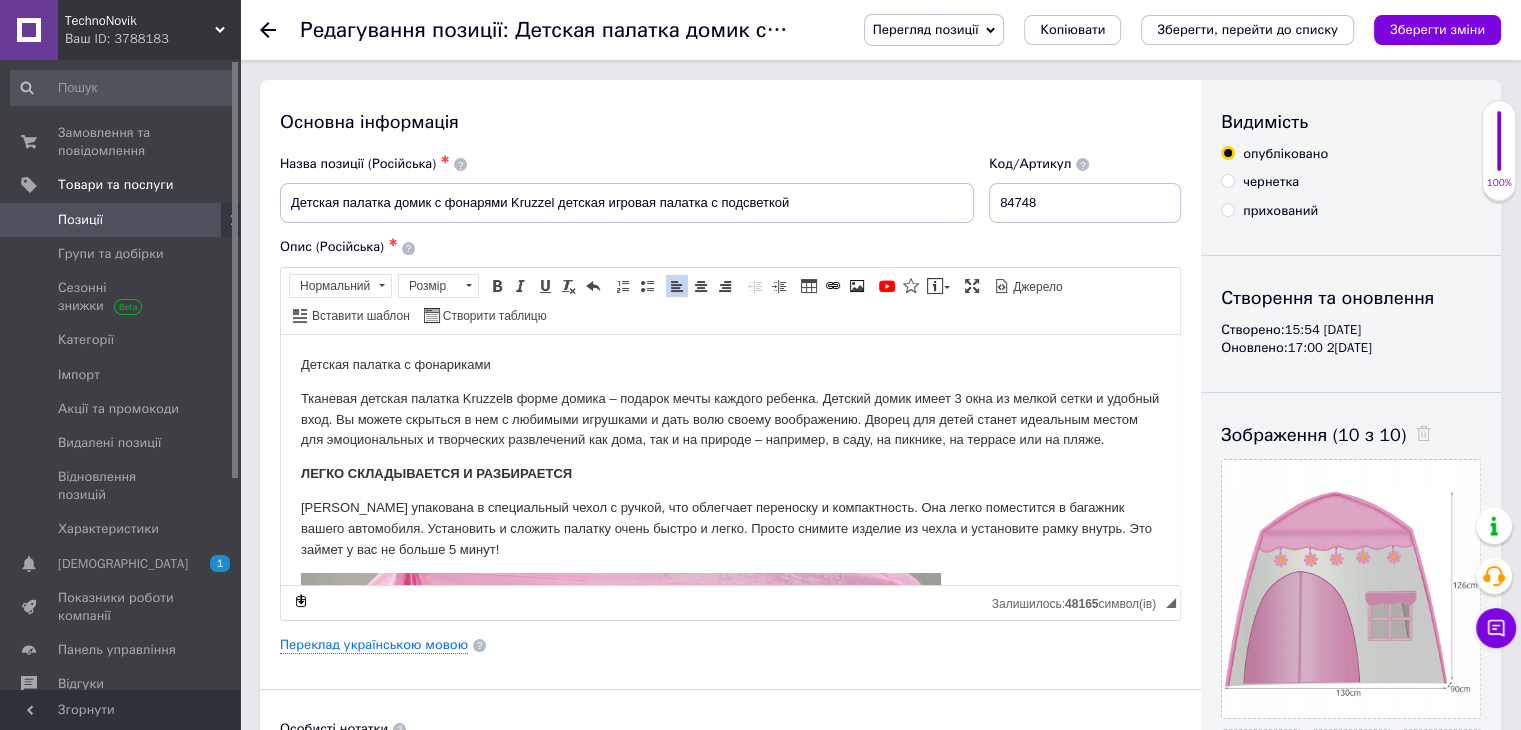 type 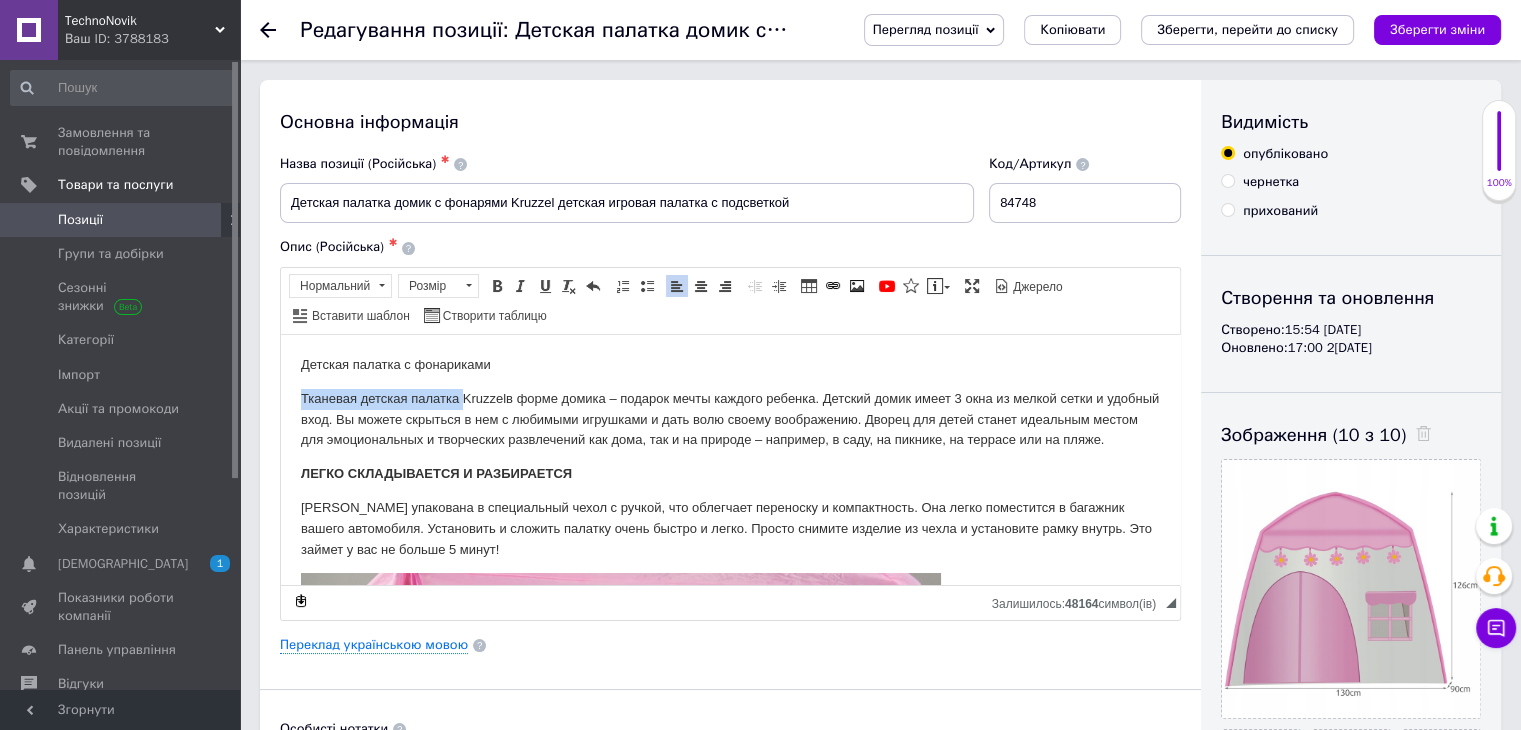 drag, startPoint x: 462, startPoint y: 397, endPoint x: 287, endPoint y: 403, distance: 175.10283 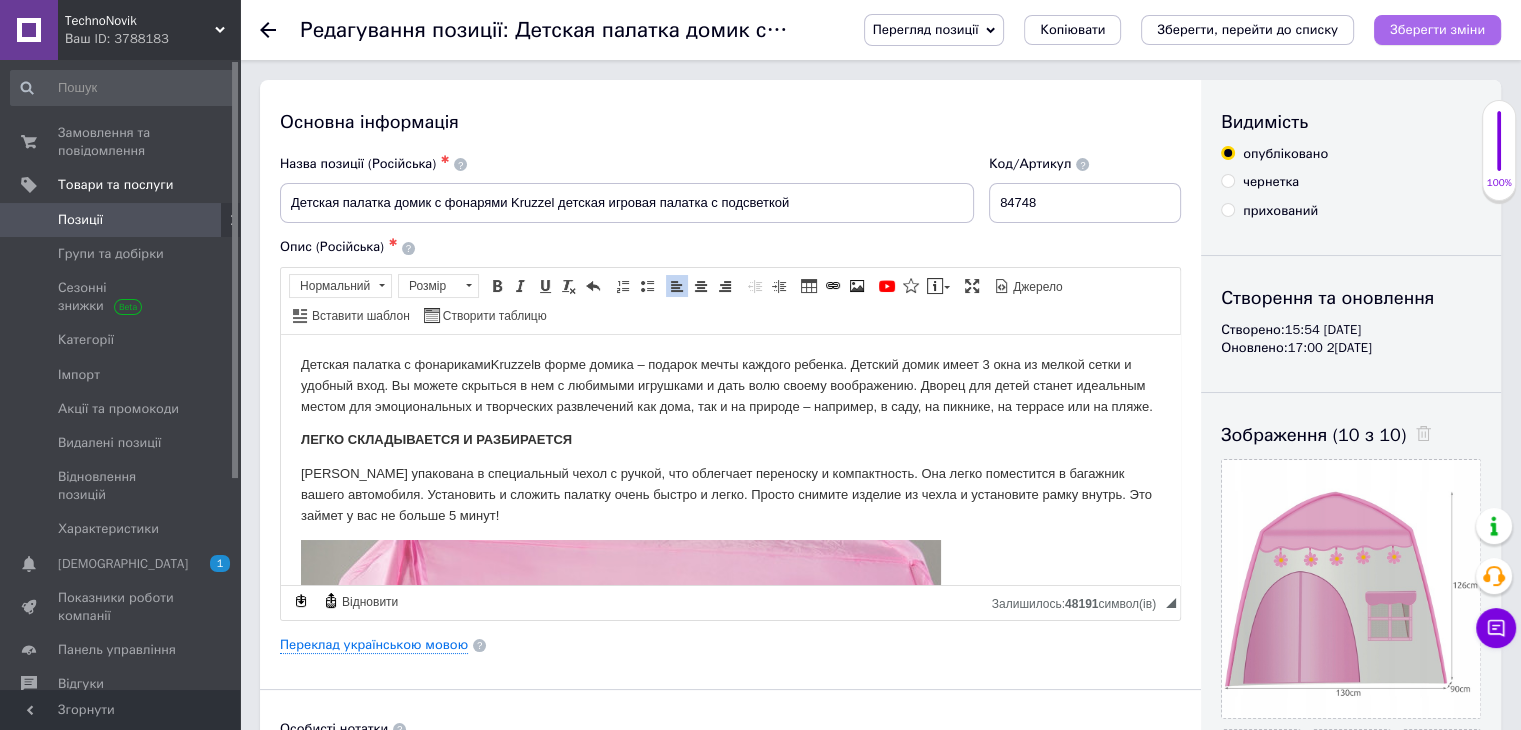 click on "Зберегти зміни" at bounding box center [1437, 29] 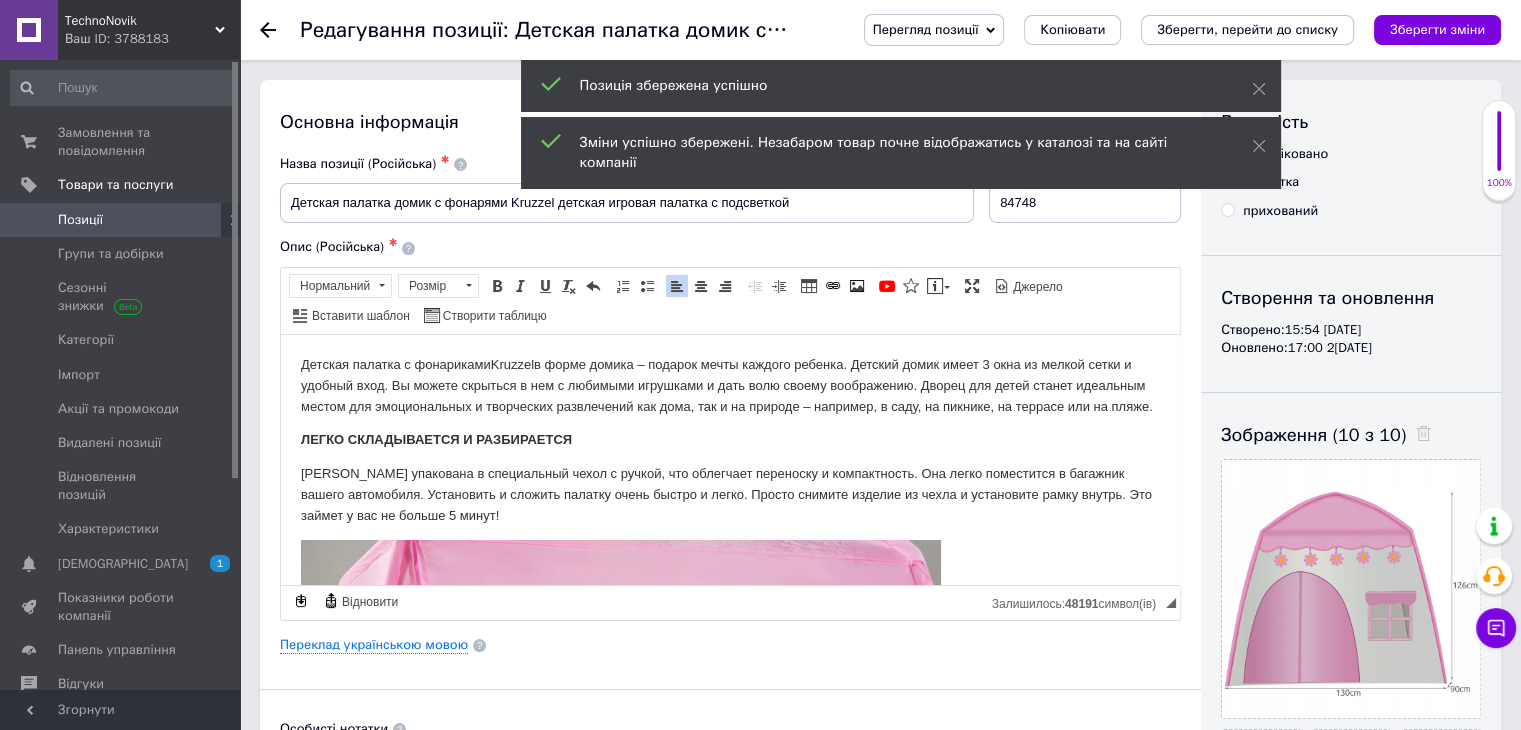 click on "Позиції" at bounding box center [121, 220] 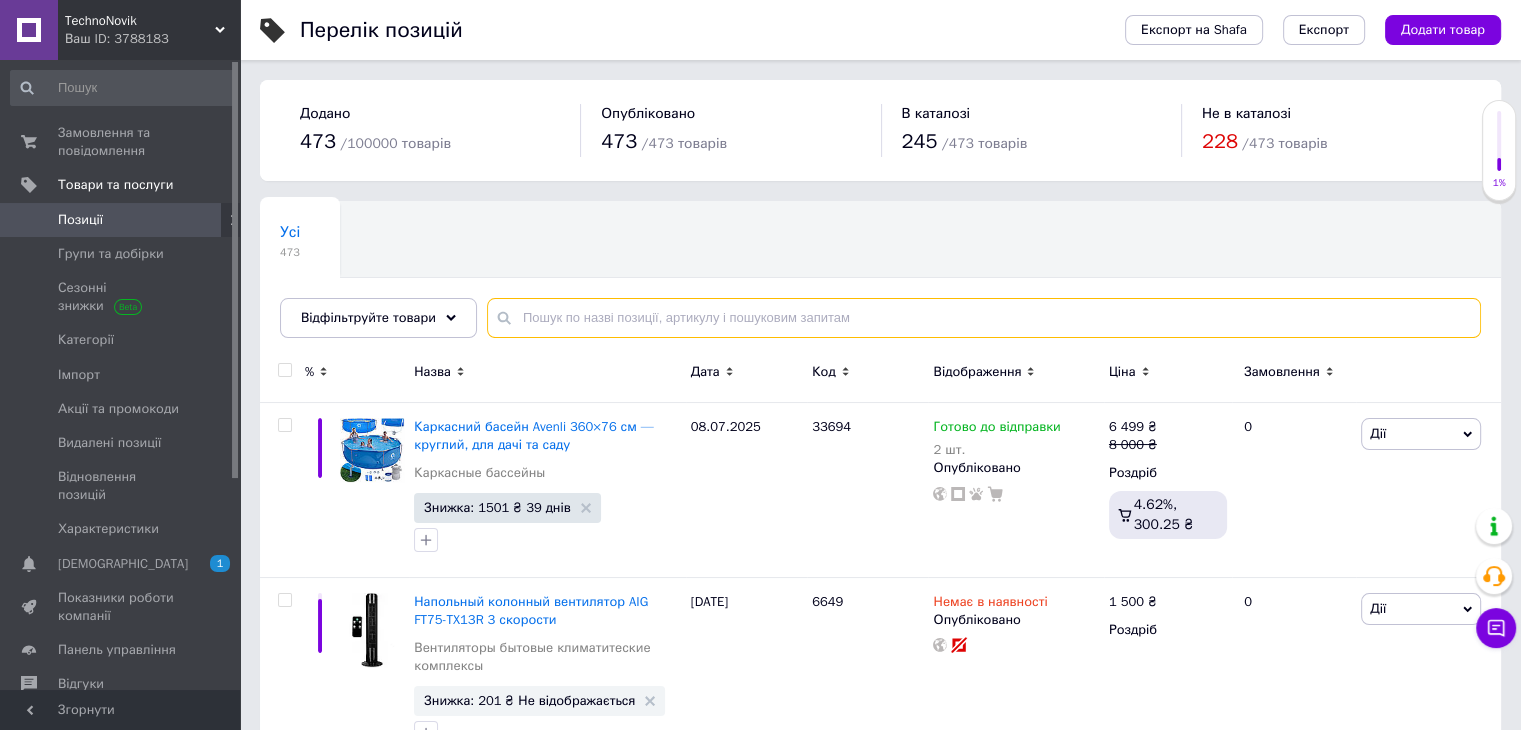 click at bounding box center [984, 318] 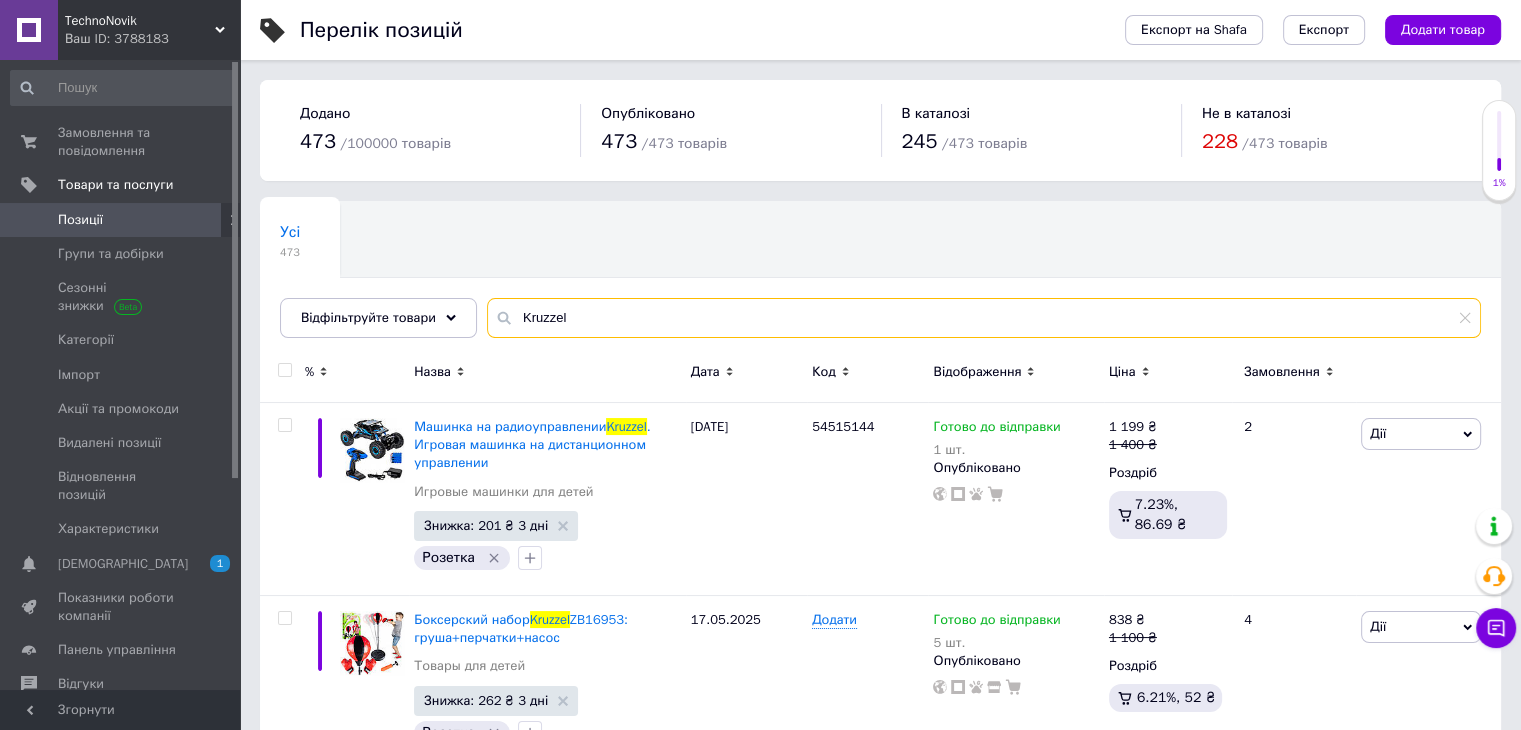 drag, startPoint x: 563, startPoint y: 312, endPoint x: 516, endPoint y: 315, distance: 47.095646 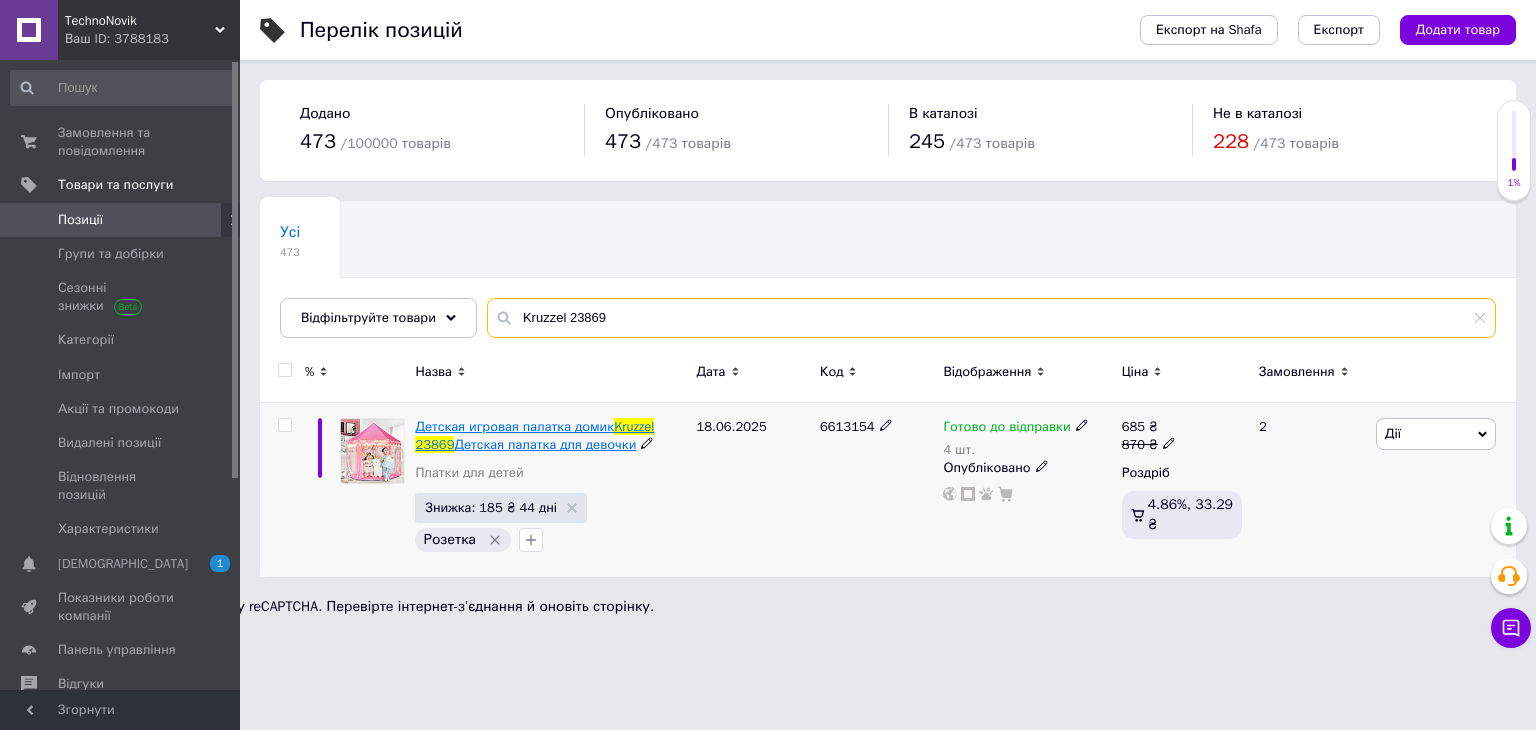 type on "Kruzzel 23869" 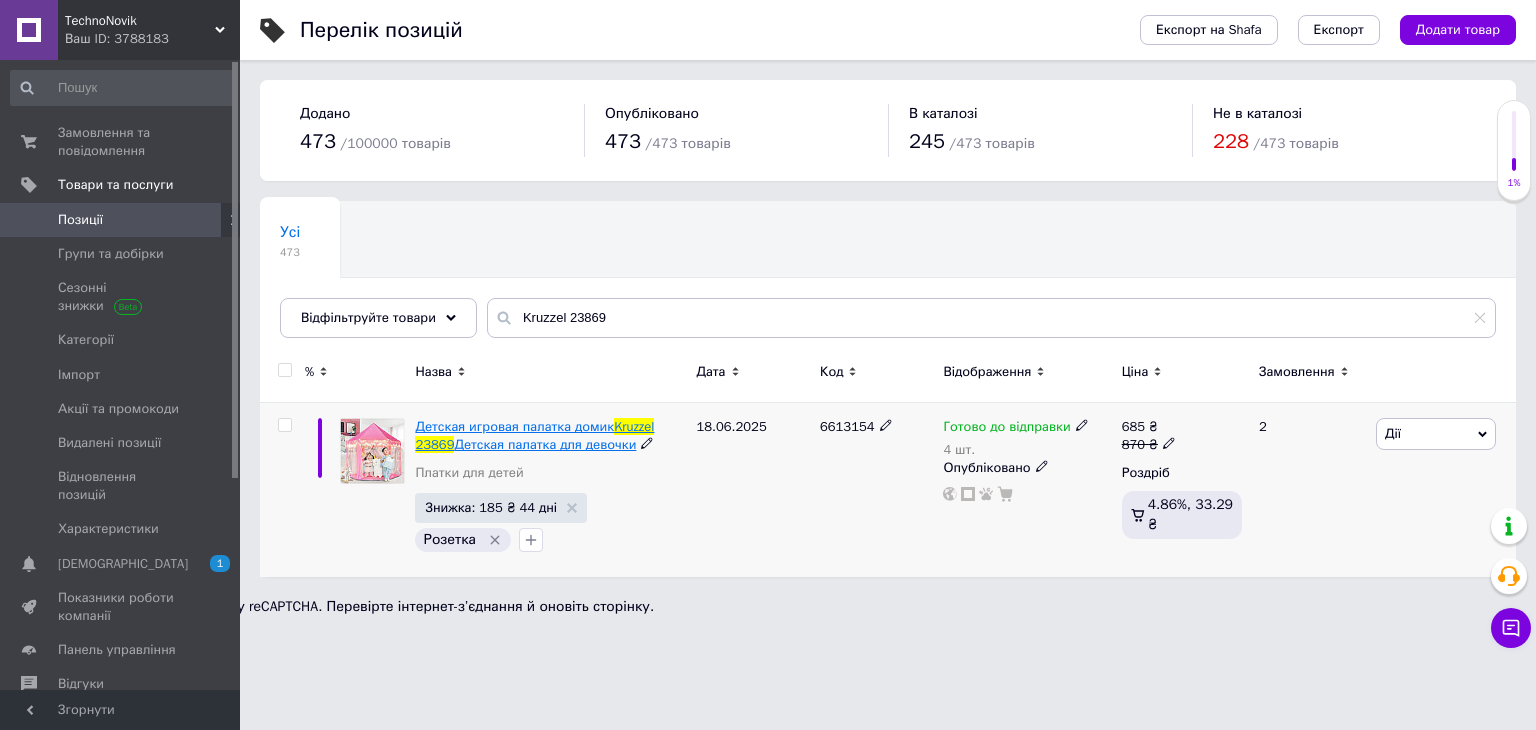 click on "Детская игровая палатка домик" at bounding box center [514, 426] 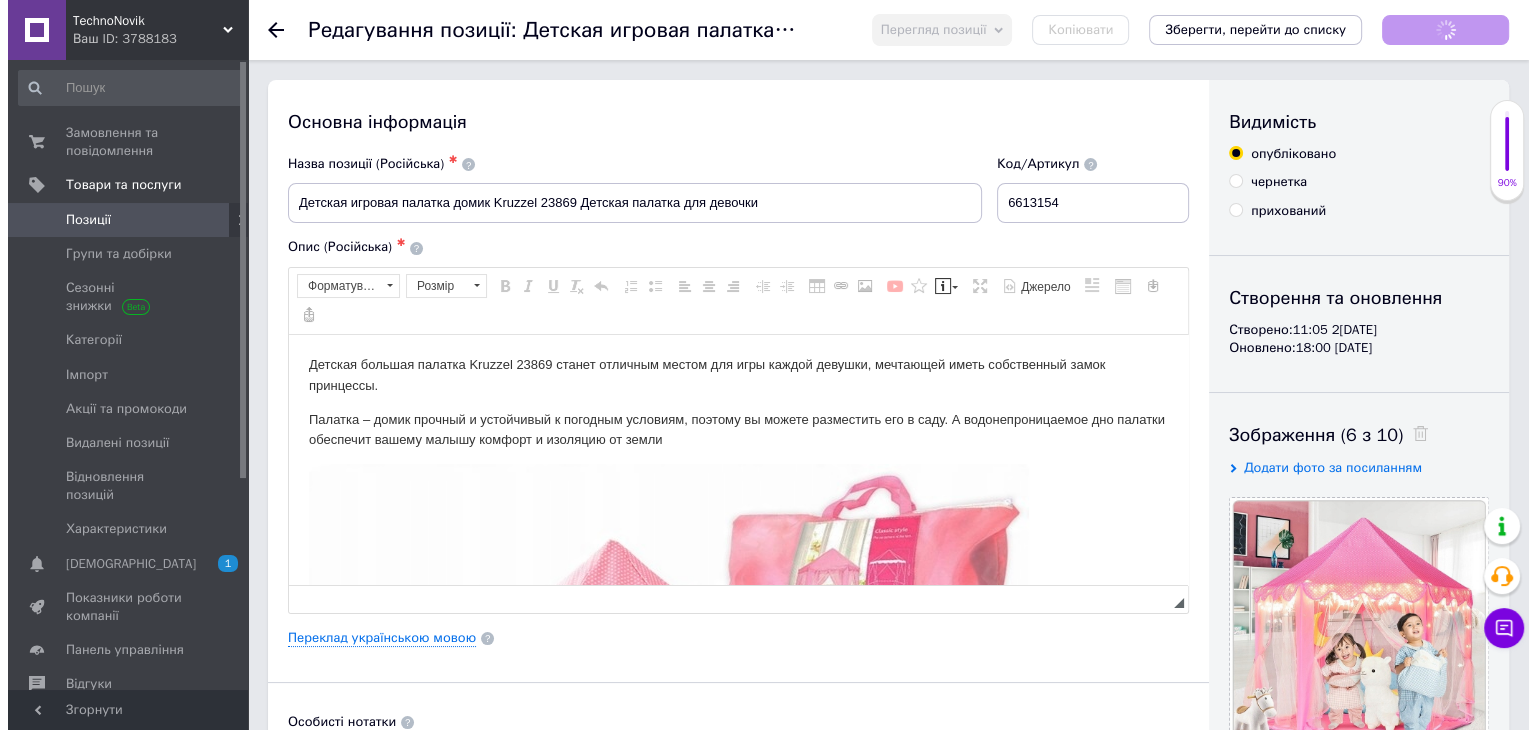 scroll, scrollTop: 0, scrollLeft: 0, axis: both 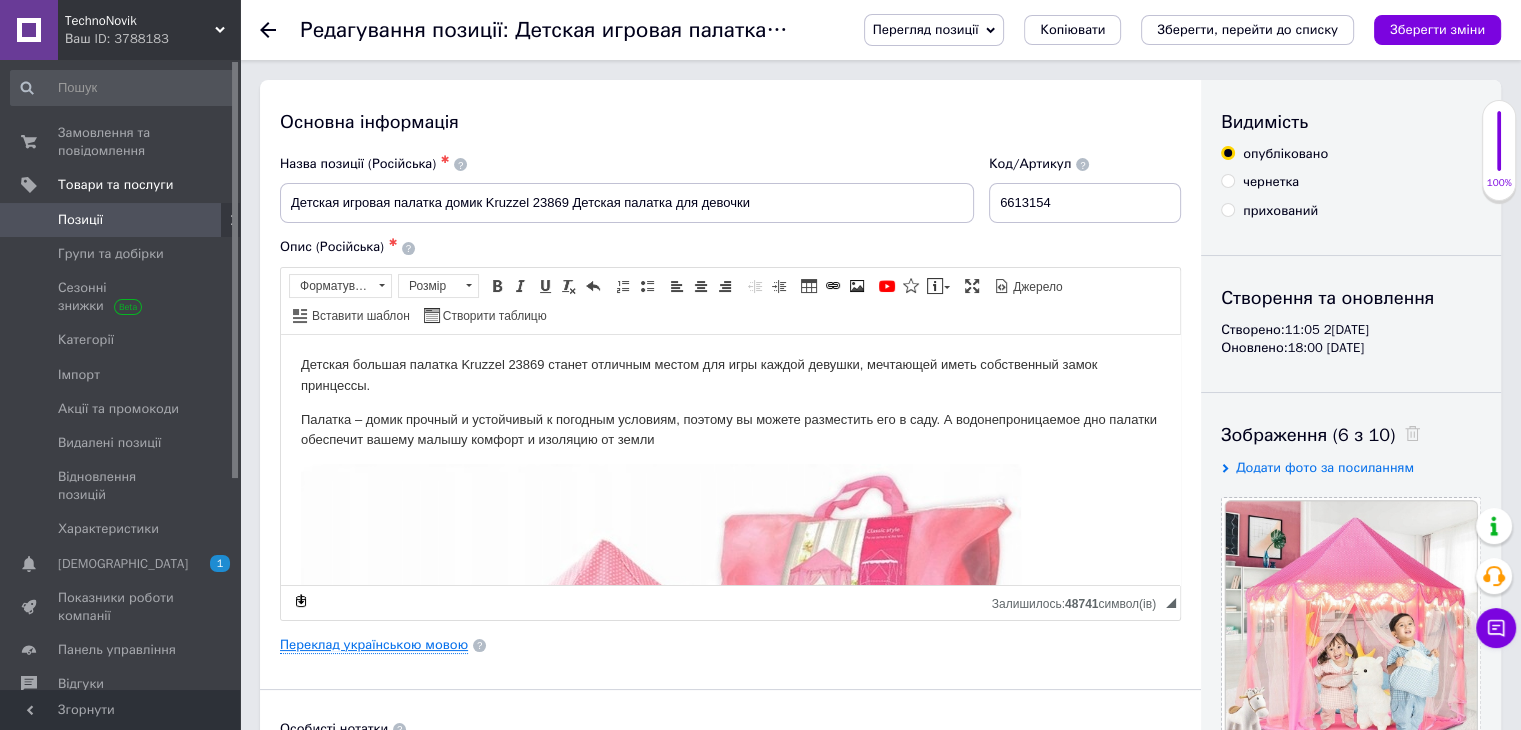 click on "Переклад українською мовою" at bounding box center [374, 645] 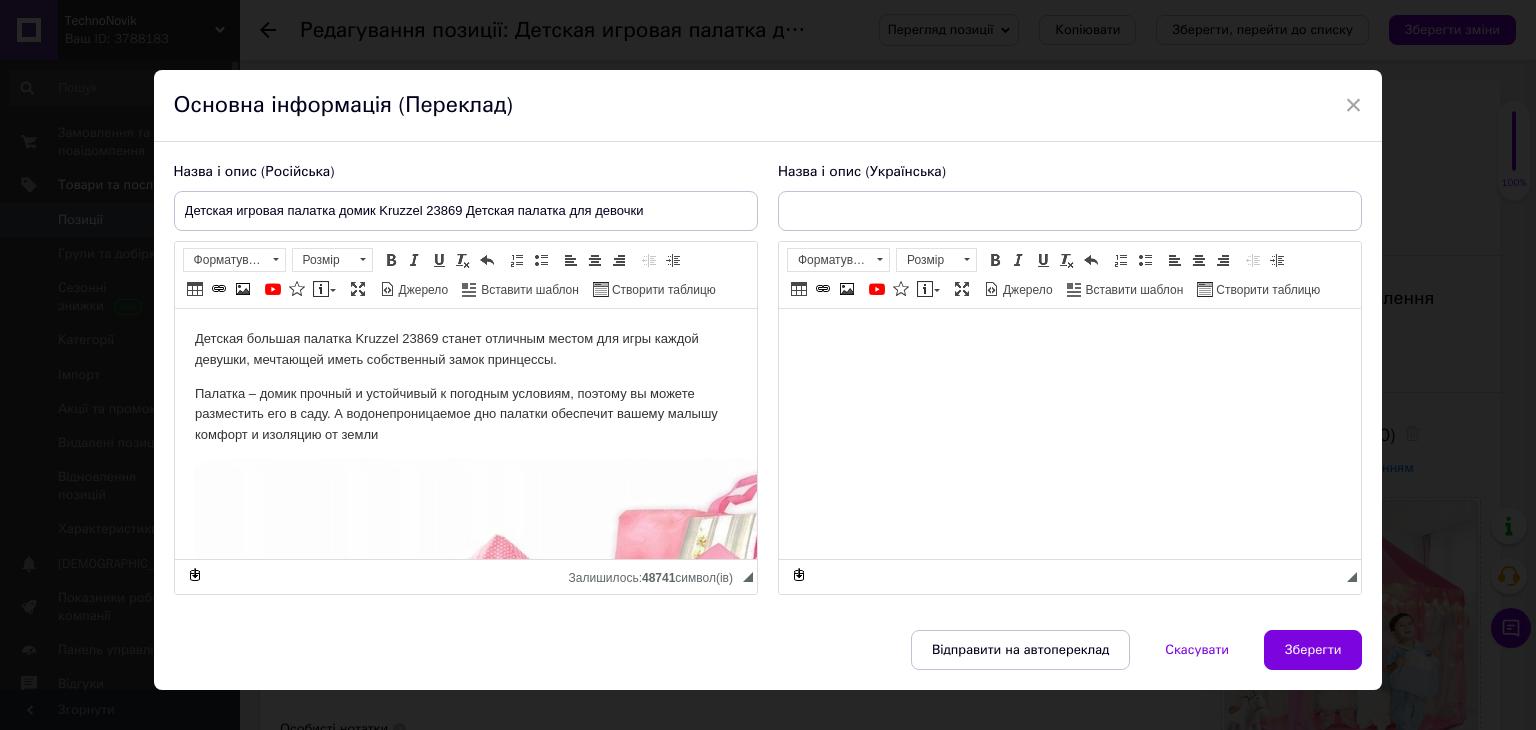 scroll, scrollTop: 0, scrollLeft: 0, axis: both 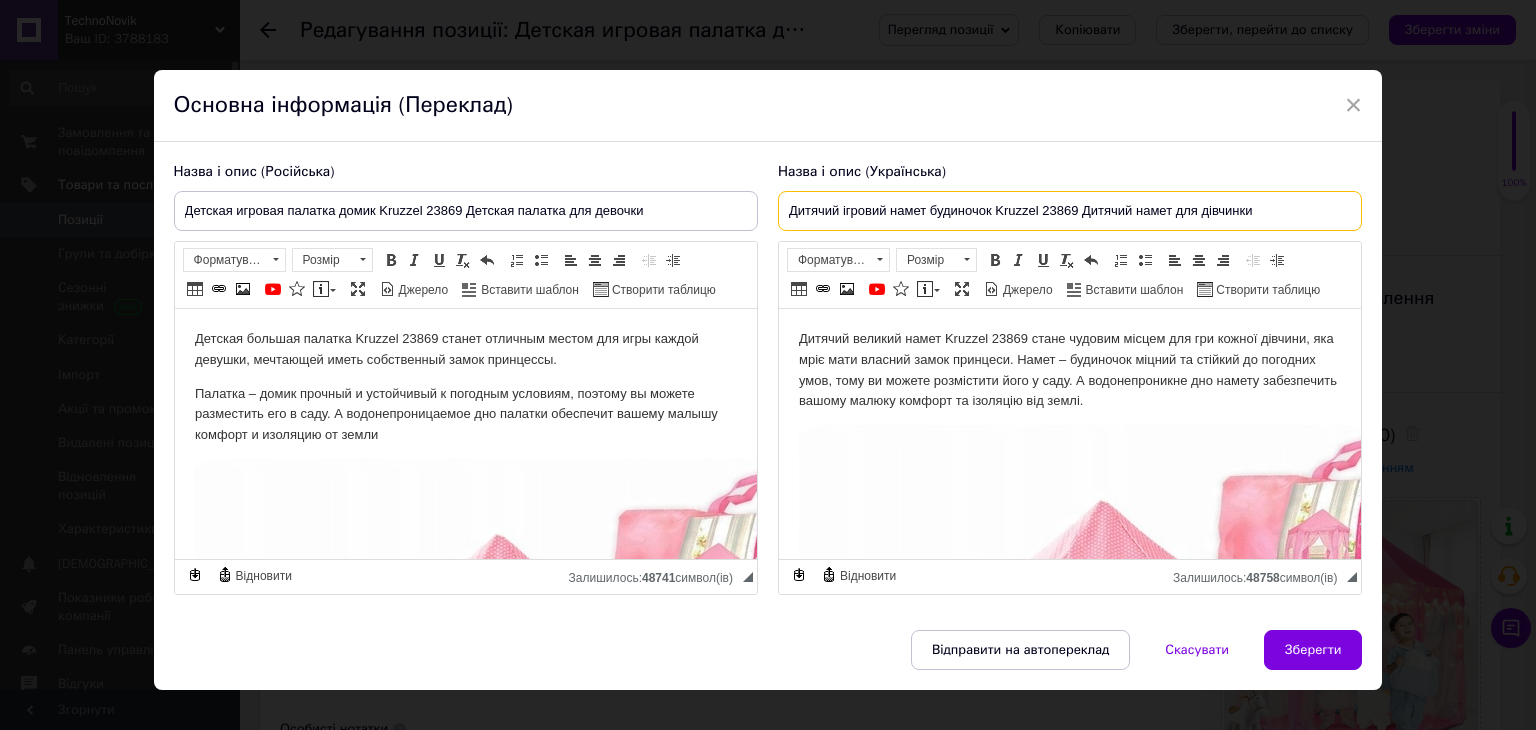drag, startPoint x: 780, startPoint y: 213, endPoint x: 988, endPoint y: 213, distance: 208 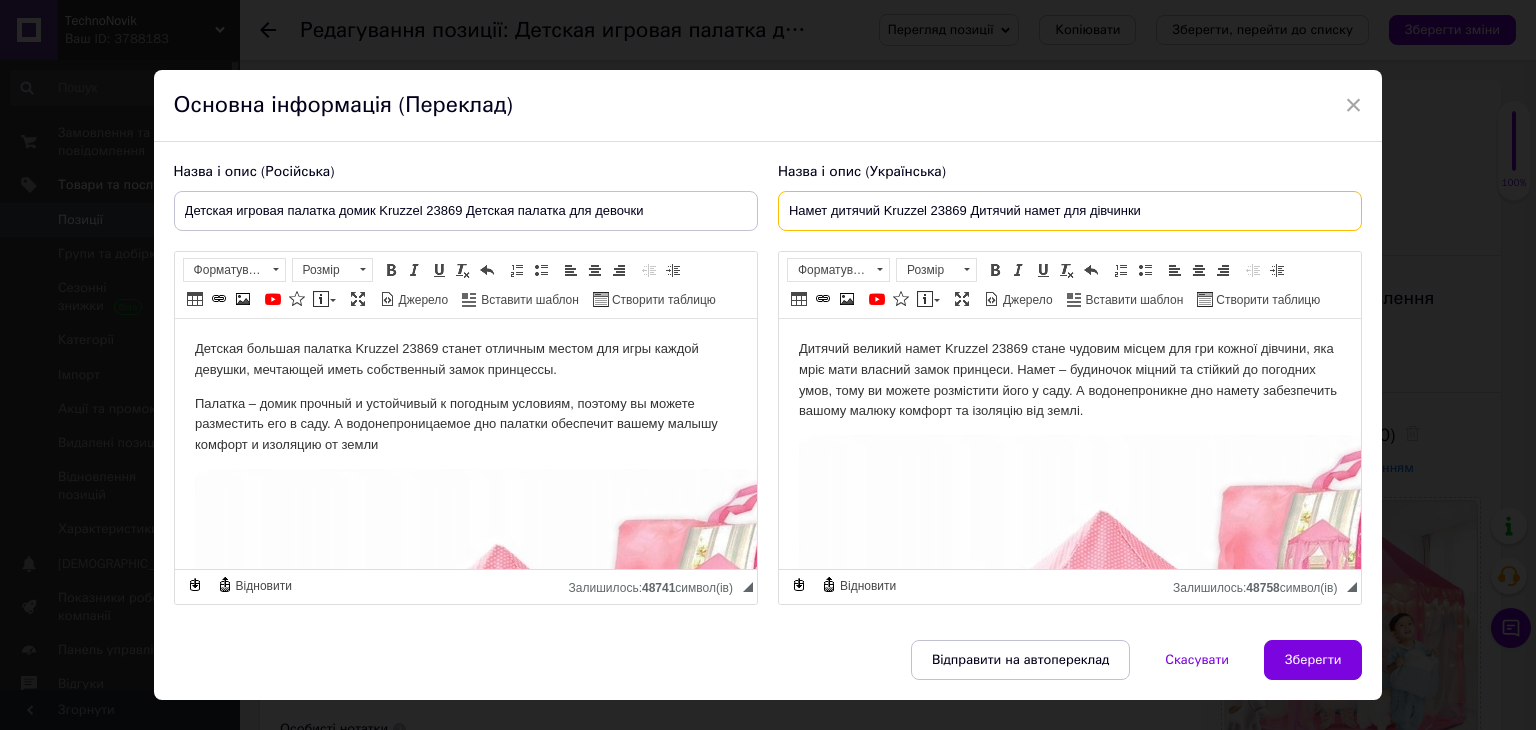 drag, startPoint x: 1160, startPoint y: 208, endPoint x: 964, endPoint y: 221, distance: 196.43065 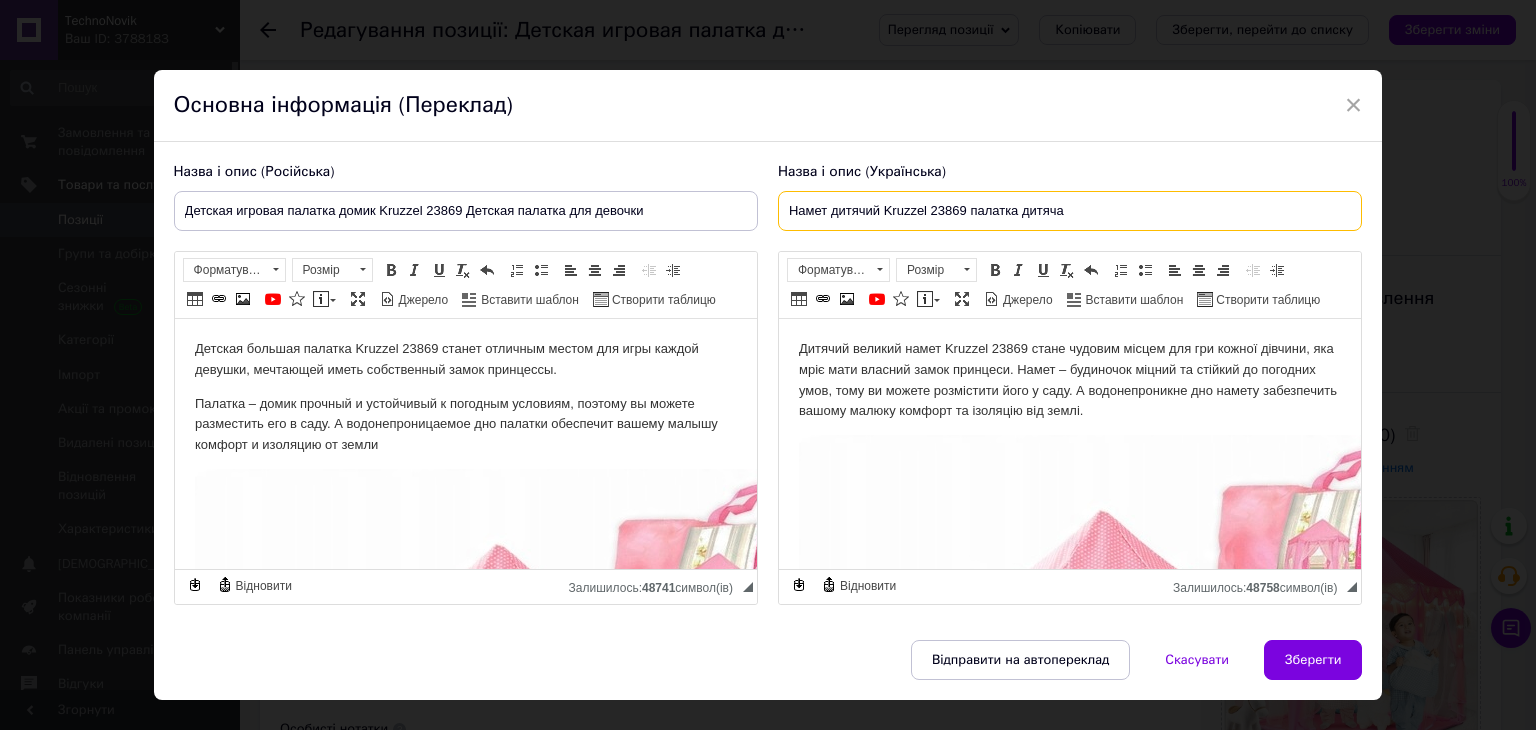 type on "Намет дитячий Kruzzel 23869 палатка дитяча" 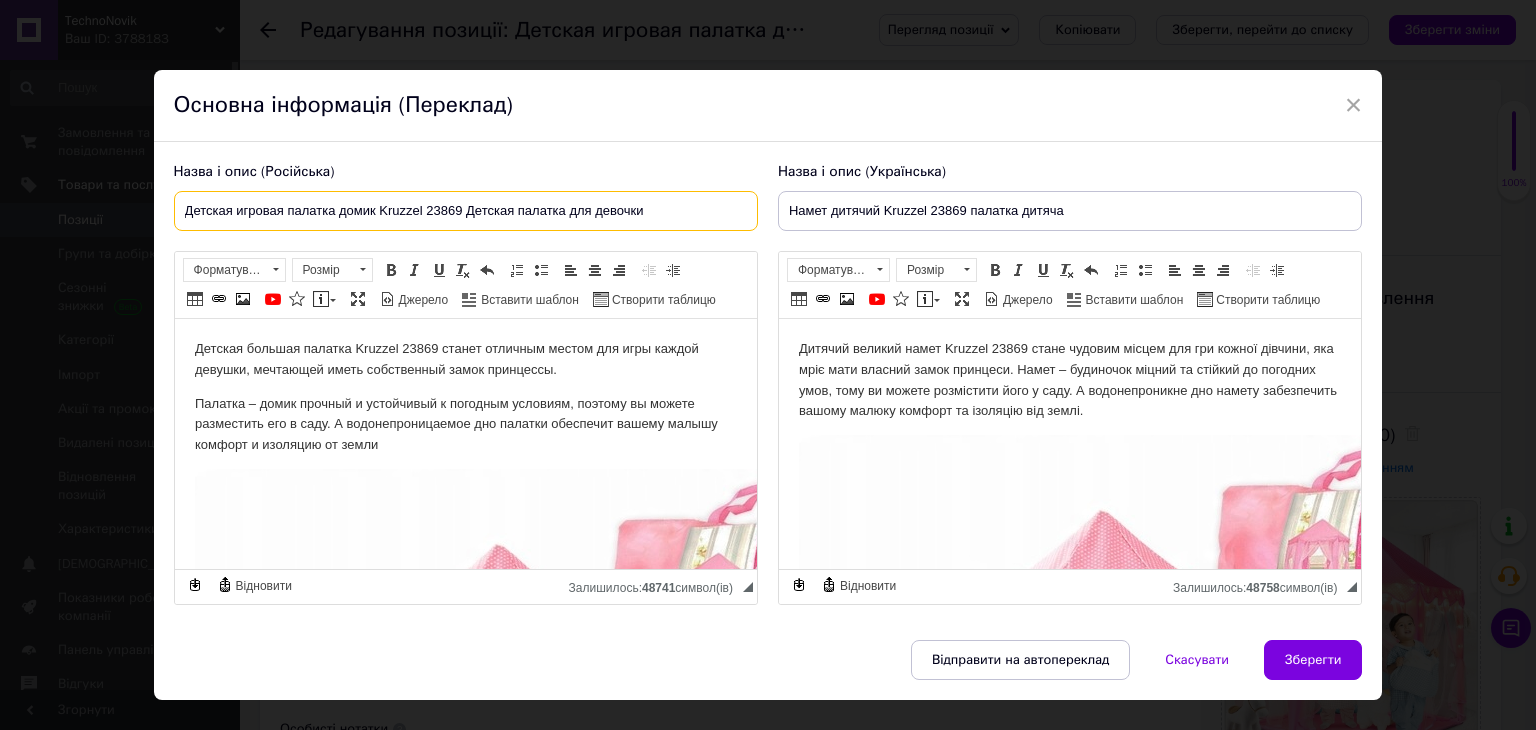 drag, startPoint x: 668, startPoint y: 217, endPoint x: 468, endPoint y: 218, distance: 200.0025 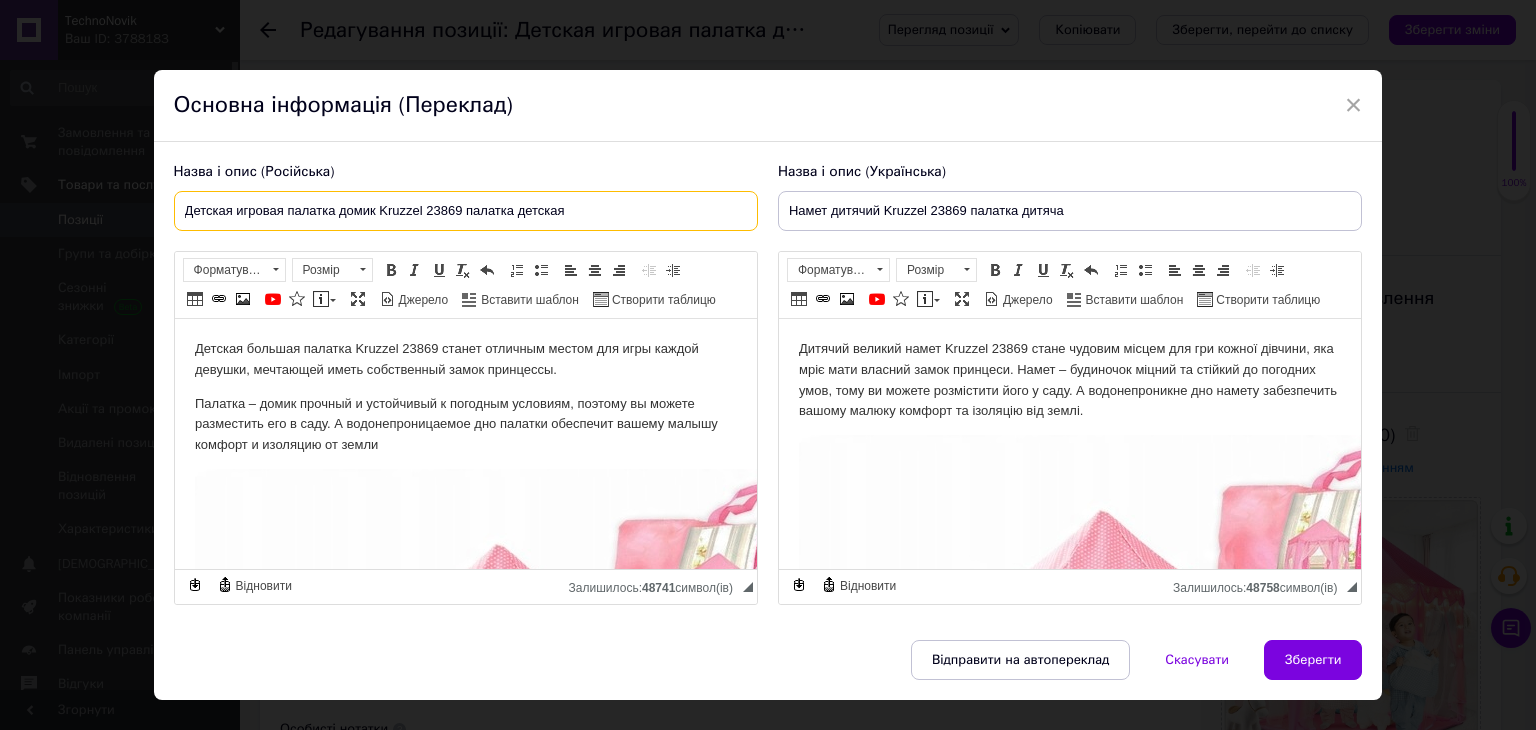drag, startPoint x: 373, startPoint y: 218, endPoint x: 179, endPoint y: 218, distance: 194 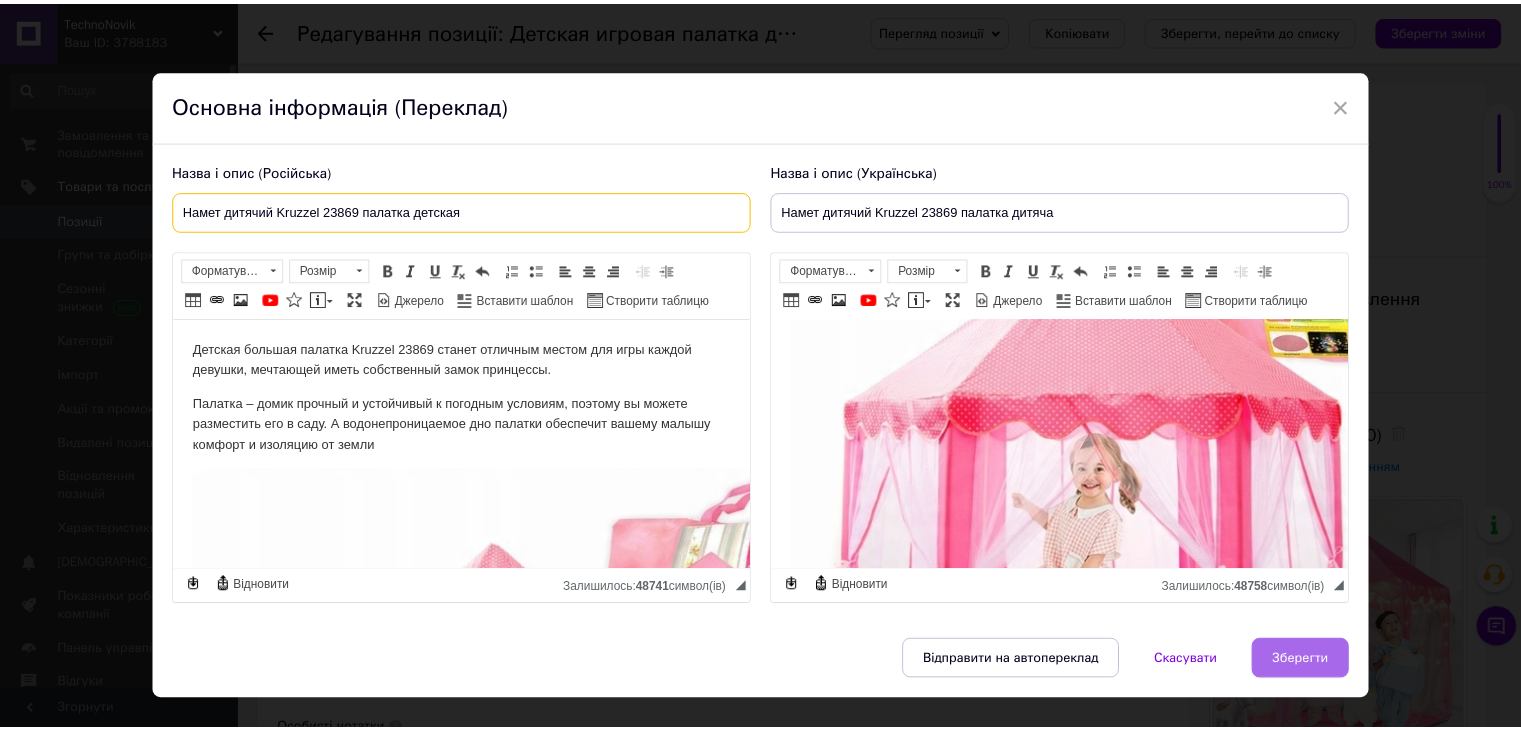 scroll, scrollTop: 300, scrollLeft: 0, axis: vertical 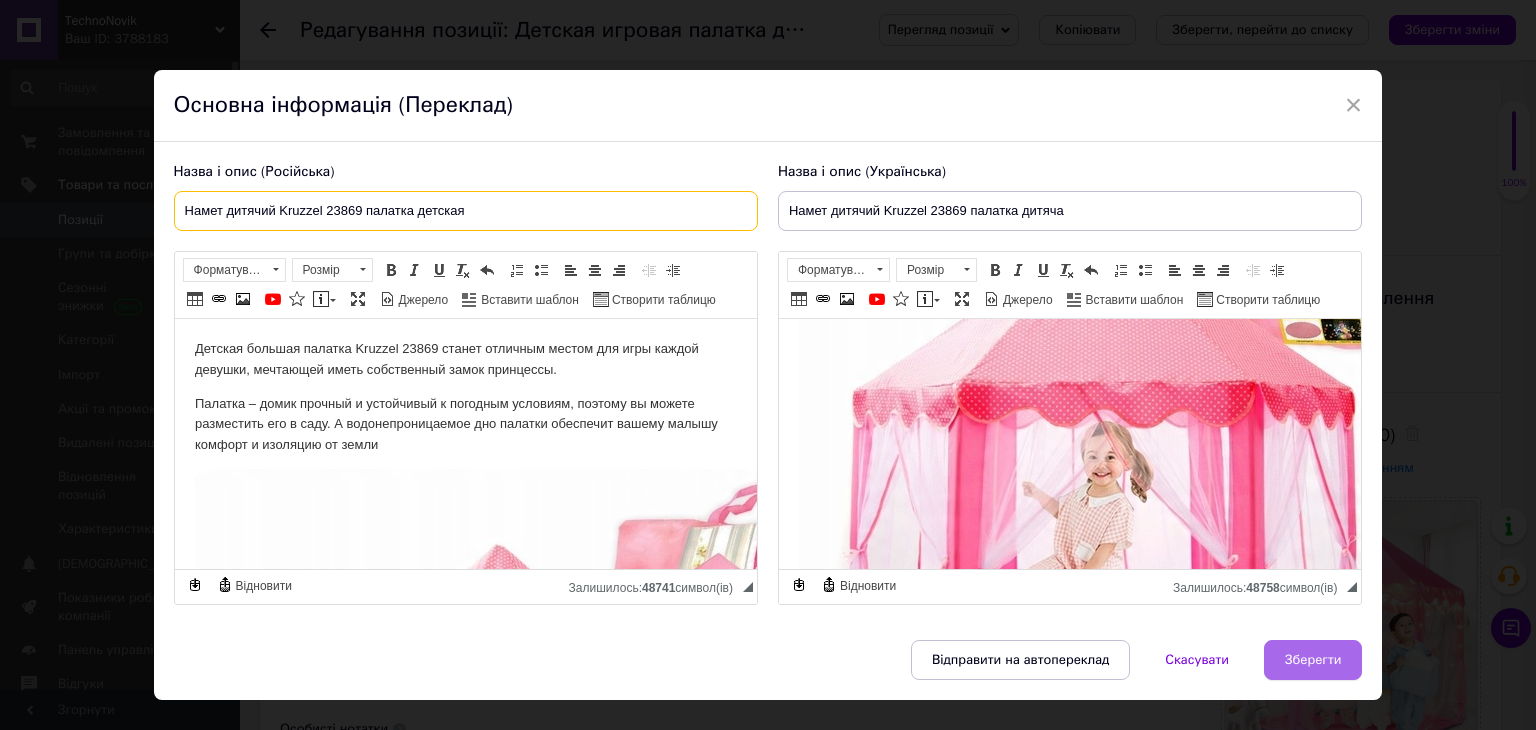 type on "Намет дитячий Kruzzel 23869 палатка детская" 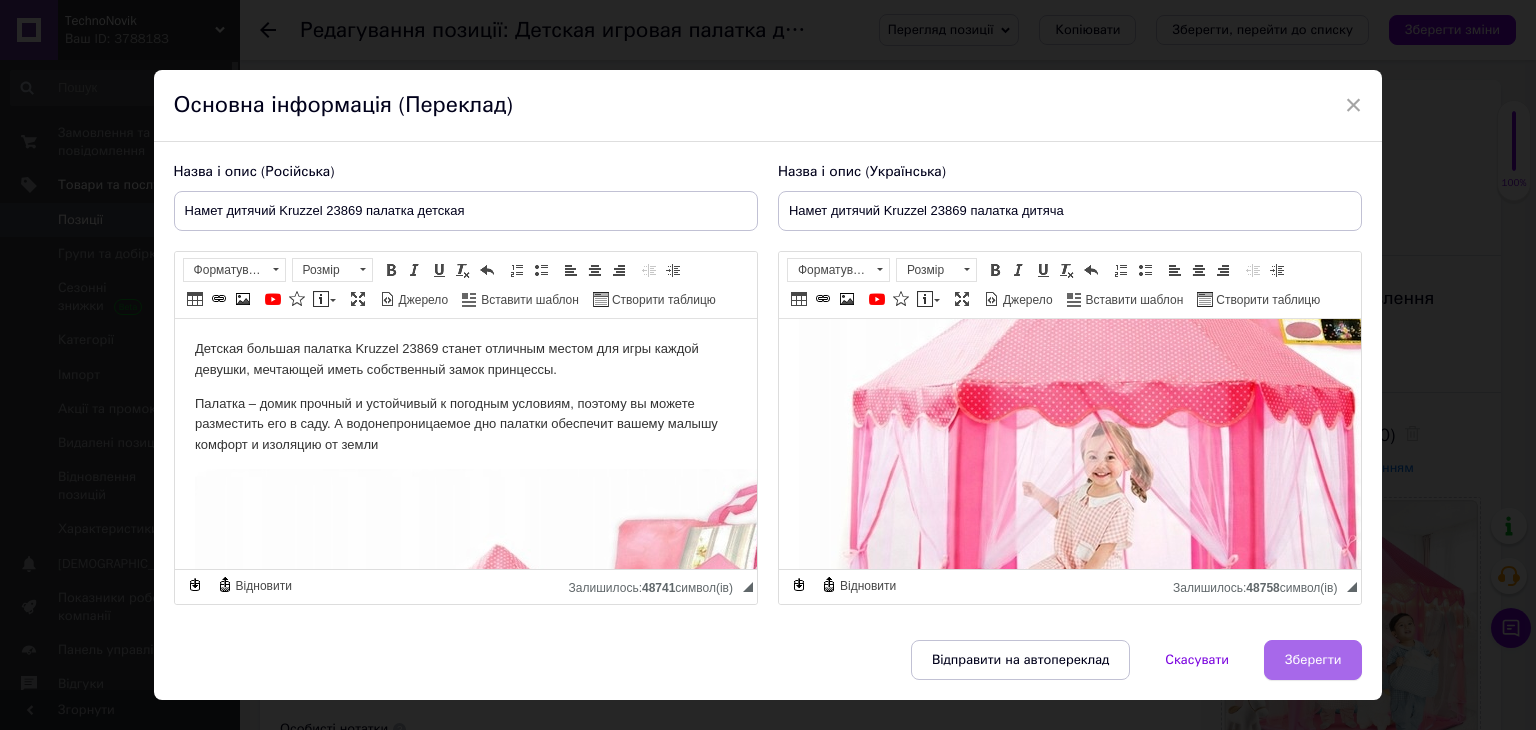 click on "Зберегти" at bounding box center (1313, 660) 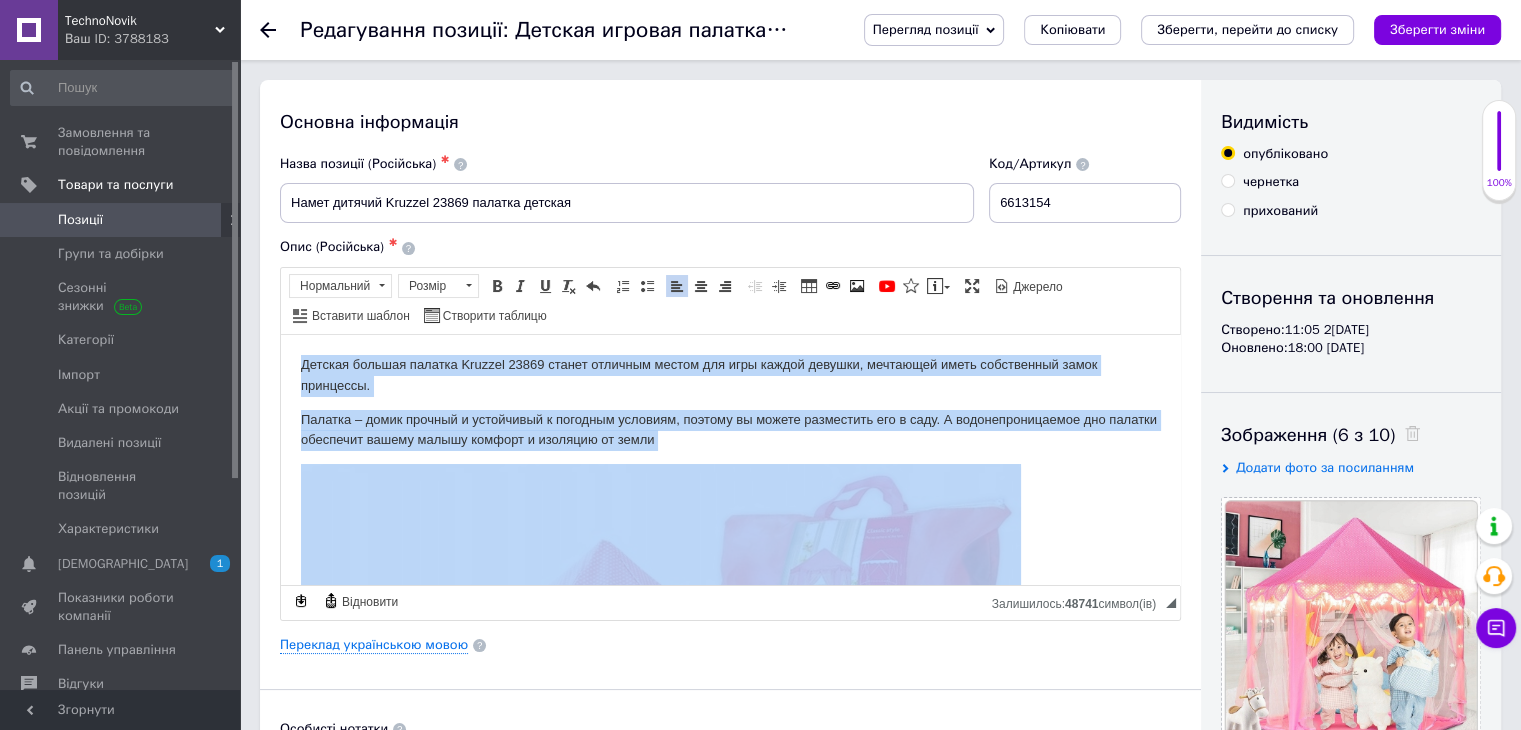 drag, startPoint x: 293, startPoint y: 358, endPoint x: 742, endPoint y: 454, distance: 459.14813 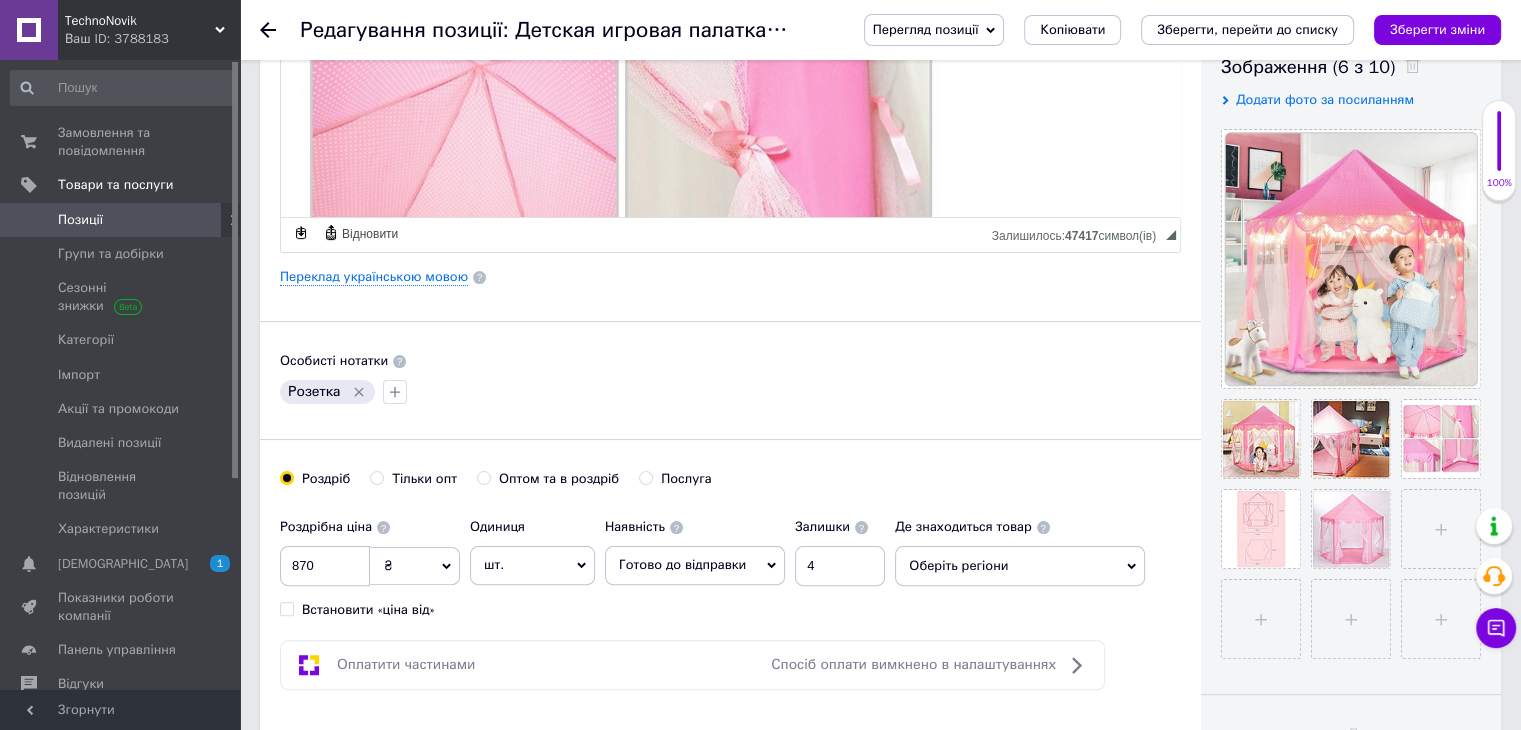 scroll, scrollTop: 100, scrollLeft: 0, axis: vertical 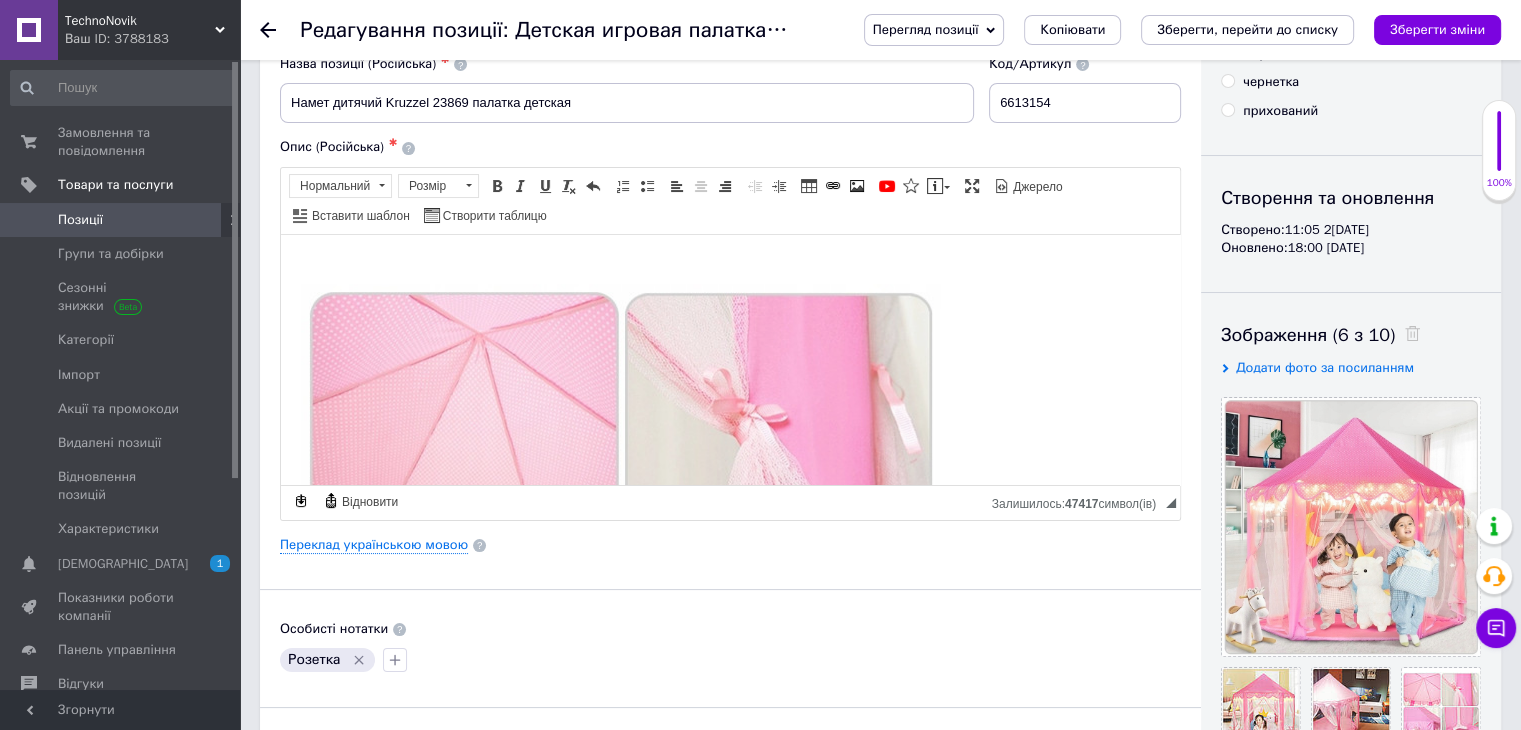 click at bounding box center [621, 565] 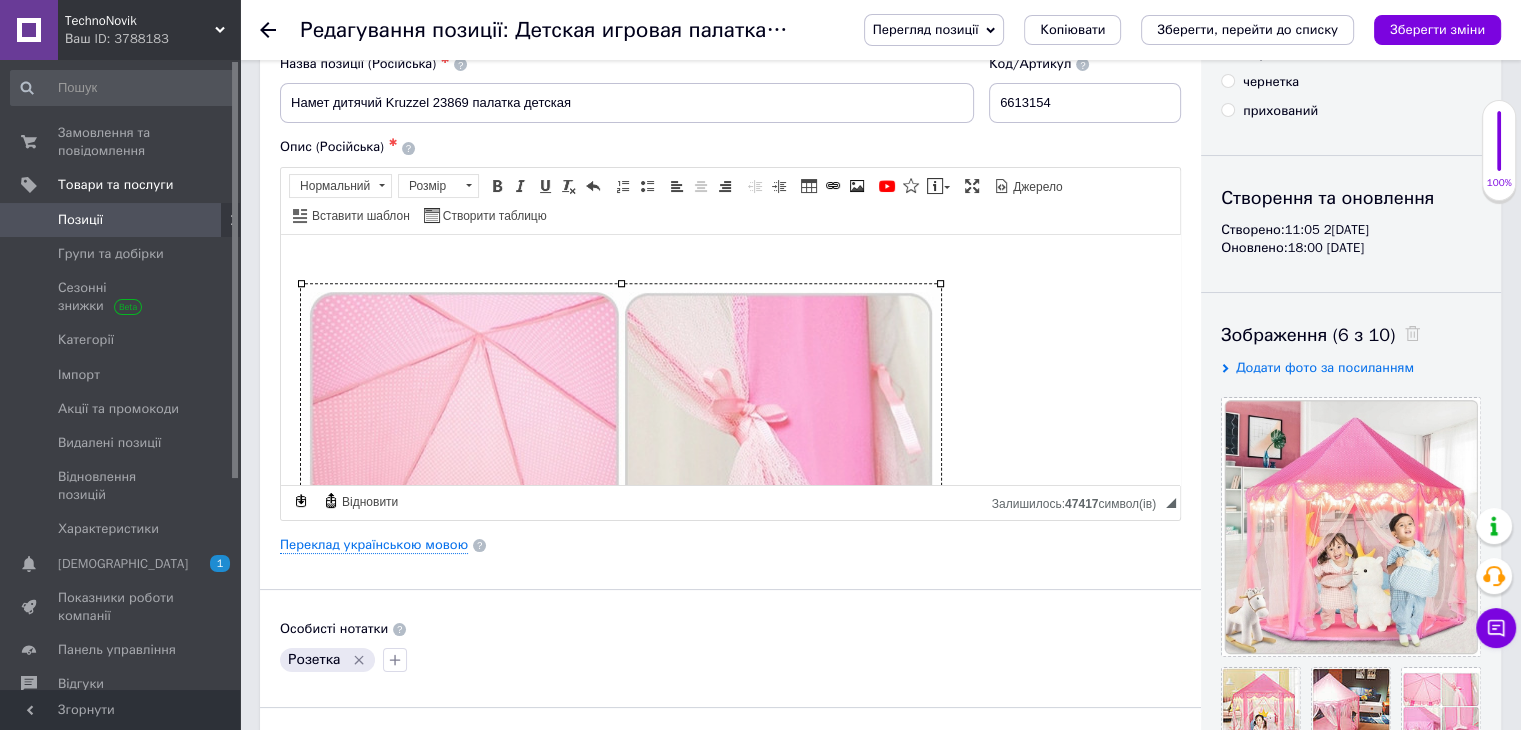type 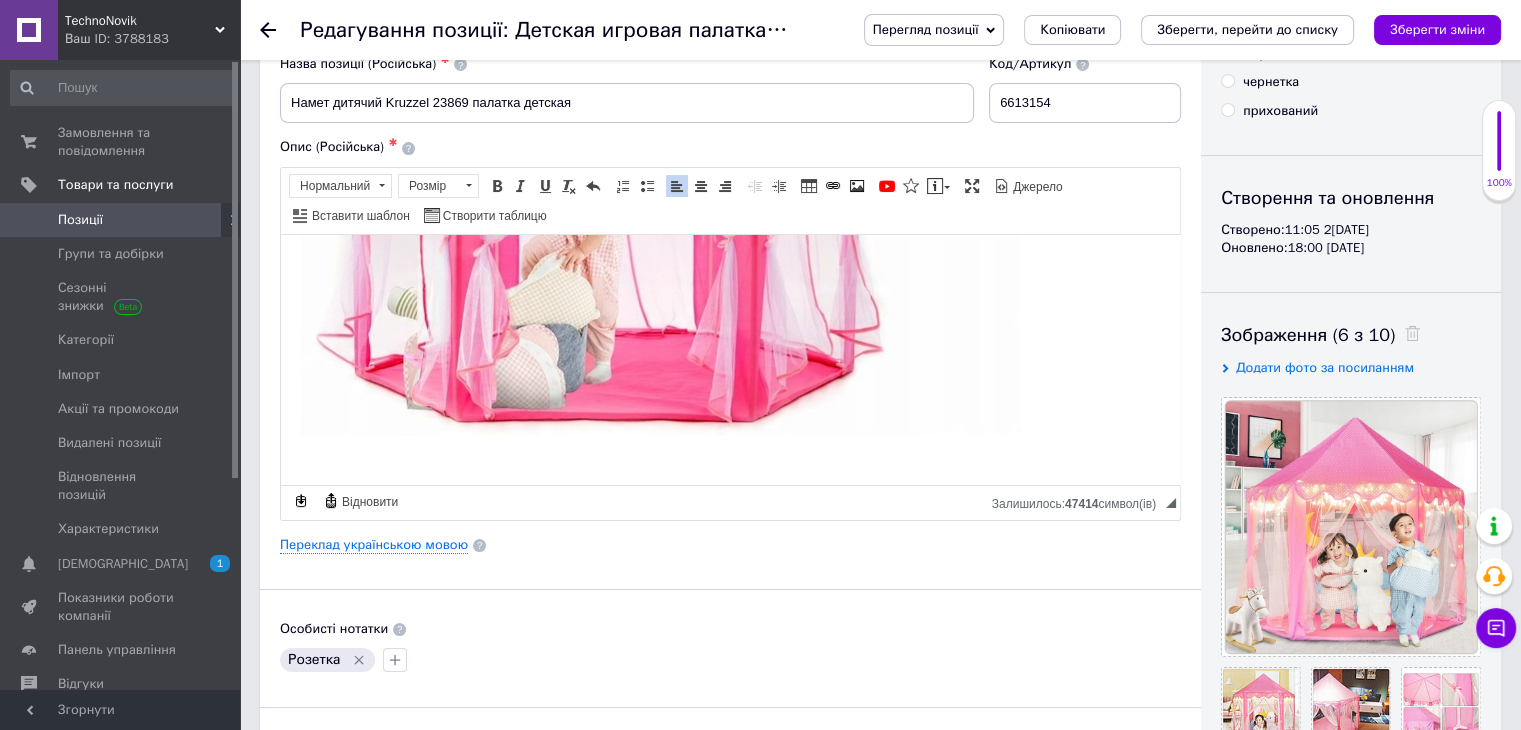 scroll, scrollTop: 972, scrollLeft: 0, axis: vertical 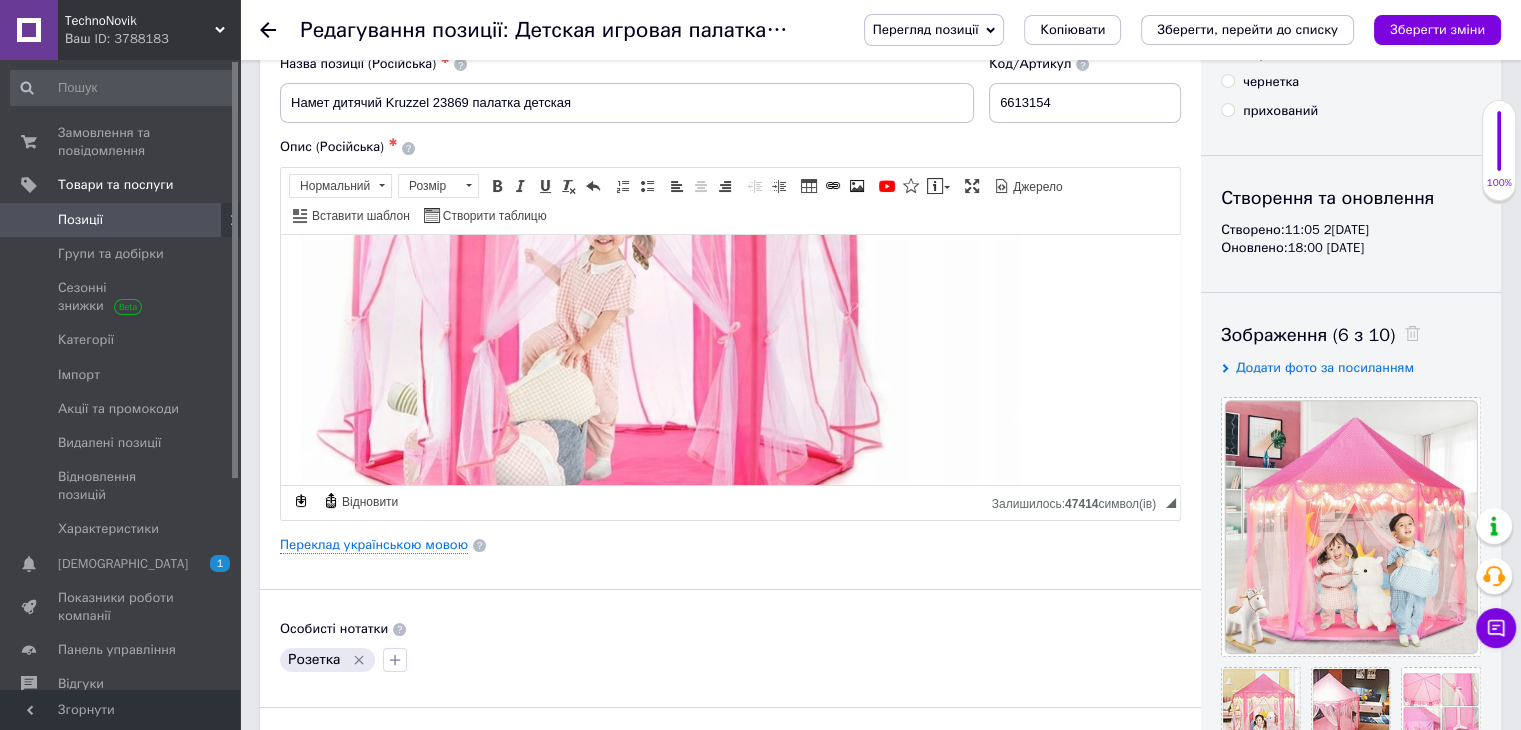 click at bounding box center (661, 215) 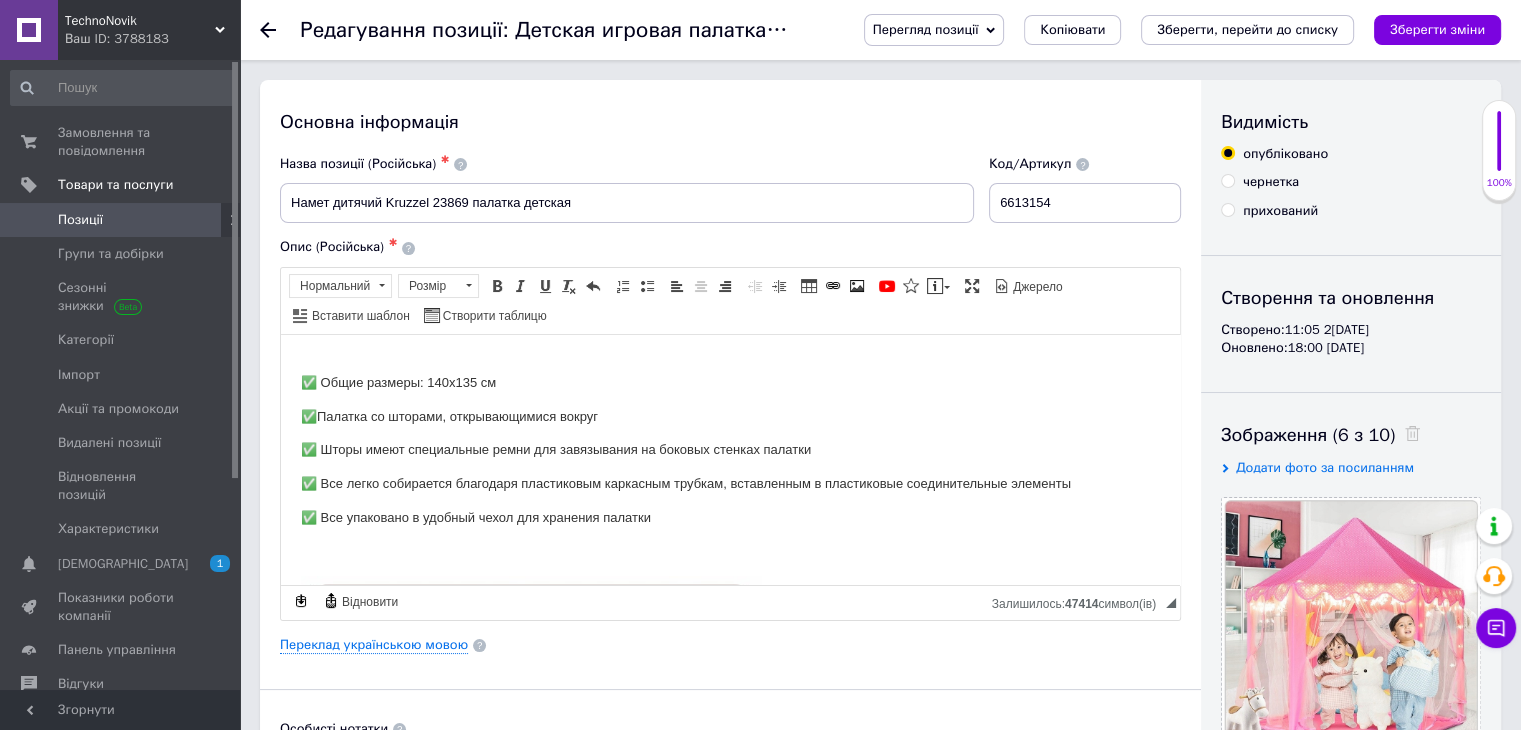 scroll, scrollTop: 1172, scrollLeft: 0, axis: vertical 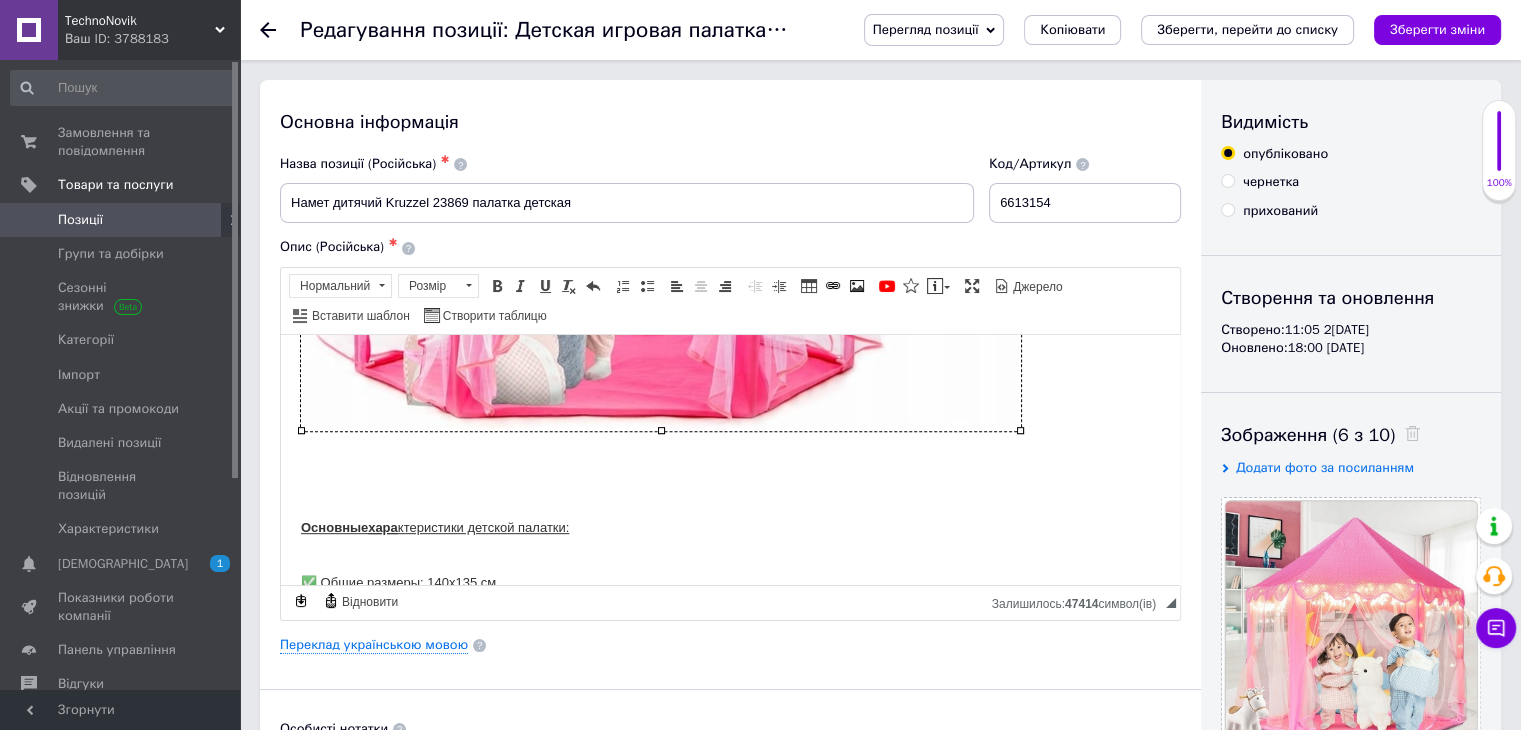click at bounding box center (730, 493) 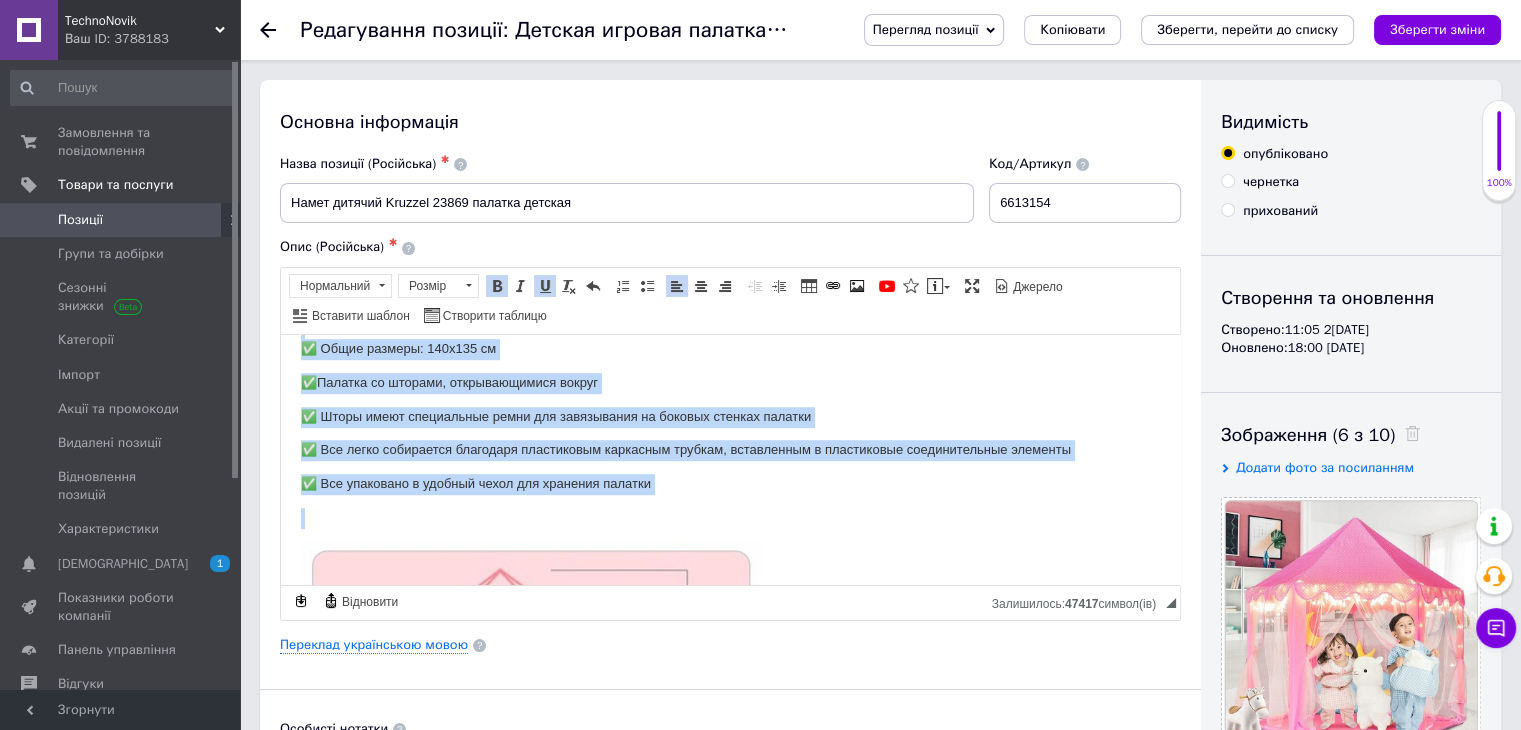 scroll, scrollTop: 1472, scrollLeft: 0, axis: vertical 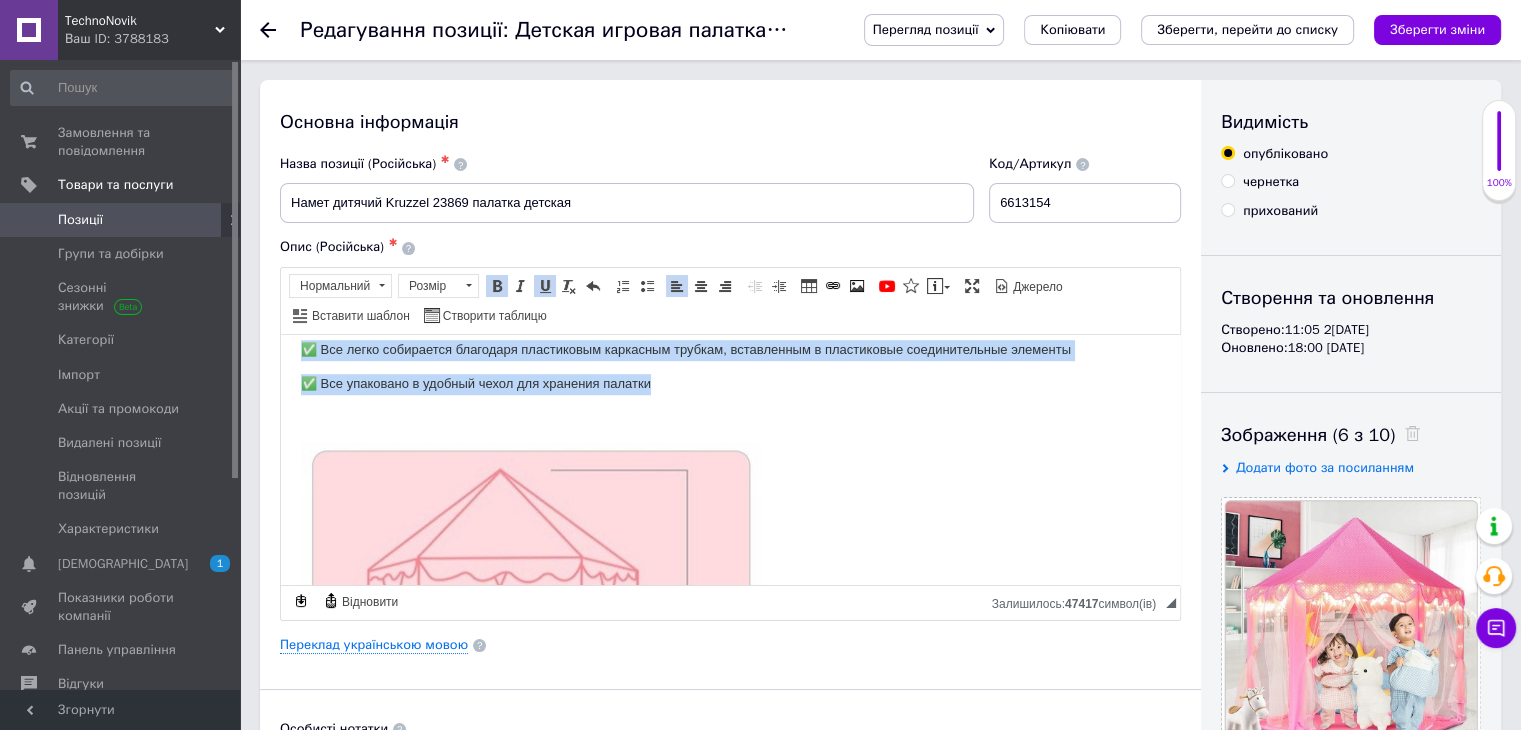 drag, startPoint x: 296, startPoint y: 487, endPoint x: 737, endPoint y: 391, distance: 451.32803 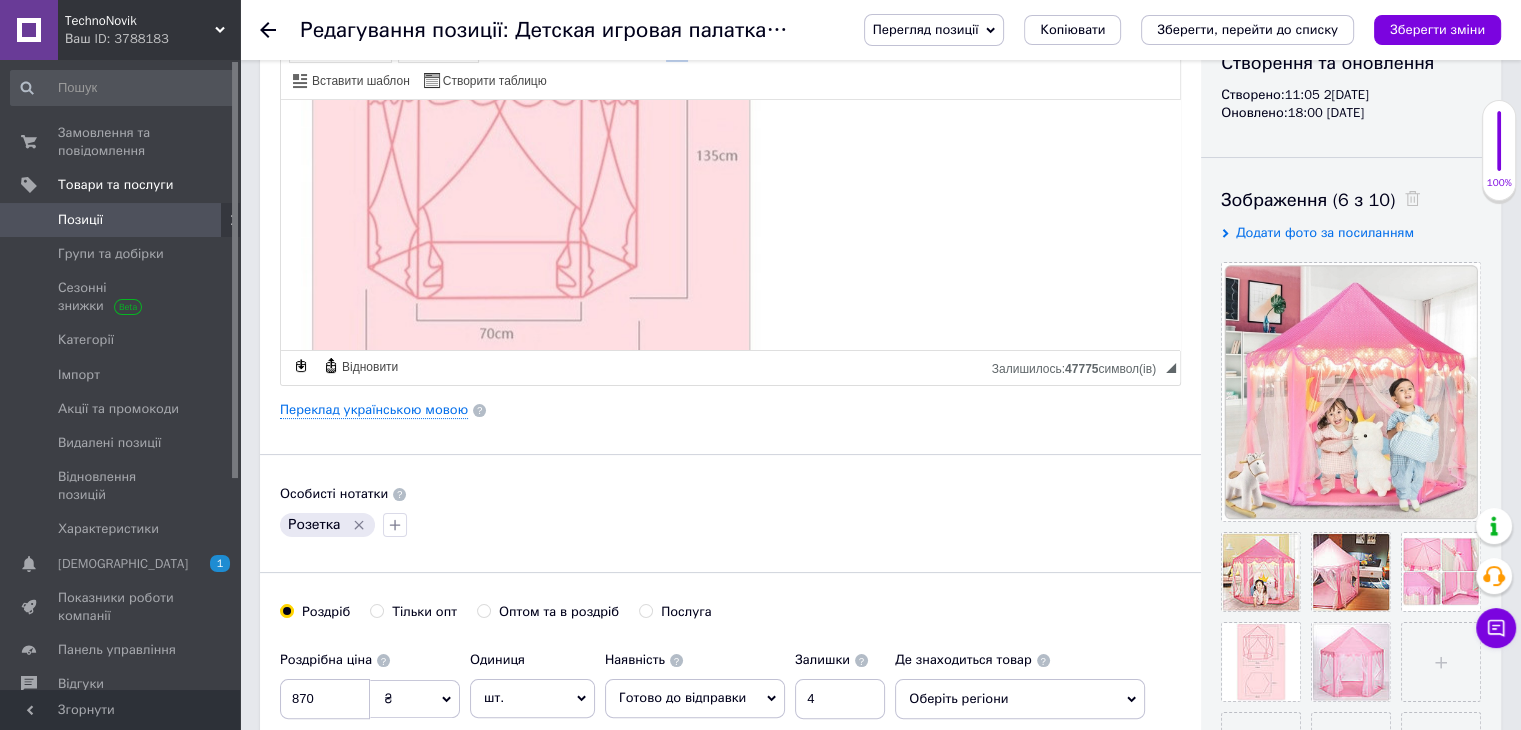 scroll, scrollTop: 200, scrollLeft: 0, axis: vertical 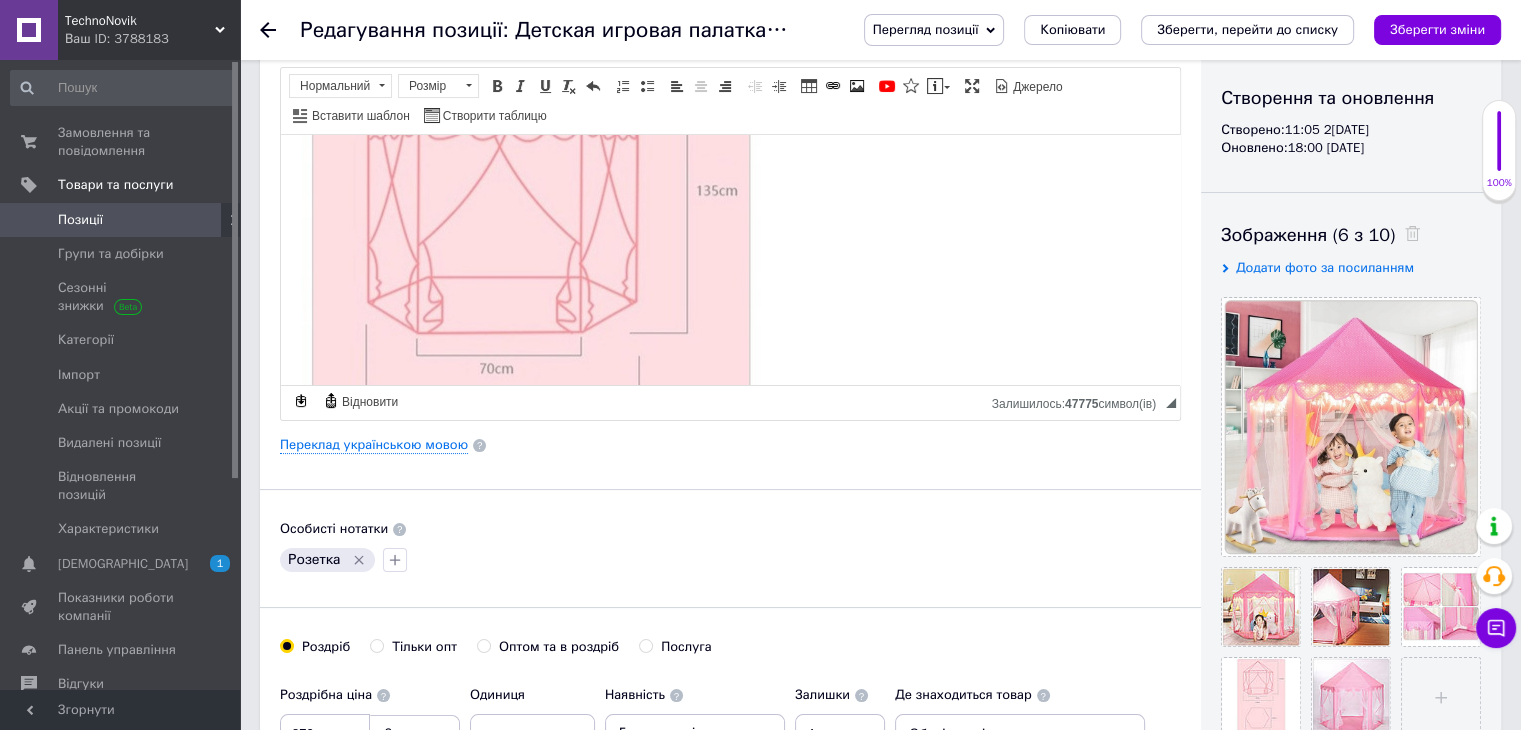 click at bounding box center [531, 360] 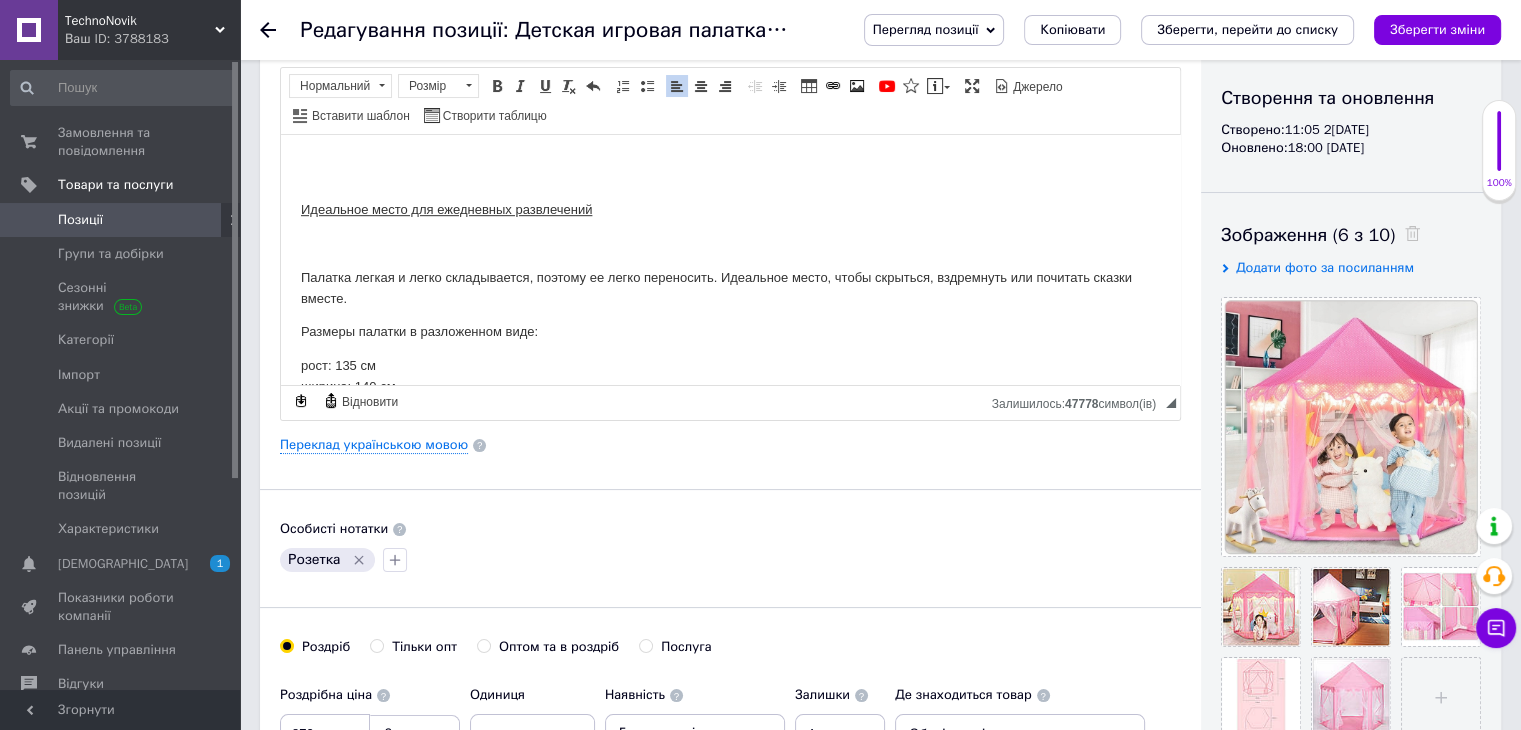 scroll, scrollTop: 1190, scrollLeft: 0, axis: vertical 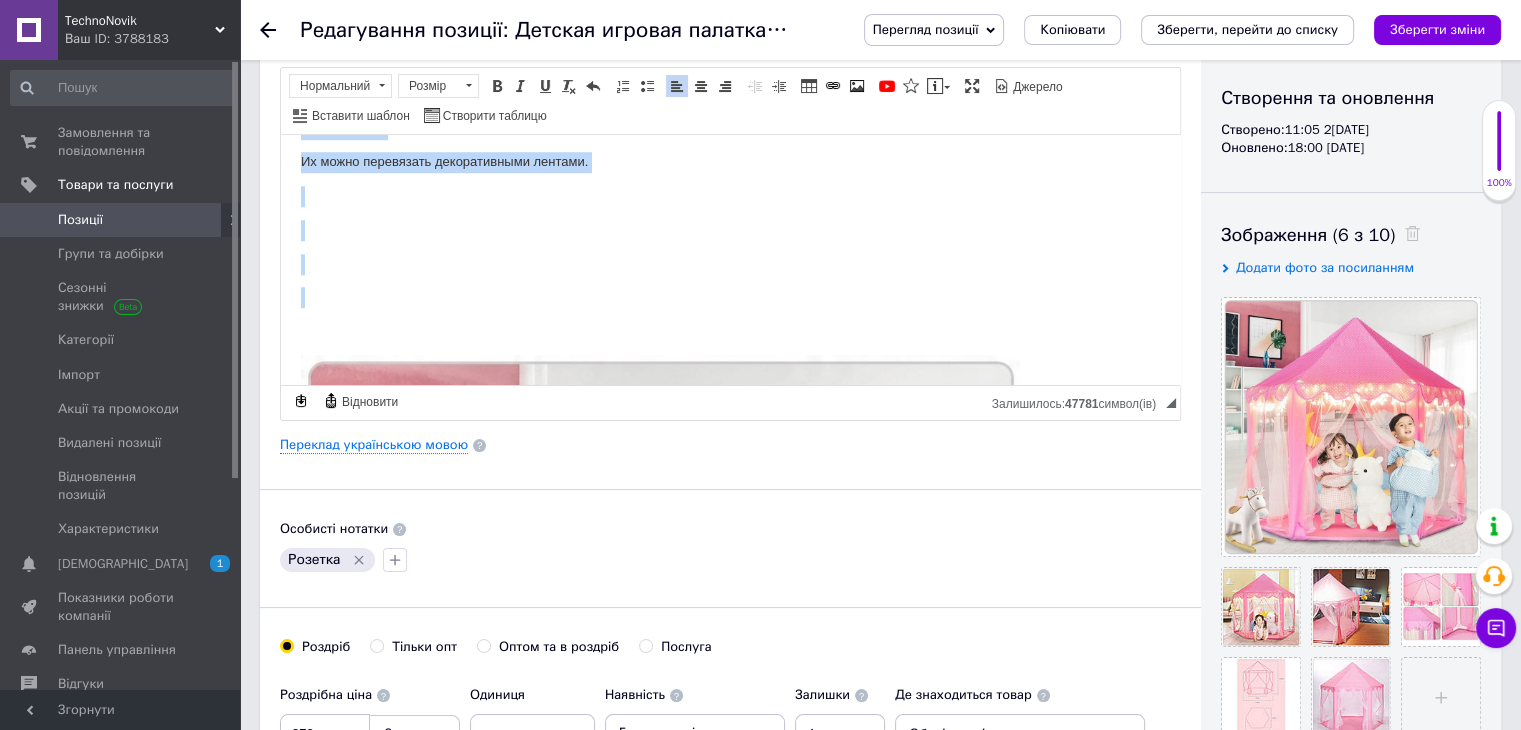 drag, startPoint x: 301, startPoint y: 273, endPoint x: 520, endPoint y: 303, distance: 221.04524 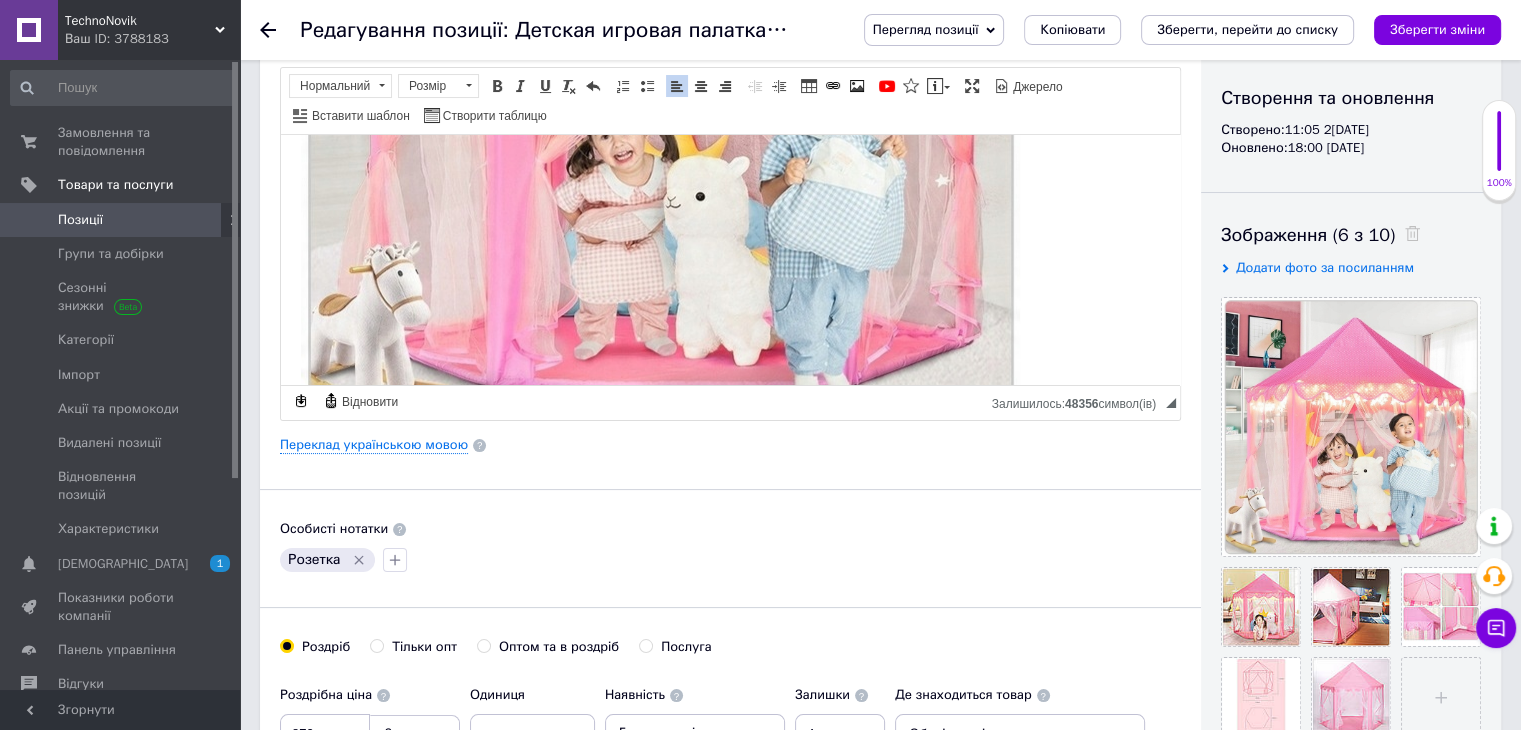 scroll, scrollTop: 1789, scrollLeft: 0, axis: vertical 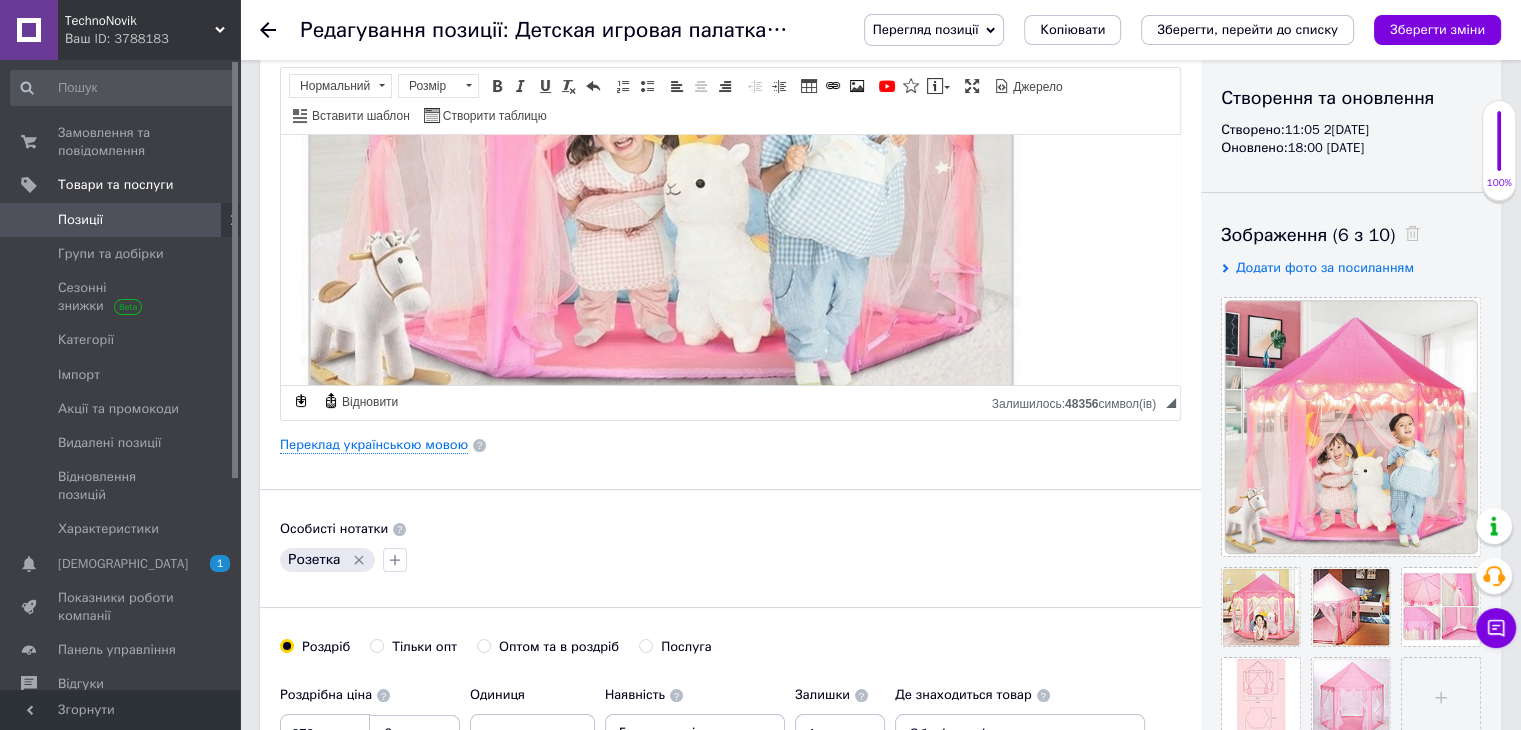 click at bounding box center (660, 60) 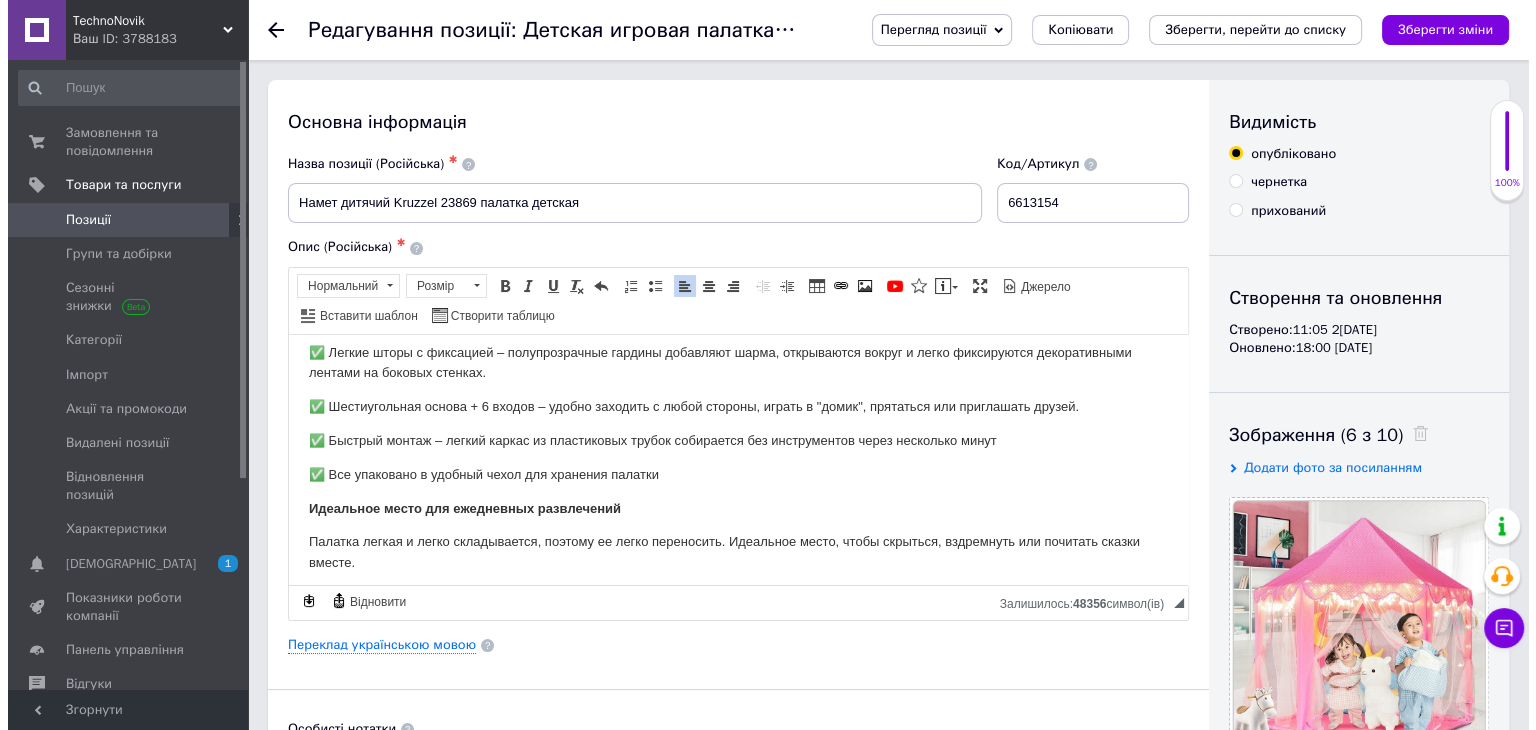 scroll, scrollTop: 0, scrollLeft: 0, axis: both 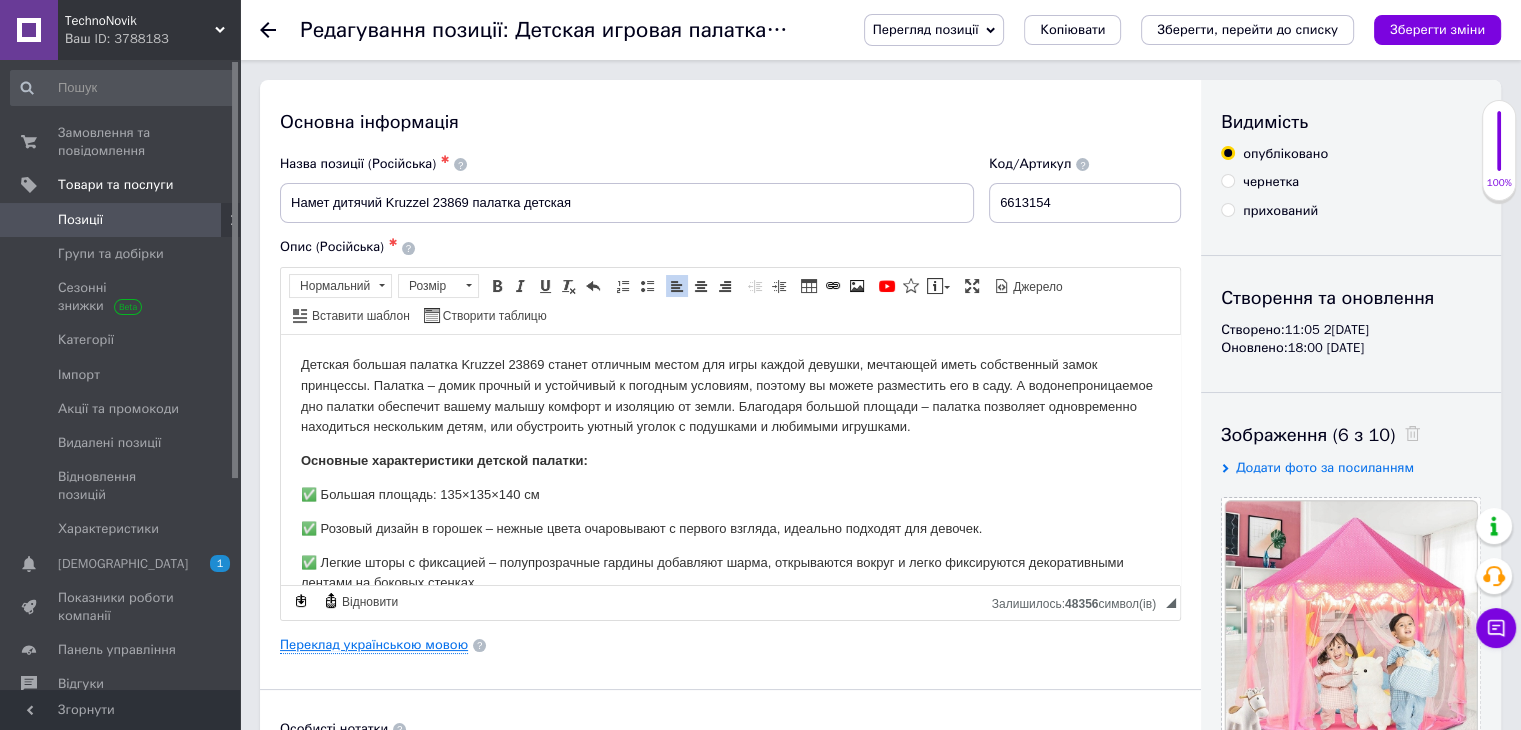 click on "Переклад українською мовою" at bounding box center [374, 645] 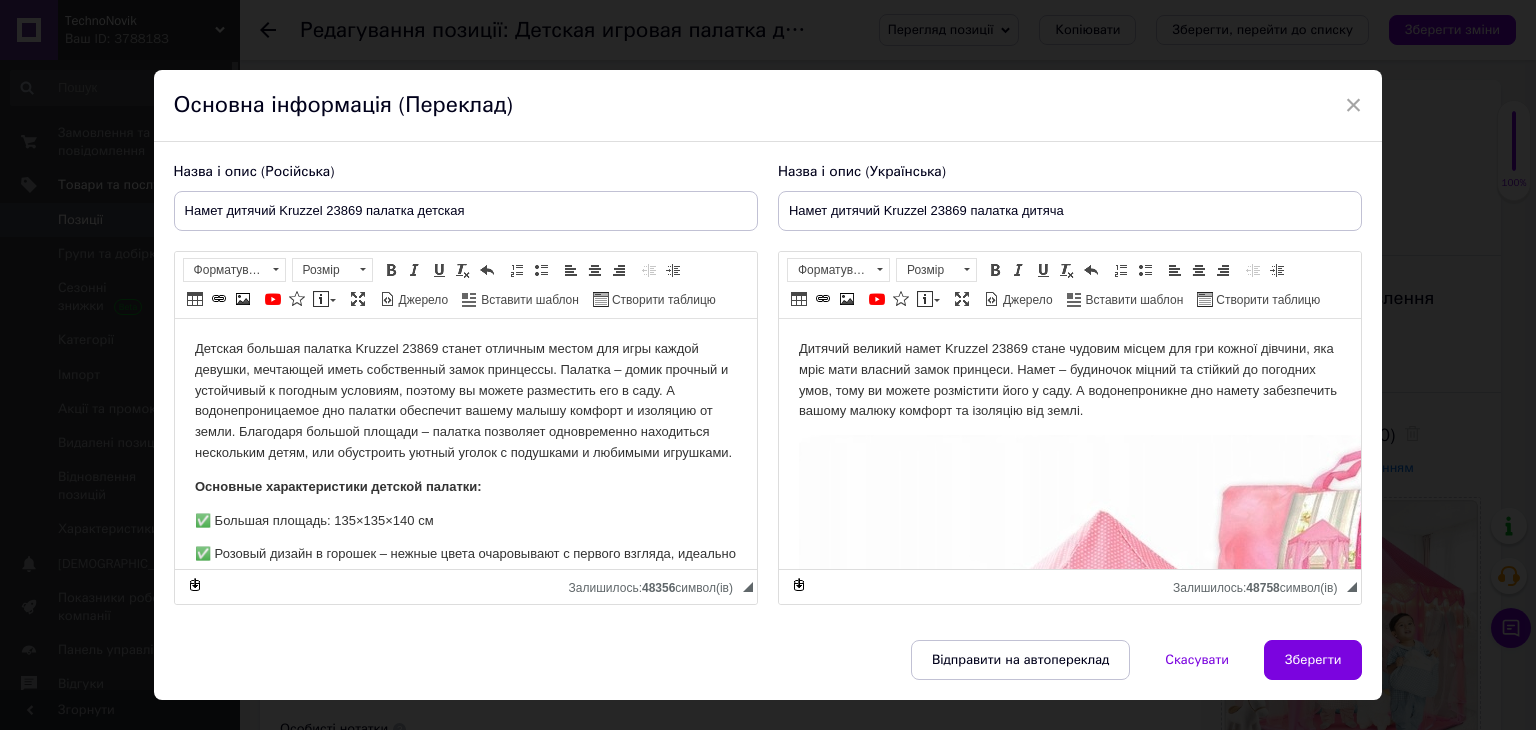 scroll, scrollTop: 0, scrollLeft: 0, axis: both 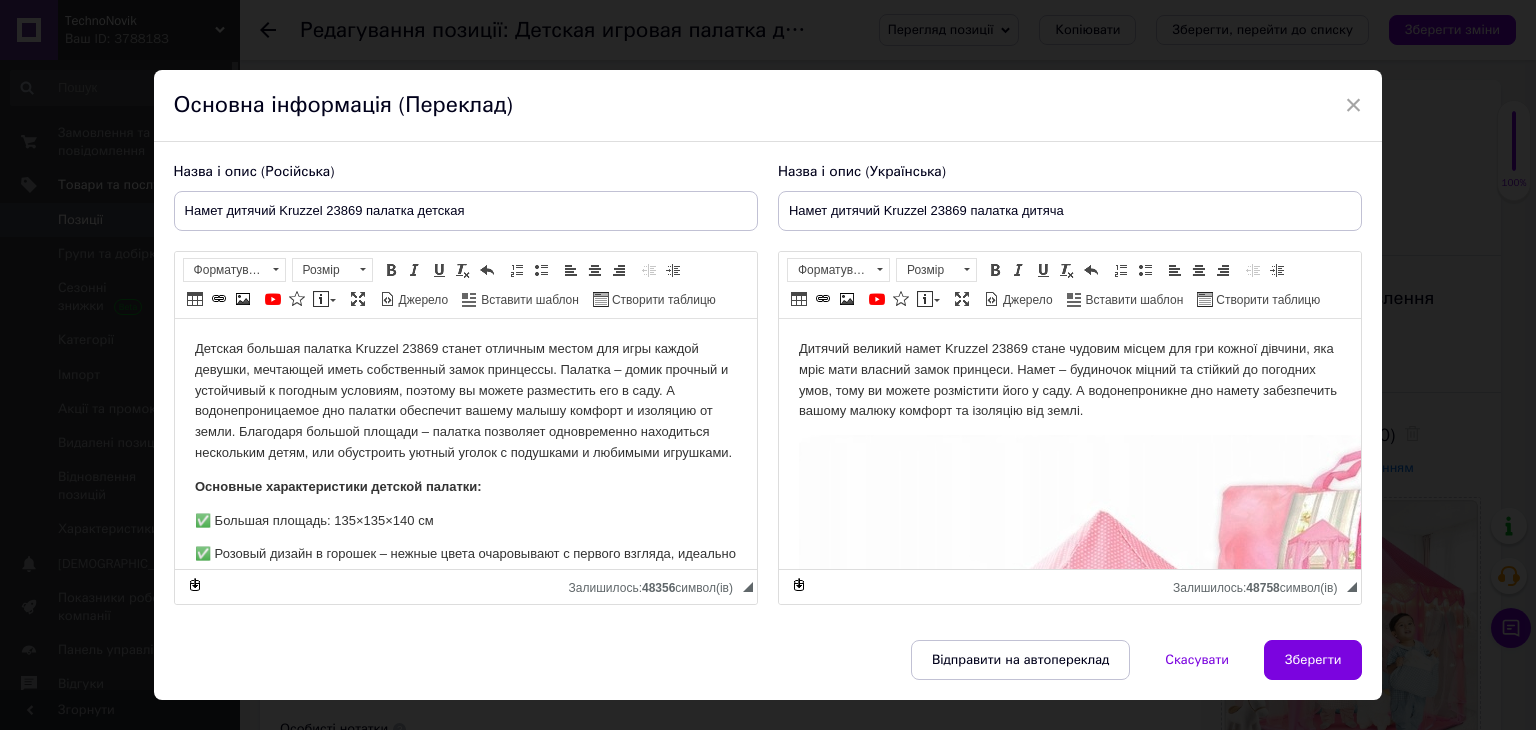 click at bounding box center (1158, 749) 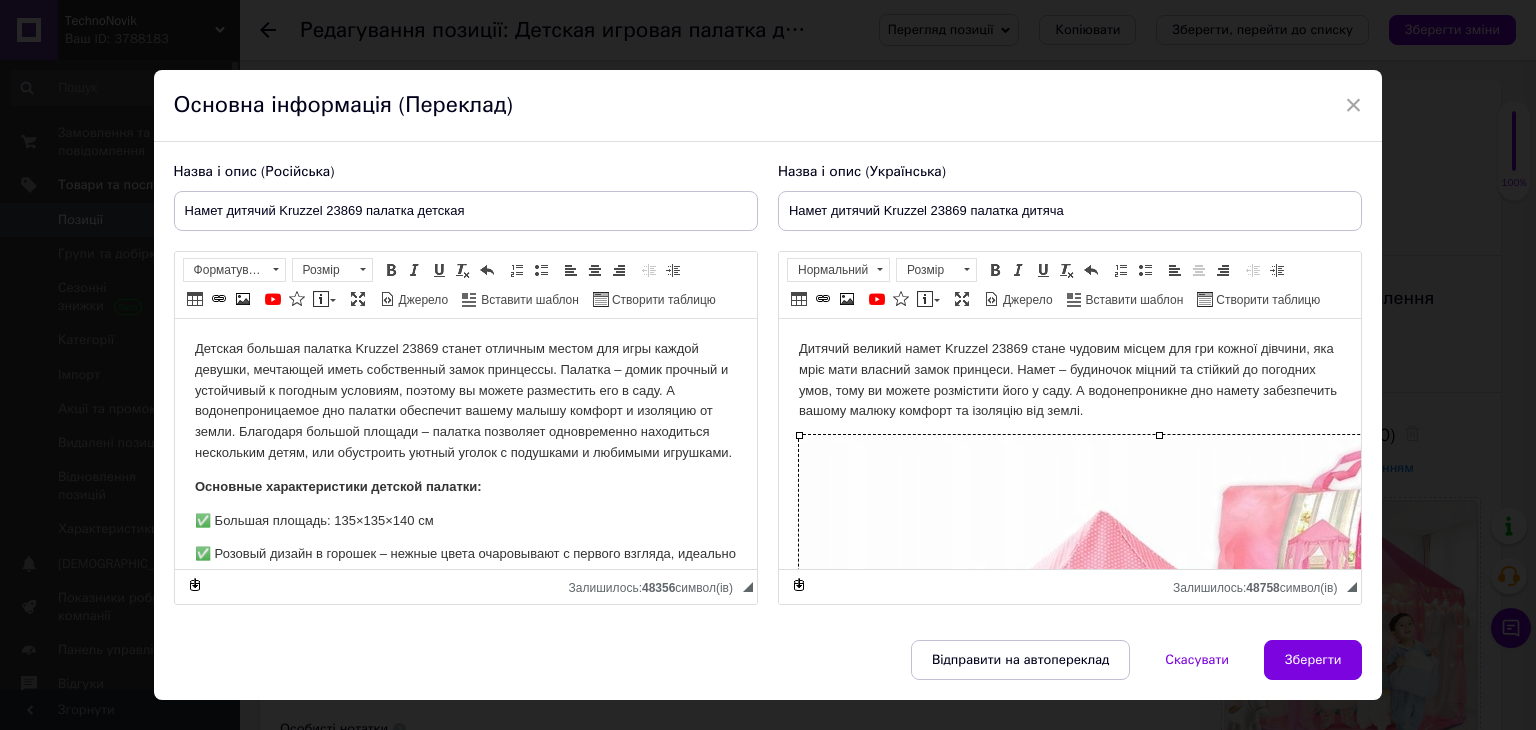 click on "Дитячий великий намет Kruzzel 23869 стане чудовим місцем для гри кожної дівчини, яка мріє мати власний замок принцеси. Намет – будиночок міцний та стійкий до погодних умов, тому ви можете розмістити його у саду. А водонепроникне дно намету забезпечить вашому малюку комфорт та ізоляцію від землі." at bounding box center [1069, 380] 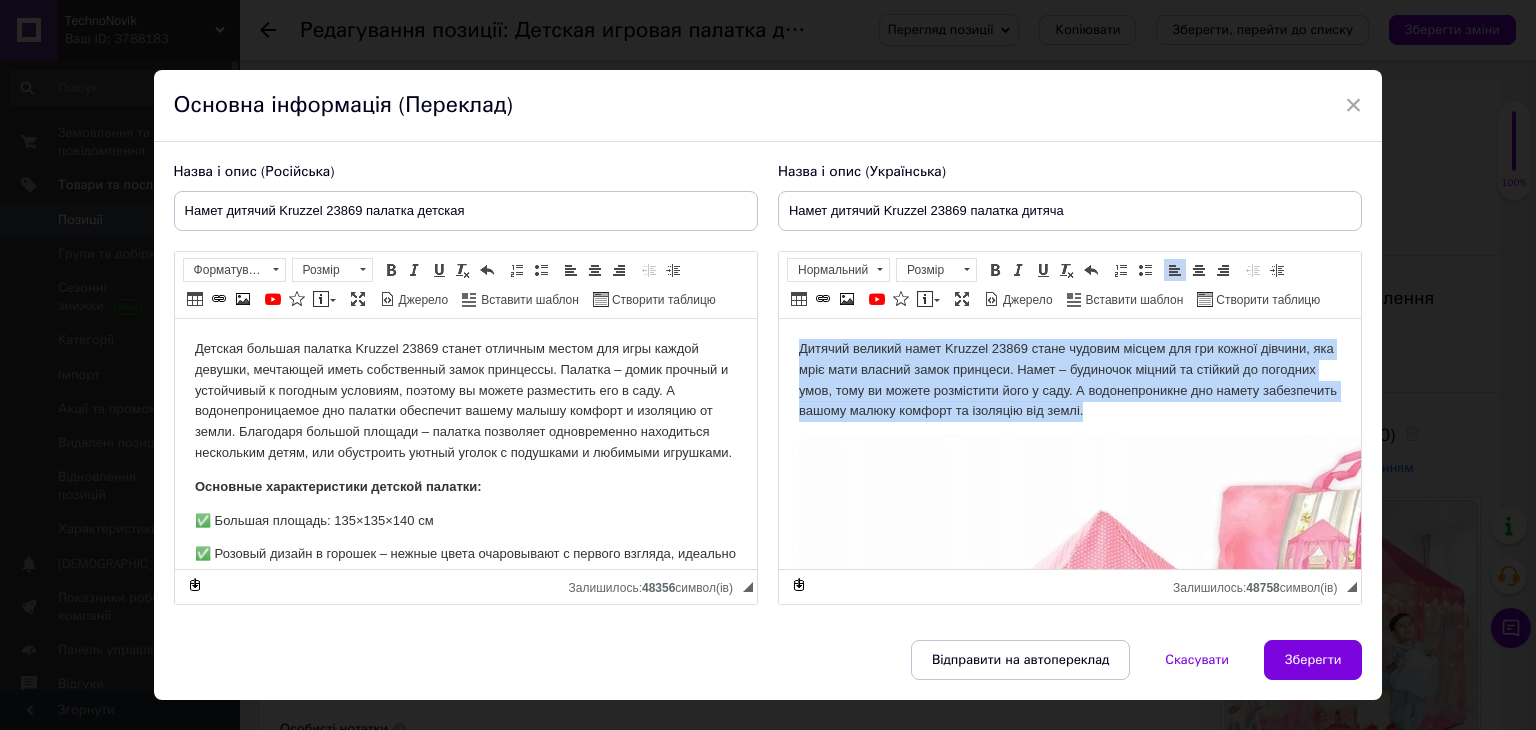 drag, startPoint x: 799, startPoint y: 344, endPoint x: 1186, endPoint y: 415, distance: 393.459 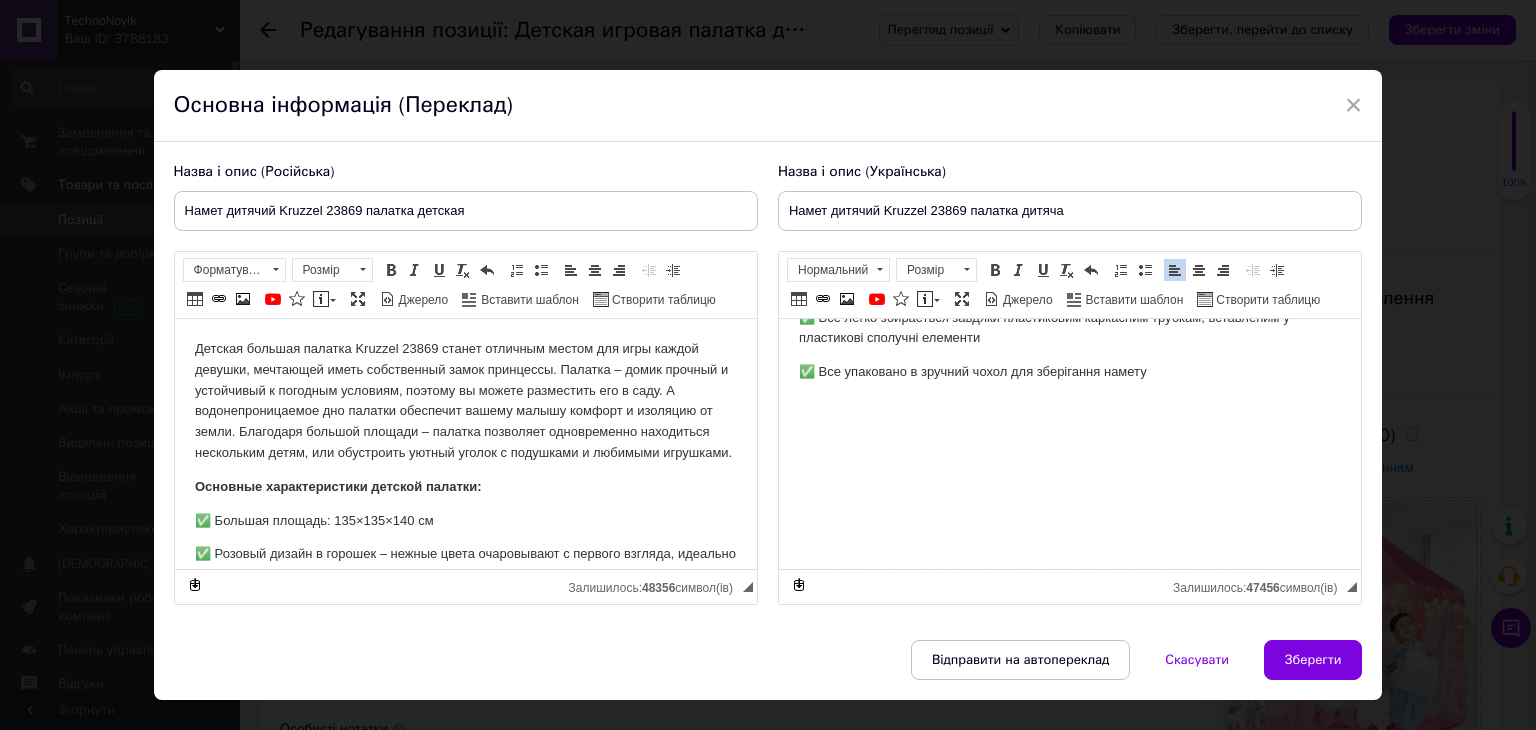 scroll, scrollTop: 2032, scrollLeft: 0, axis: vertical 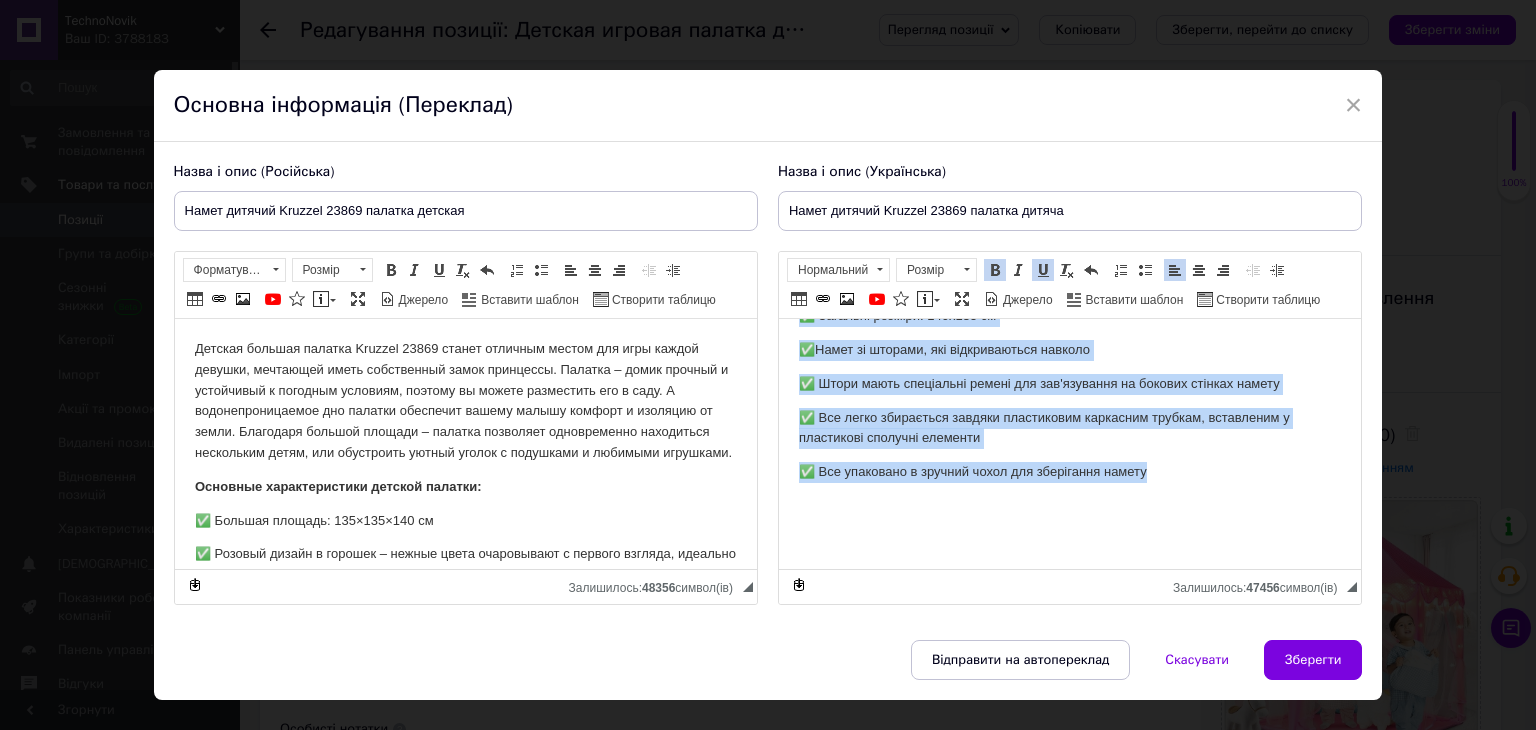 drag, startPoint x: 791, startPoint y: 345, endPoint x: 1167, endPoint y: 472, distance: 396.869 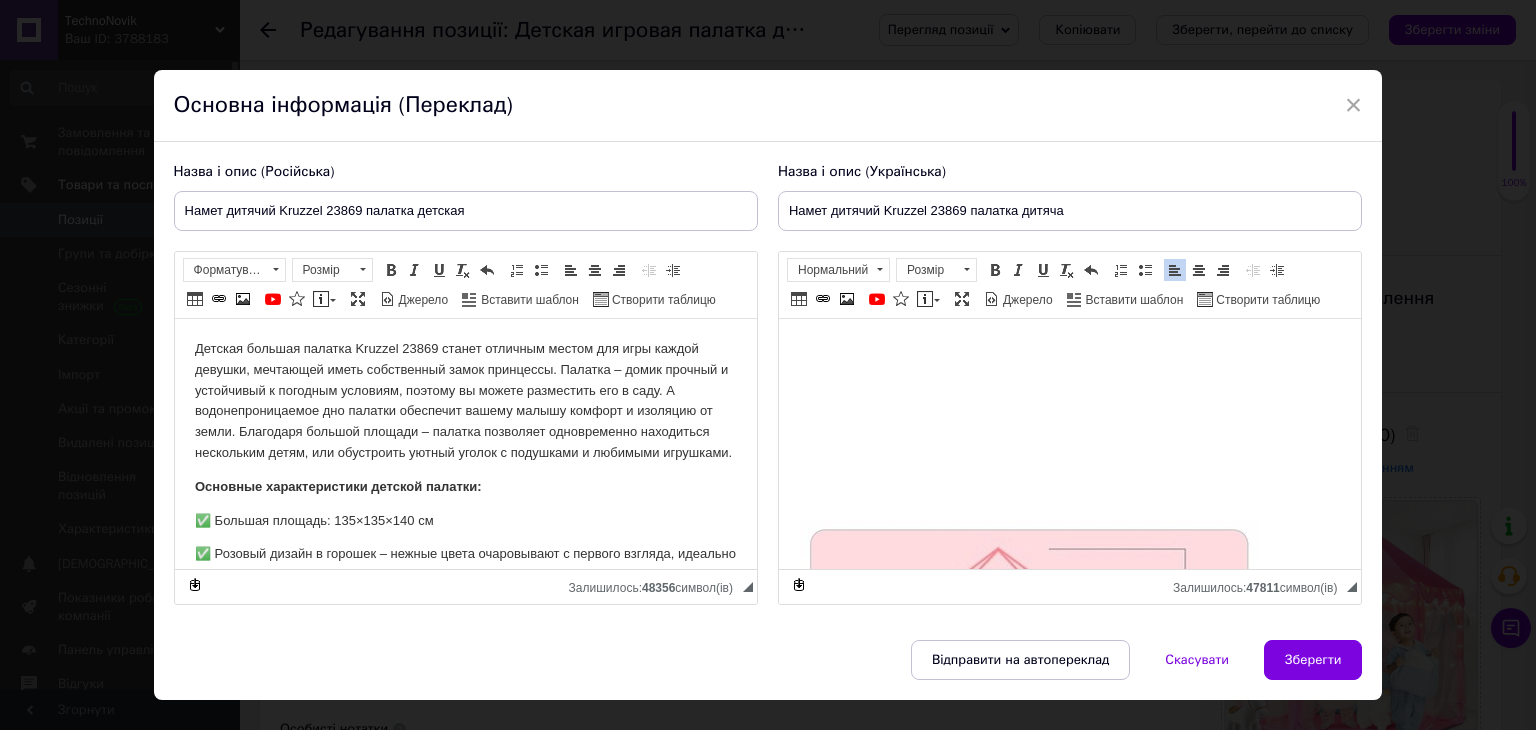 scroll, scrollTop: 2040, scrollLeft: 0, axis: vertical 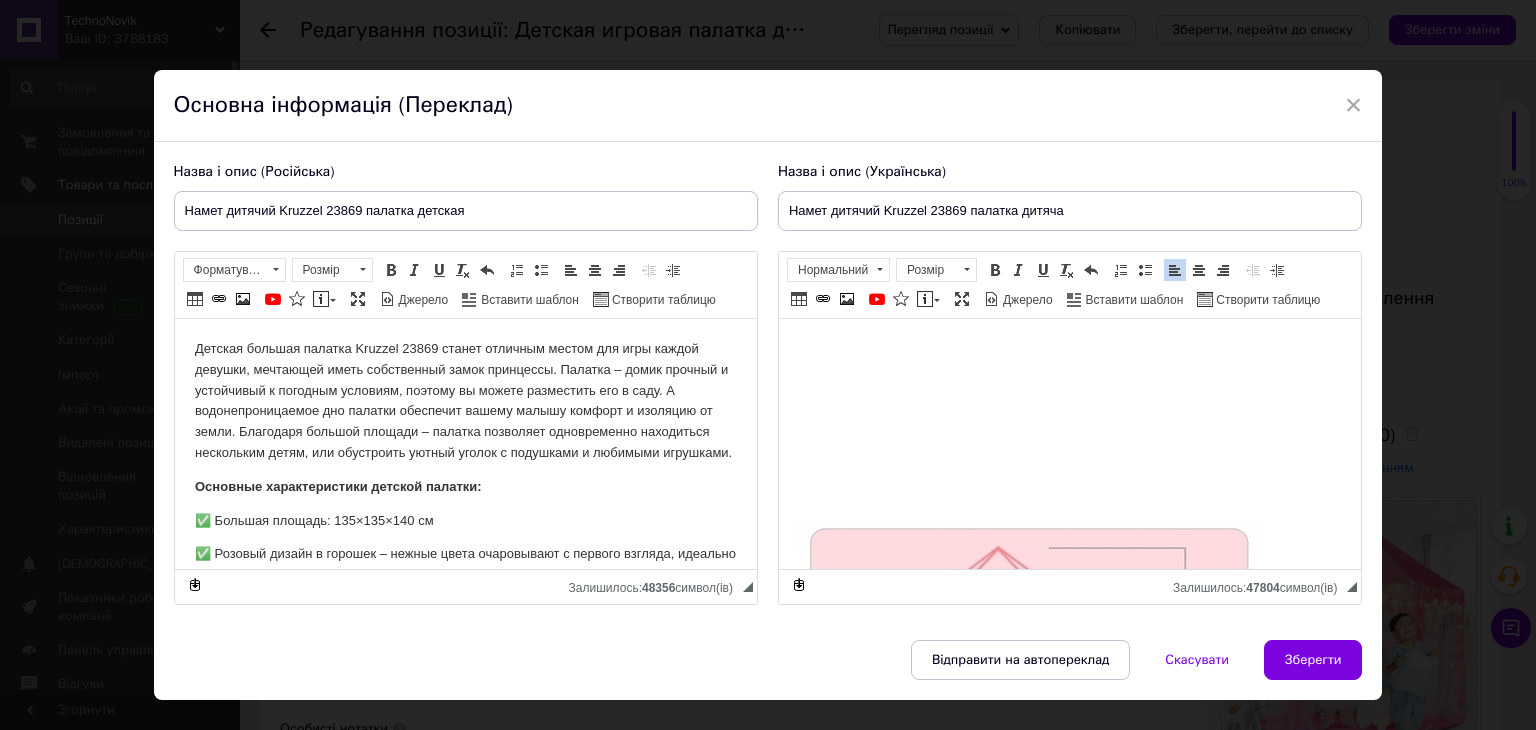 click on "Дитячий великий намет Kruzzel 23869 стане чудовим місцем для гри кожної дівчини, яка мріє мати власний замок принцеси. Намет – будиночок міцний та стійкий до погодних умов, тому ви можете розмістити його у саду. А водонепроникне дно намету забезпечить вашому малюку комфорт та ізоляцію від землі. Завдяки великій площі - намет дозволяє одночасно перебувати  кільком дітям, або облаштувати затишний куточок з подушками й улюбленими іграшками. Основні характеристики дитячого намету: ✅ Велика площа: 135×135×140 см Ідеальне місце для щоденних розваг зріст: 135 см" at bounding box center [1069, 61] 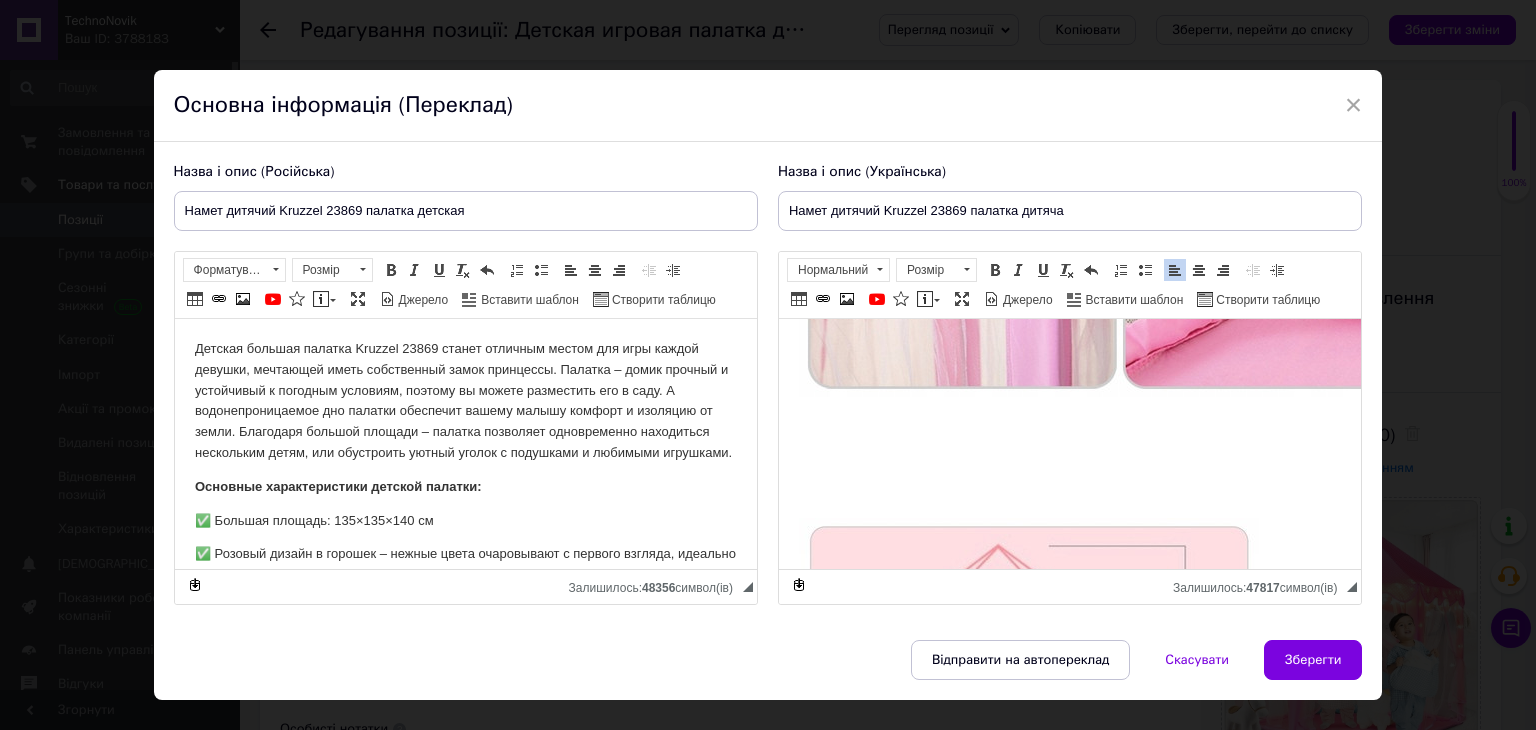 scroll, scrollTop: 1920, scrollLeft: 0, axis: vertical 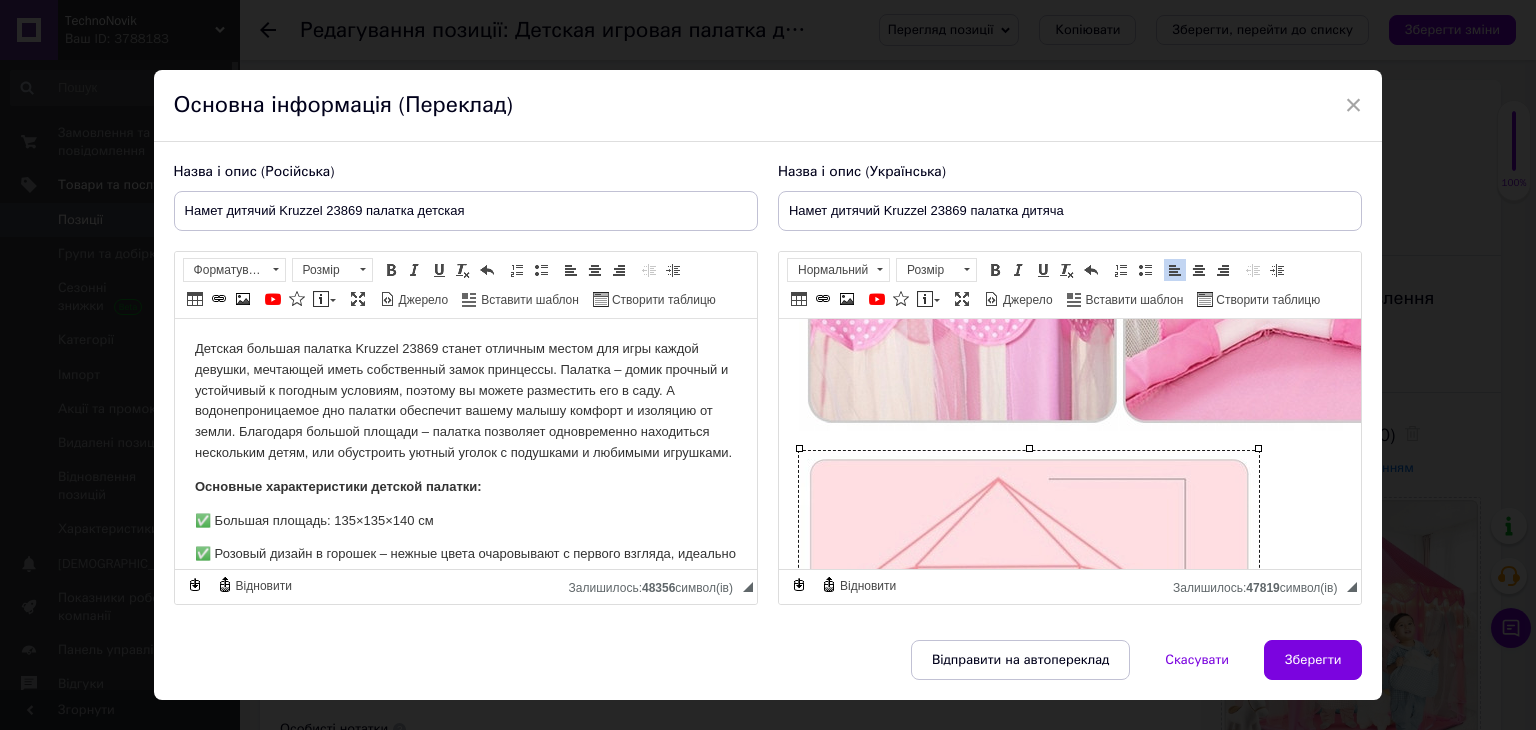 click at bounding box center (1028, 811) 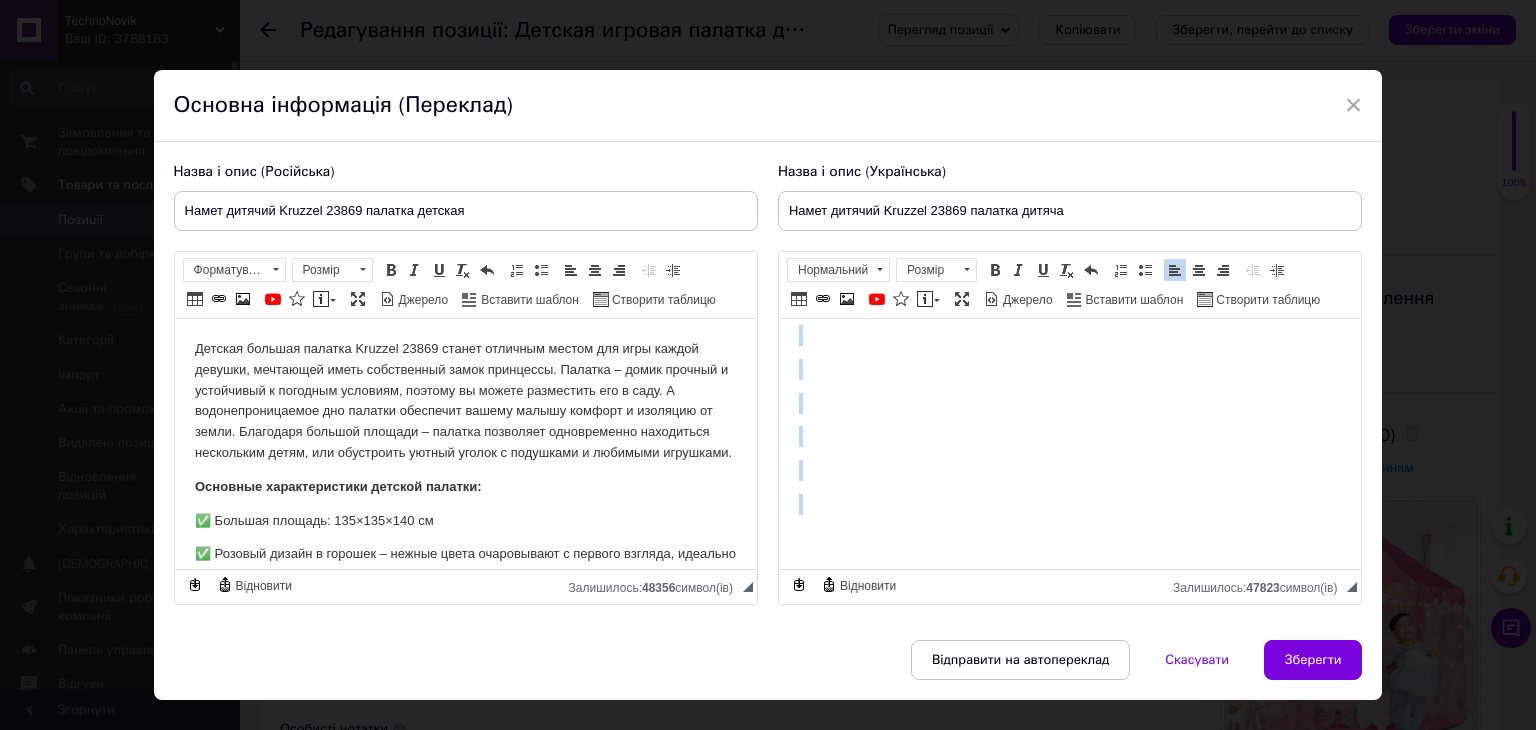 drag, startPoint x: 798, startPoint y: 462, endPoint x: 985, endPoint y: 494, distance: 189.71822 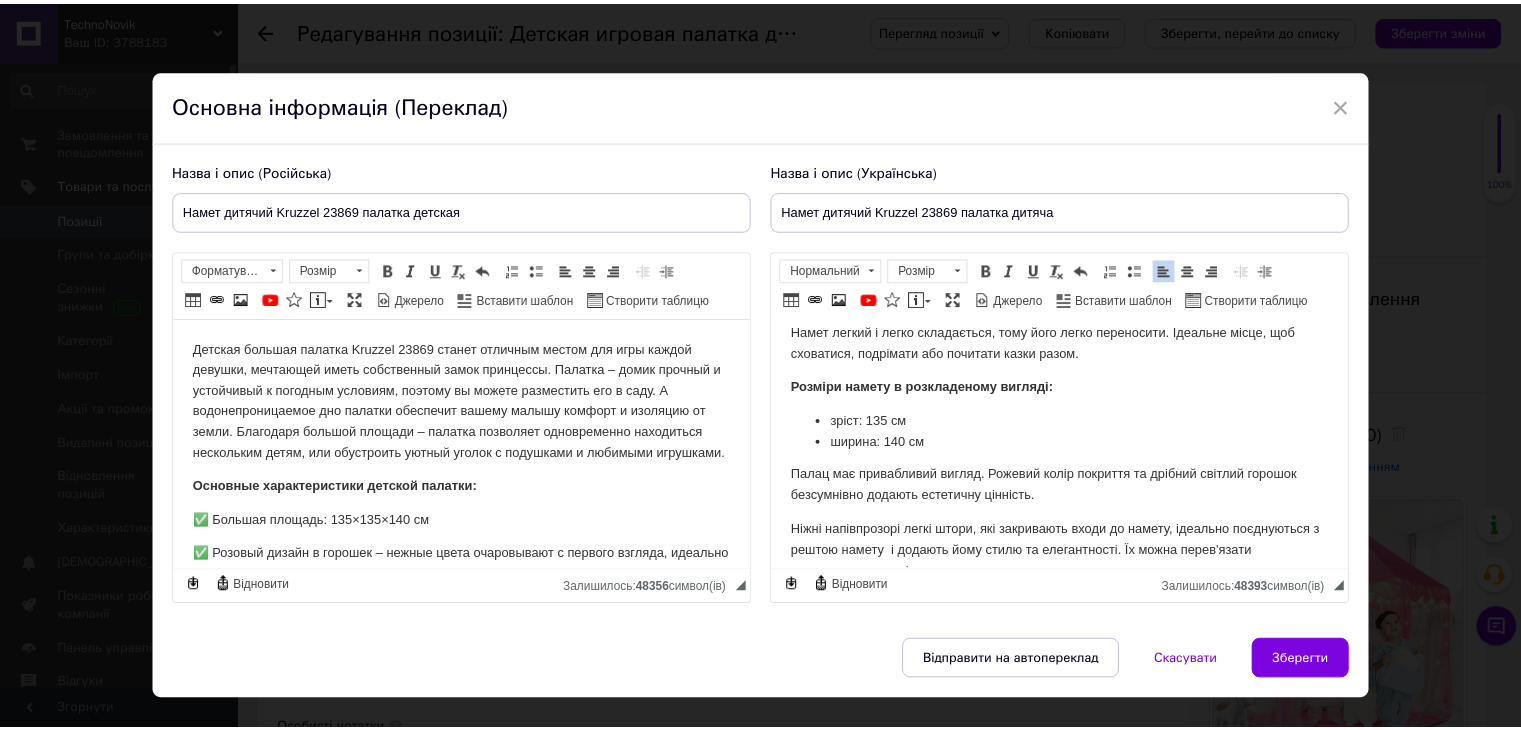 scroll, scrollTop: 505, scrollLeft: 0, axis: vertical 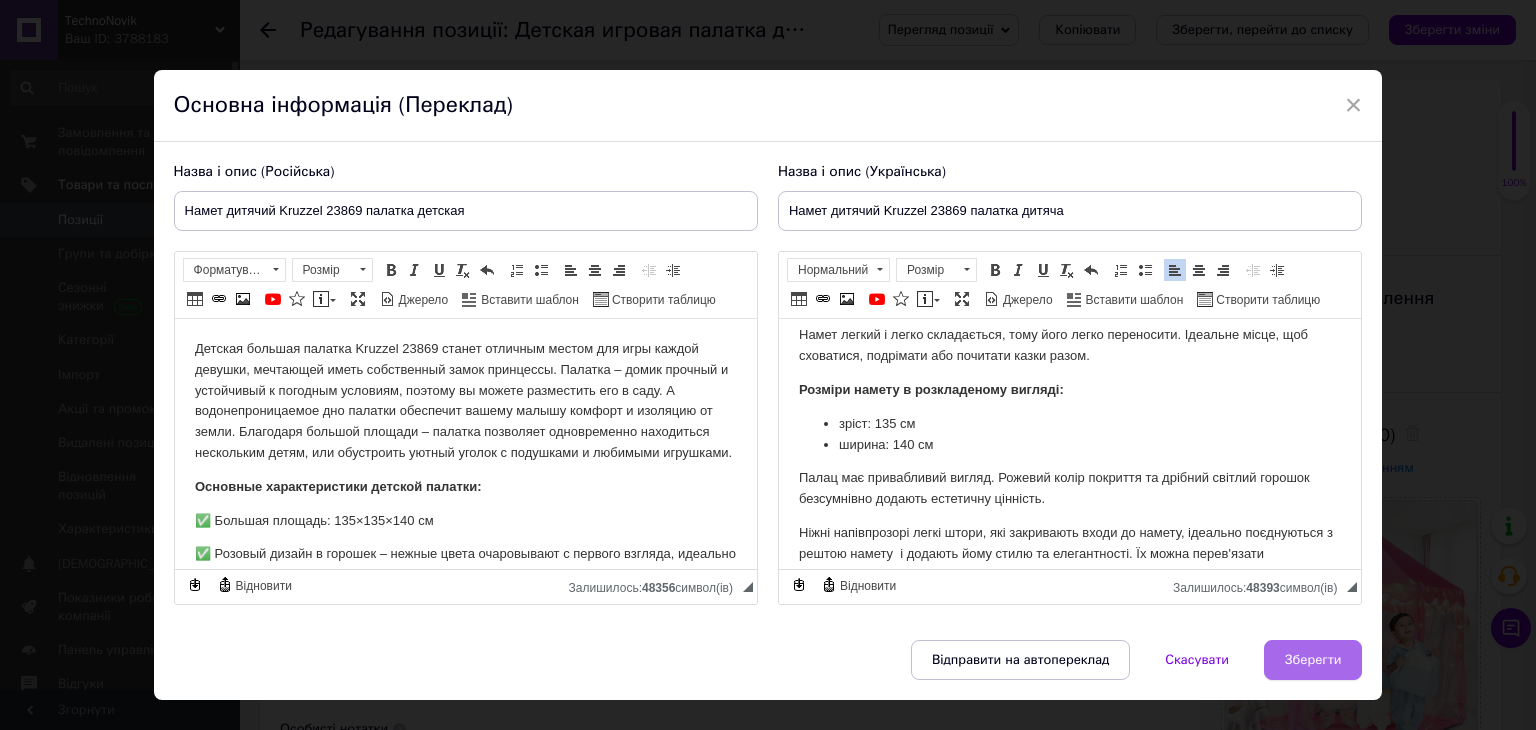 click on "Зберегти" at bounding box center [1313, 660] 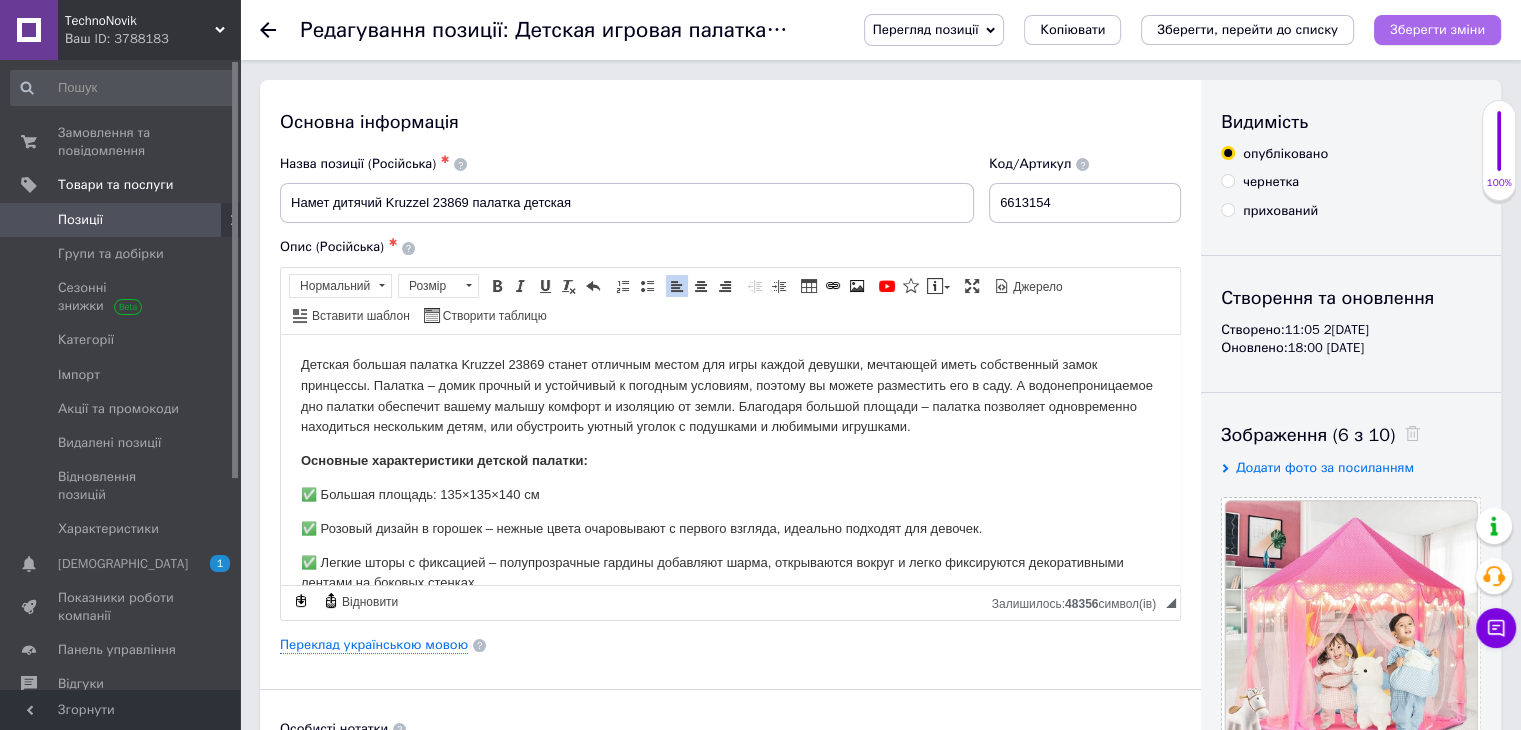 click on "Зберегти зміни" at bounding box center [1437, 29] 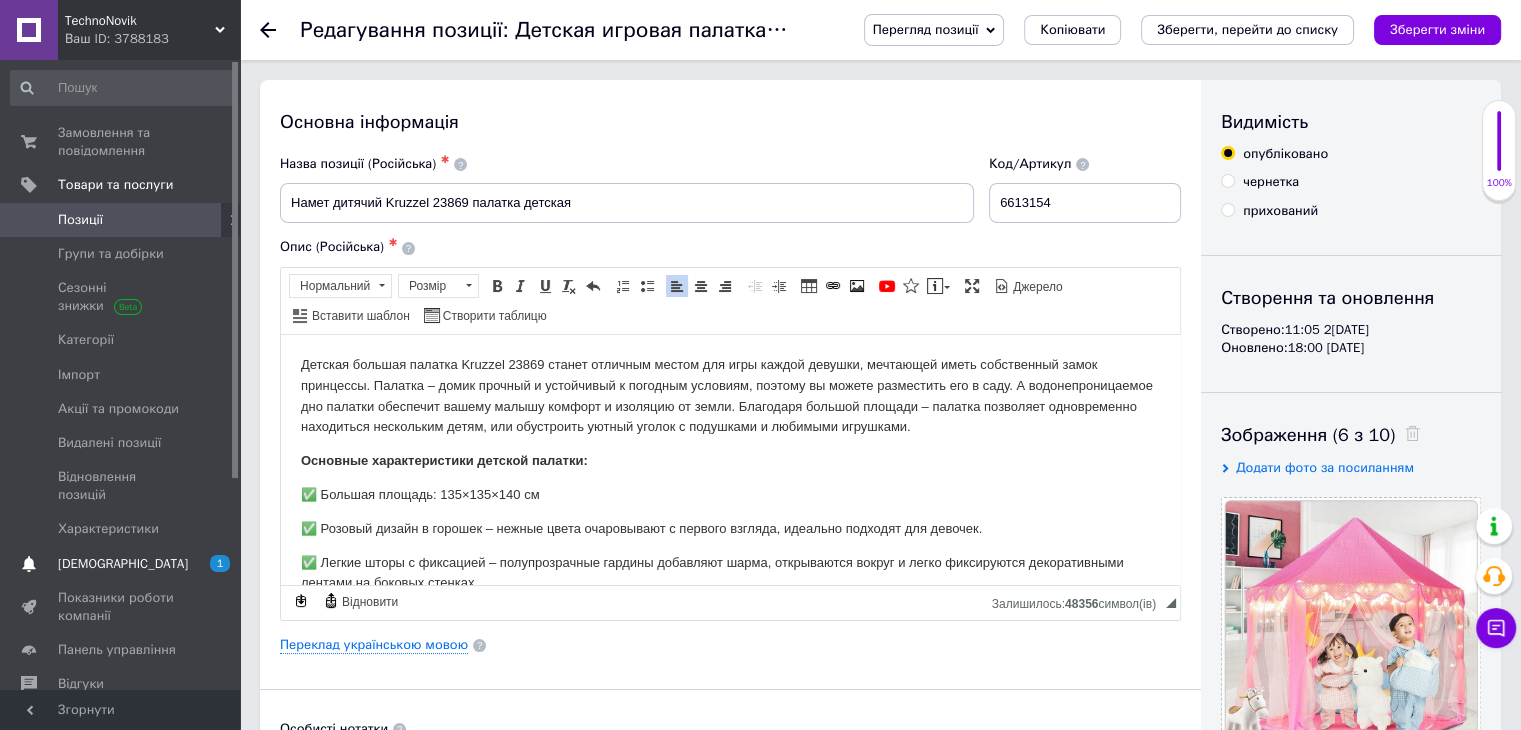 click on "[DEMOGRAPHIC_DATA]" at bounding box center [121, 564] 